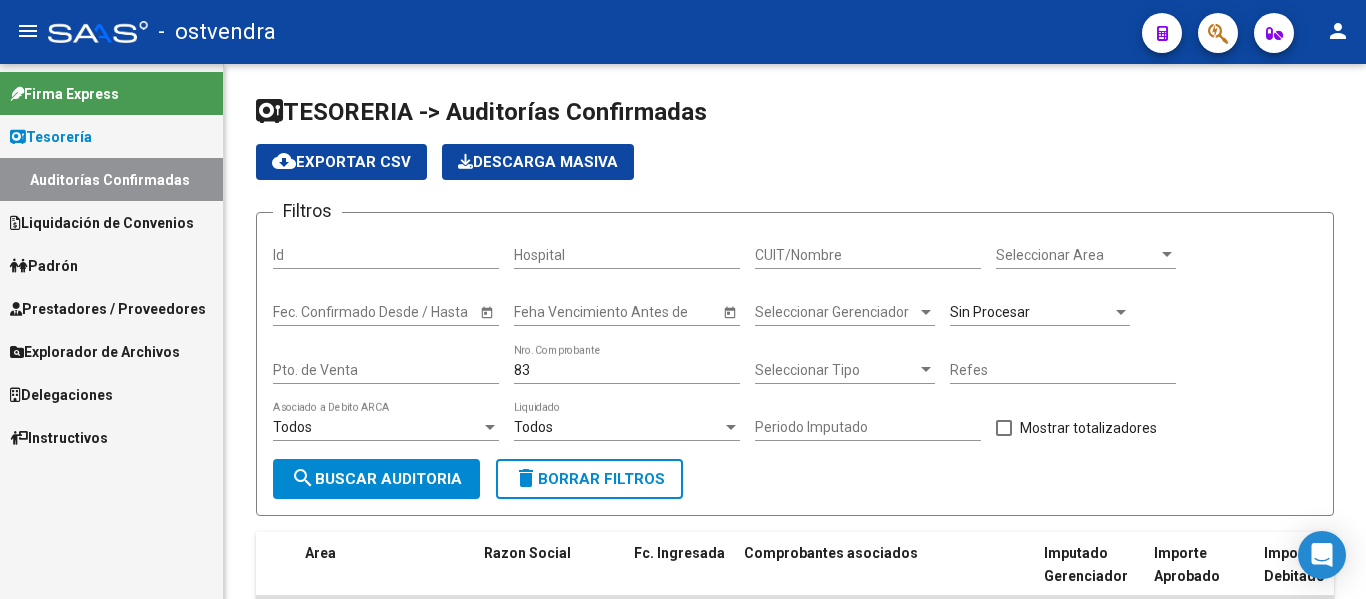 scroll, scrollTop: 0, scrollLeft: 0, axis: both 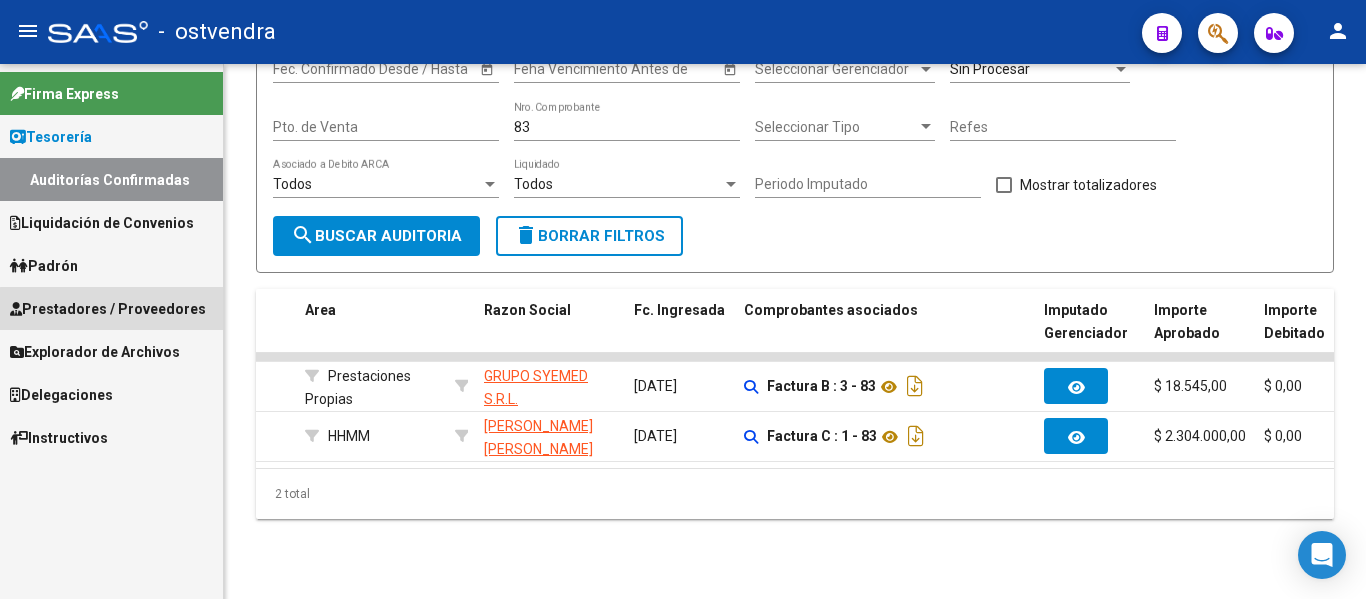 click on "Prestadores / Proveedores" at bounding box center (108, 309) 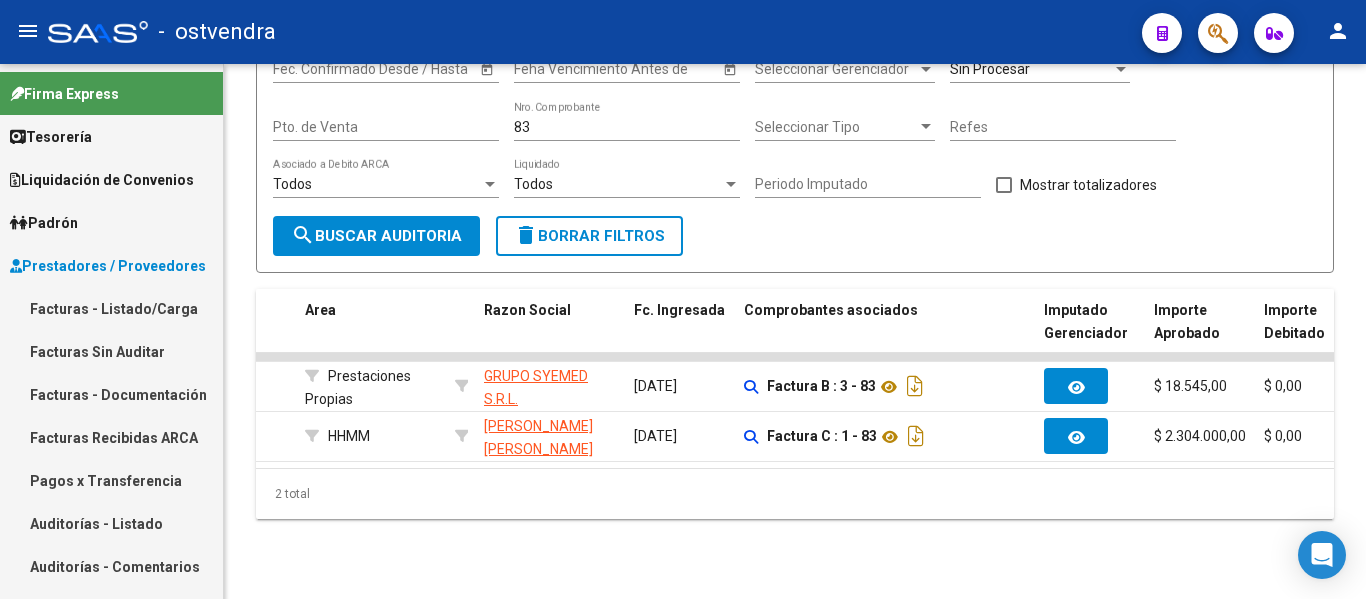 click on "Facturas Sin Auditar" at bounding box center (111, 351) 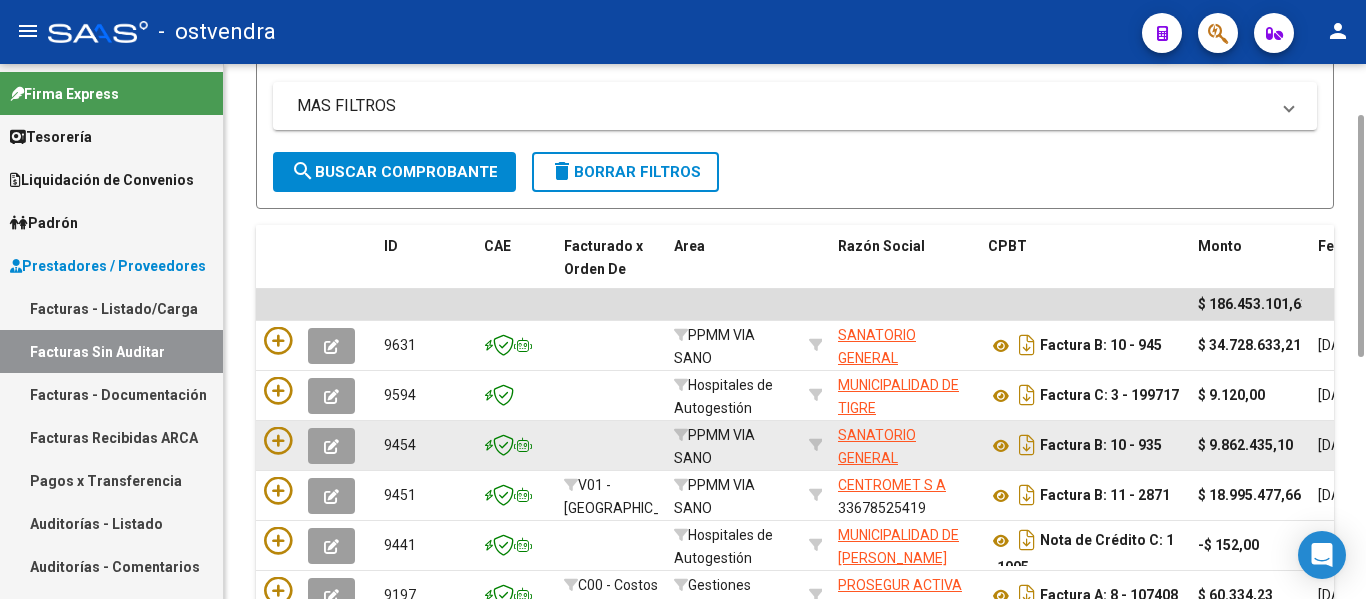 scroll, scrollTop: 232, scrollLeft: 0, axis: vertical 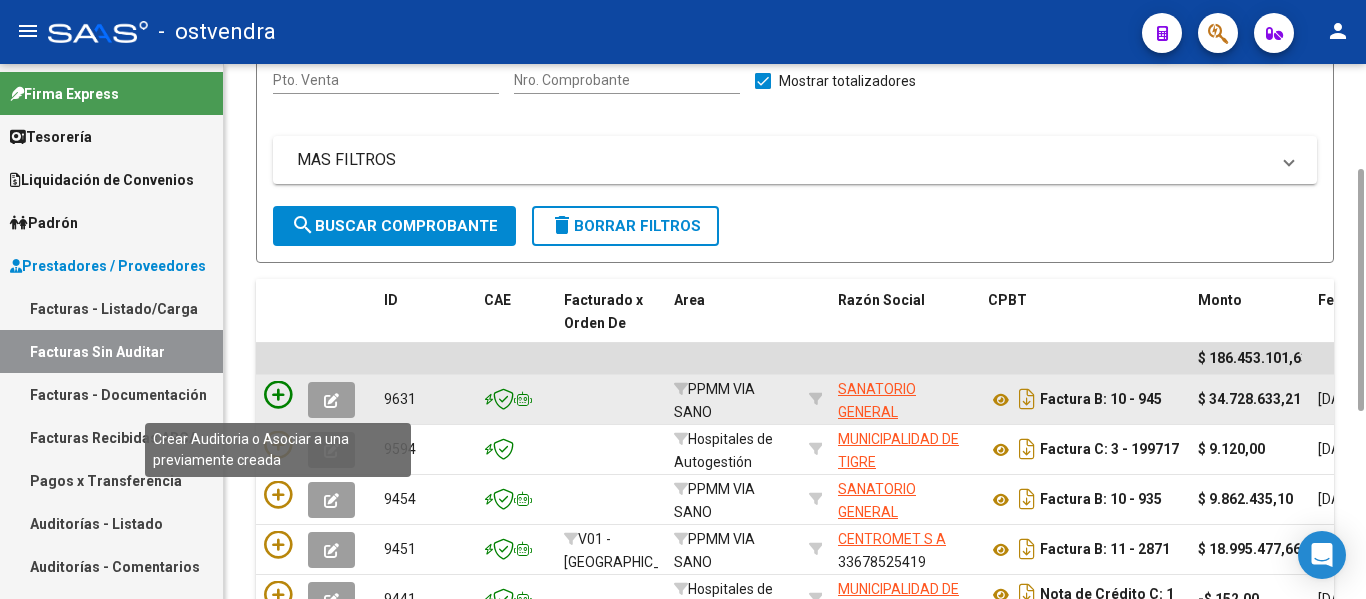 click 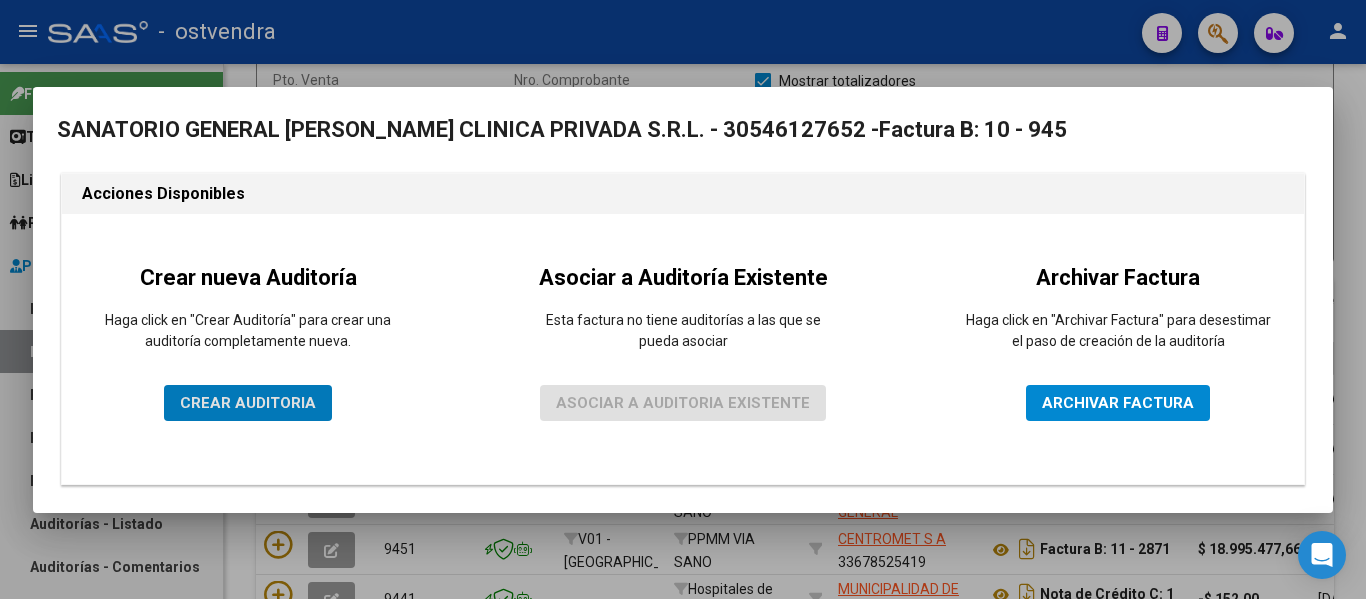 click on "CREAR AUDITORIA" at bounding box center (248, 403) 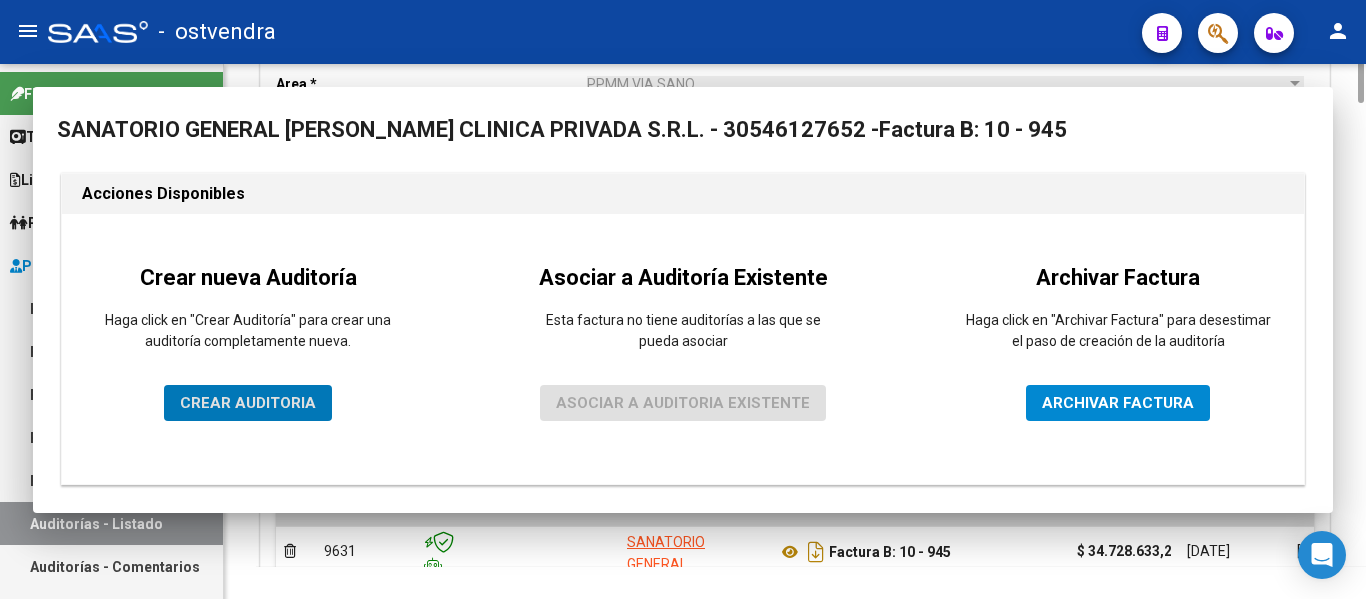 scroll, scrollTop: 0, scrollLeft: 0, axis: both 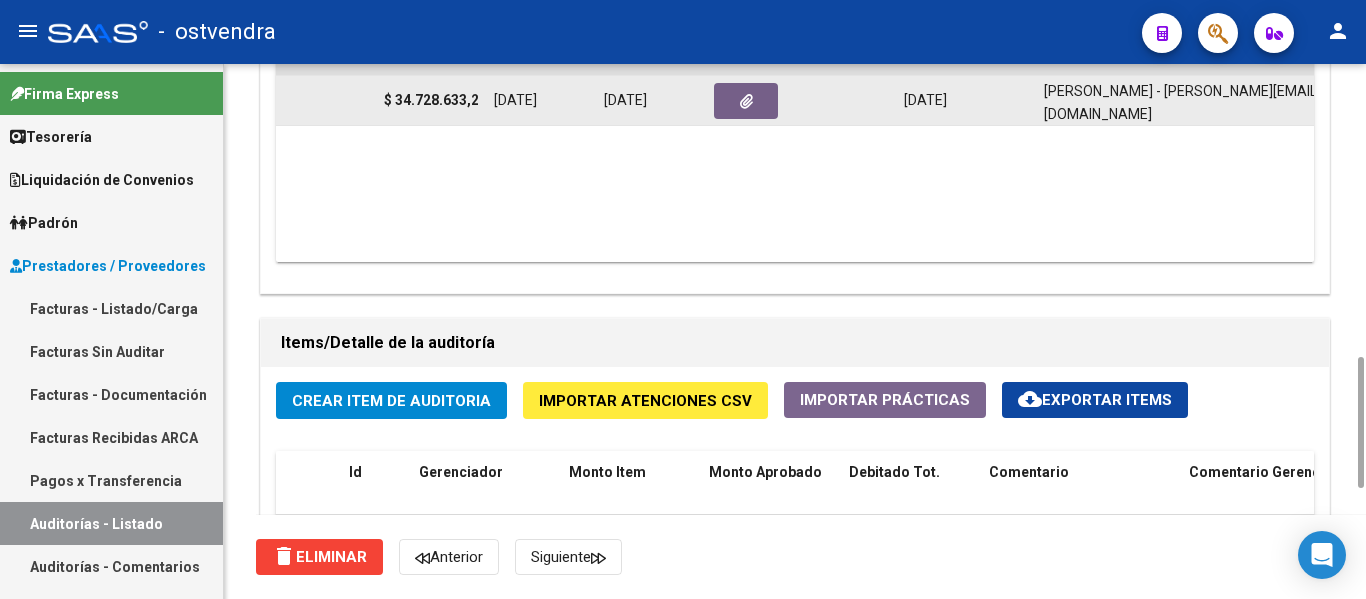 click 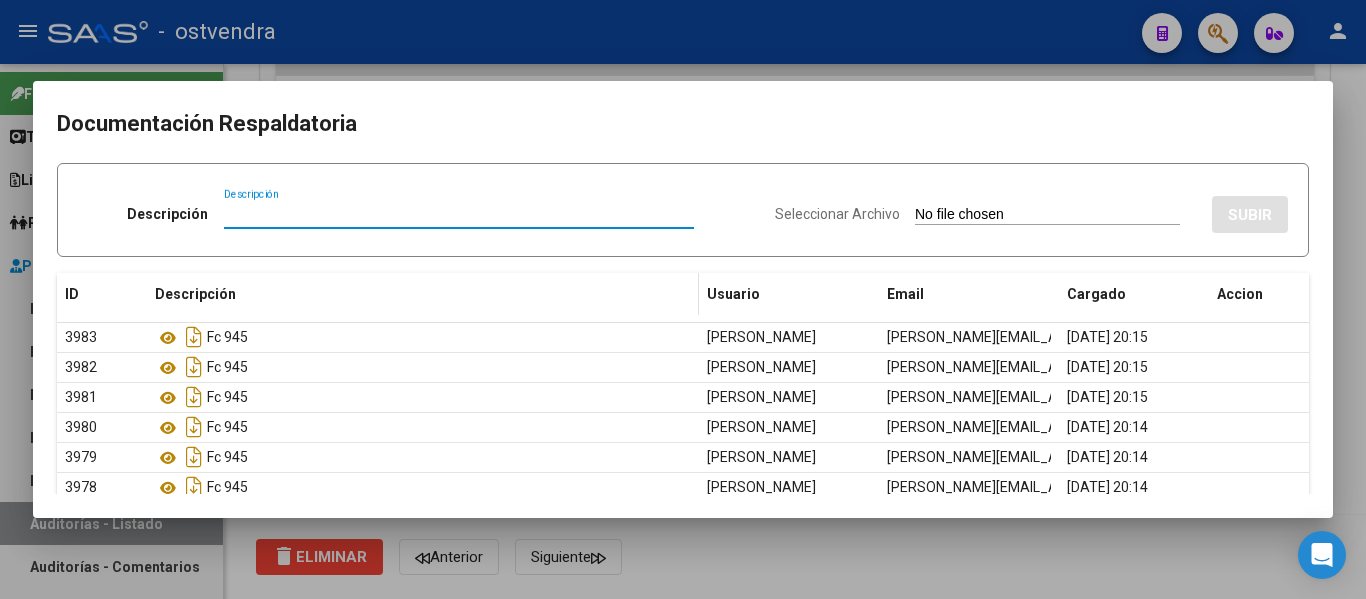 scroll, scrollTop: 203, scrollLeft: 0, axis: vertical 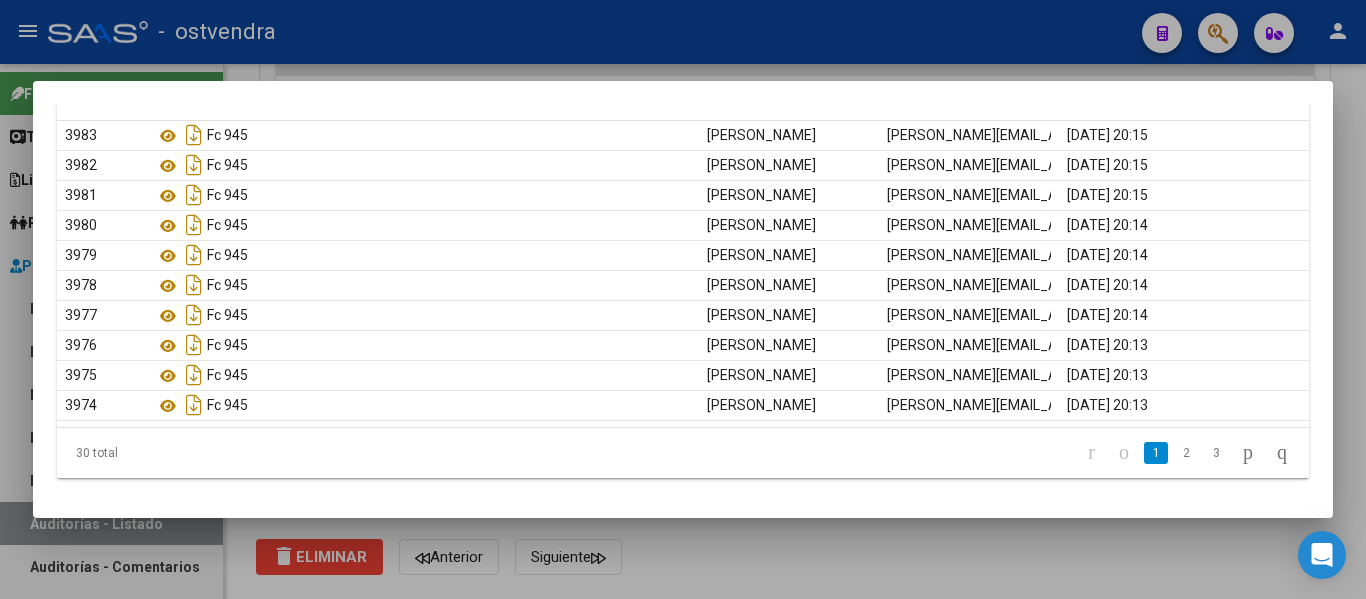click at bounding box center [683, 299] 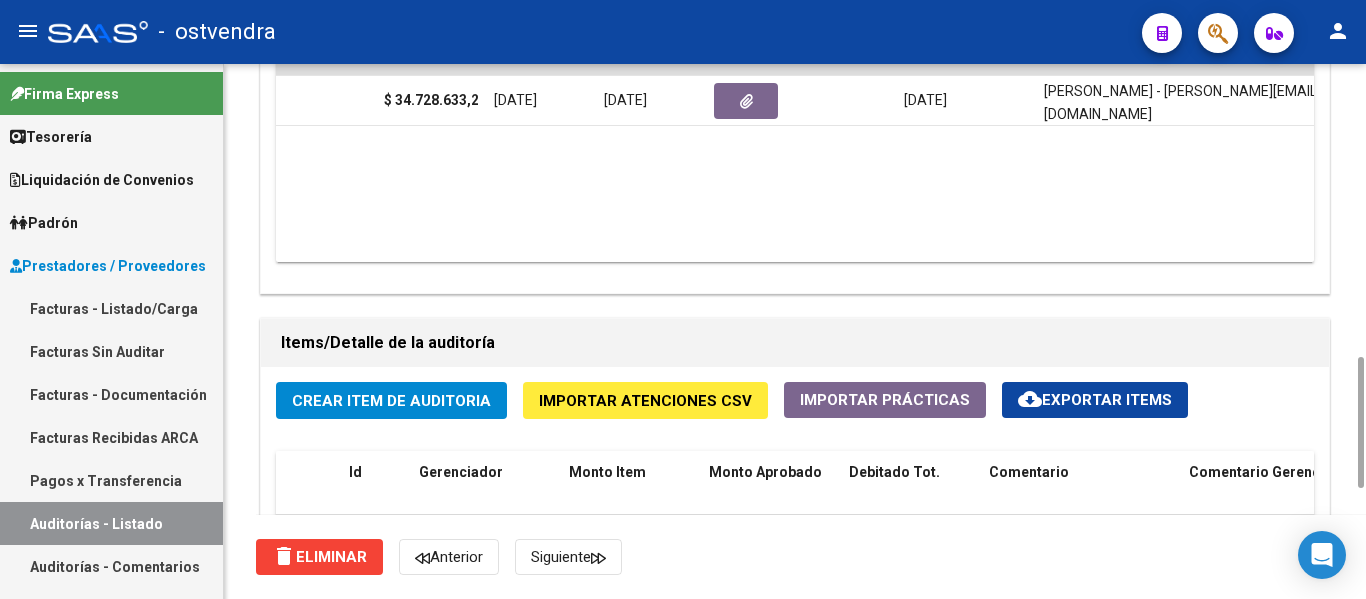 click on "Crear Item de Auditoria" 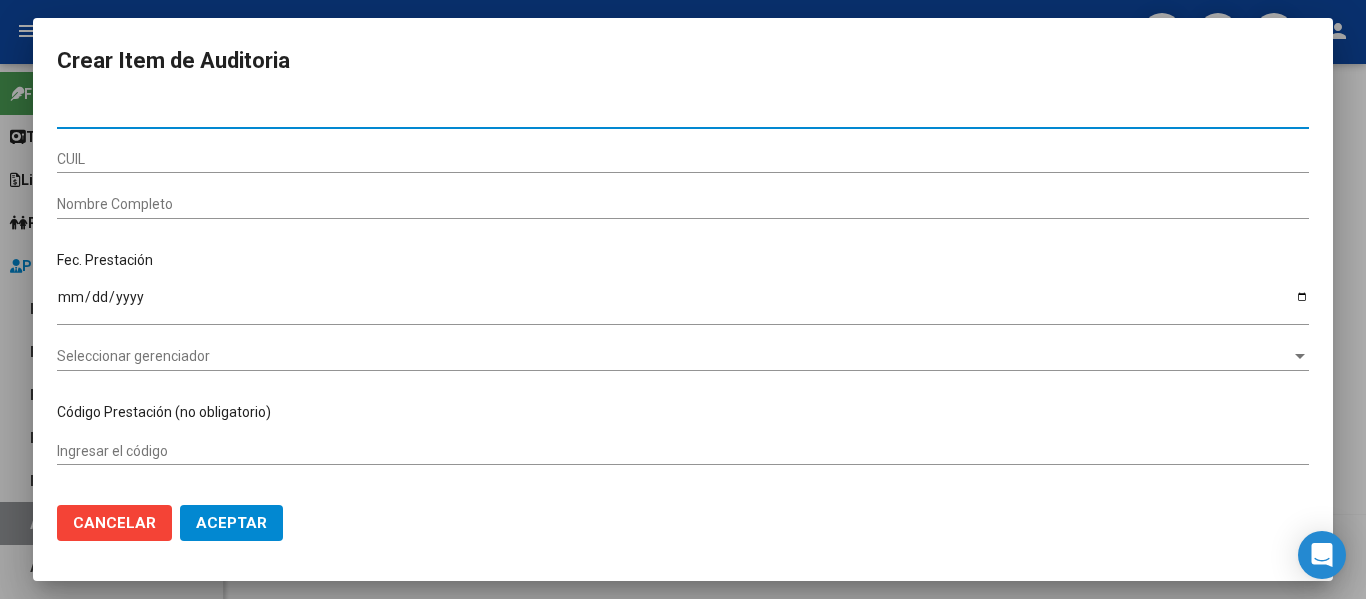 paste on "24169422" 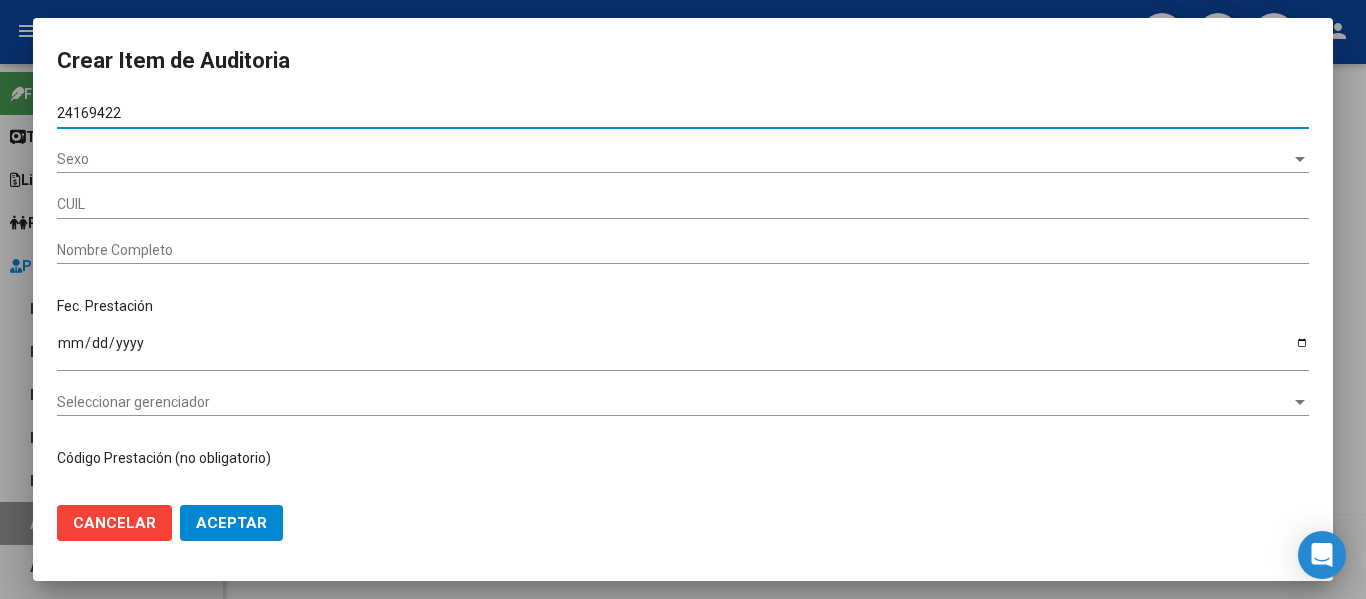 type on "23241694224" 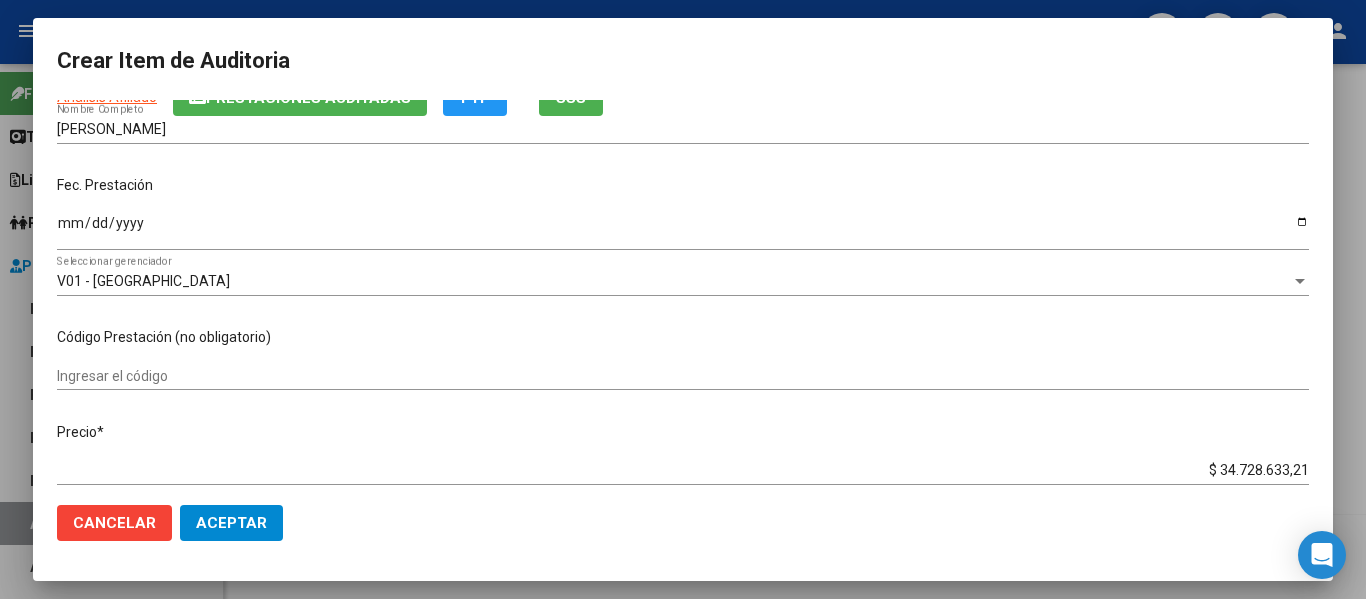 scroll, scrollTop: 169, scrollLeft: 0, axis: vertical 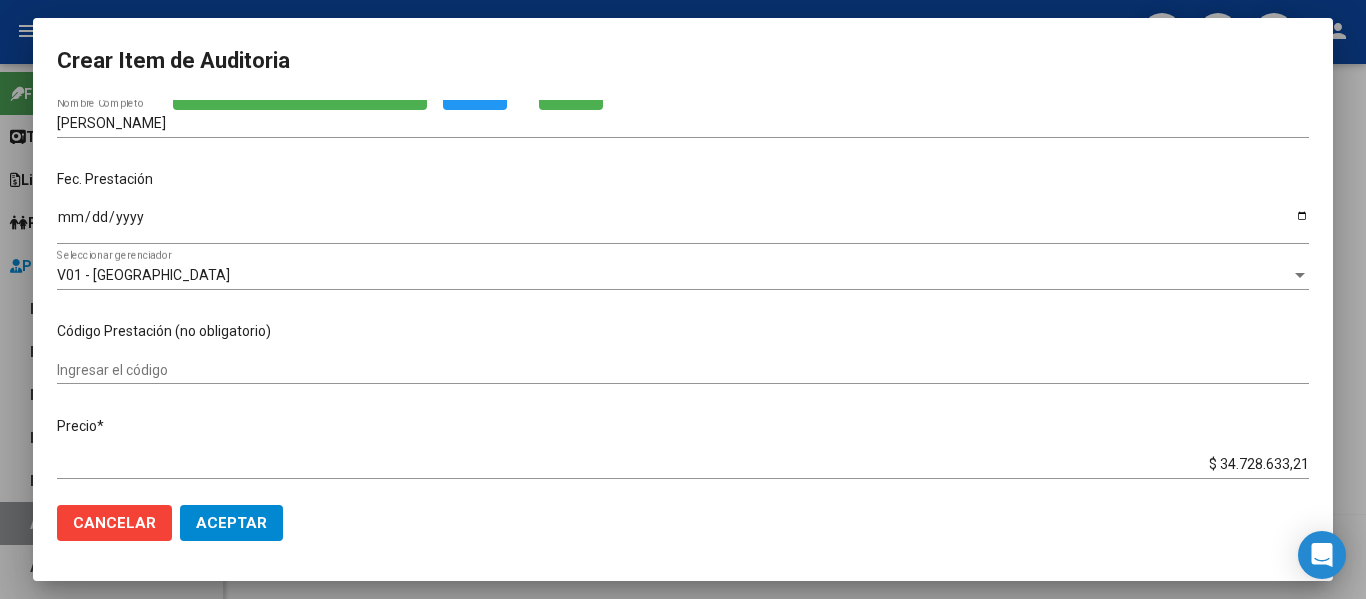 type on "24169422" 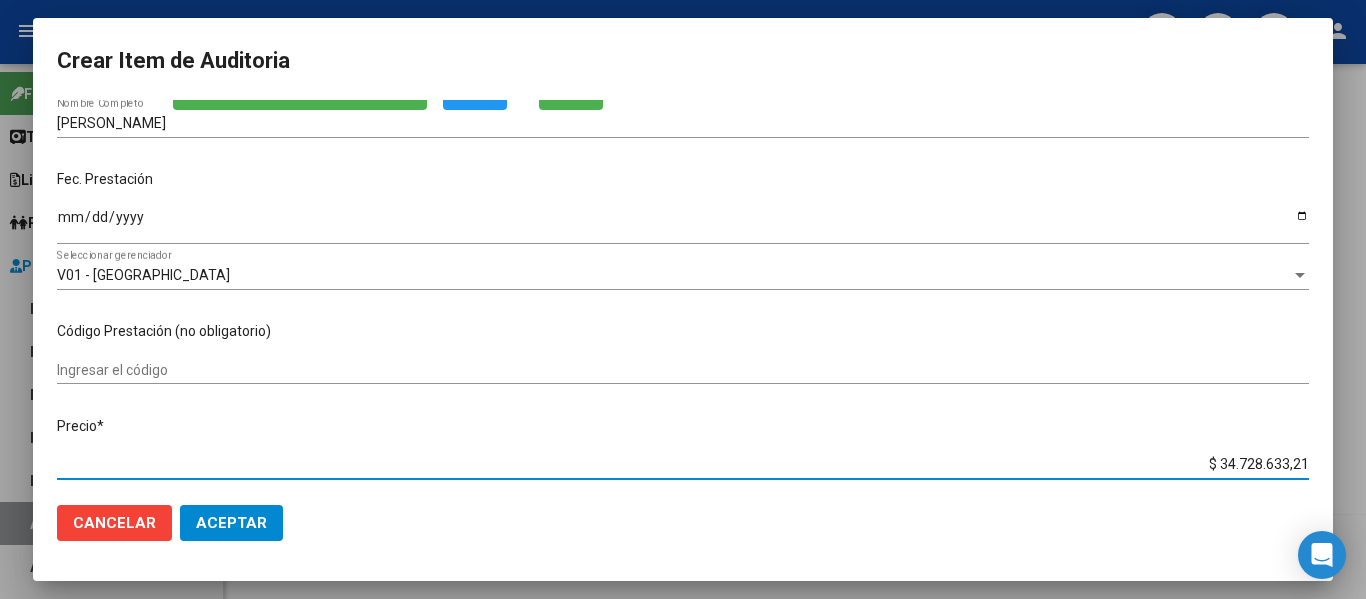 type on "$ 3.472.863,32" 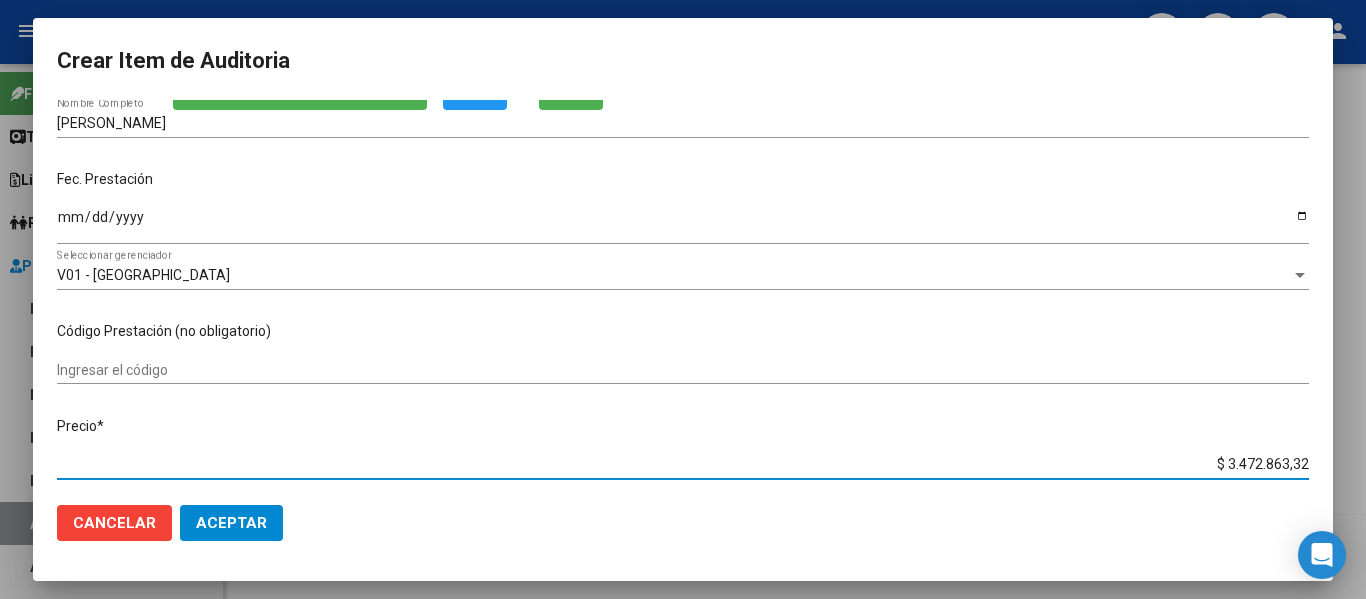 type on "$ 347.286,33" 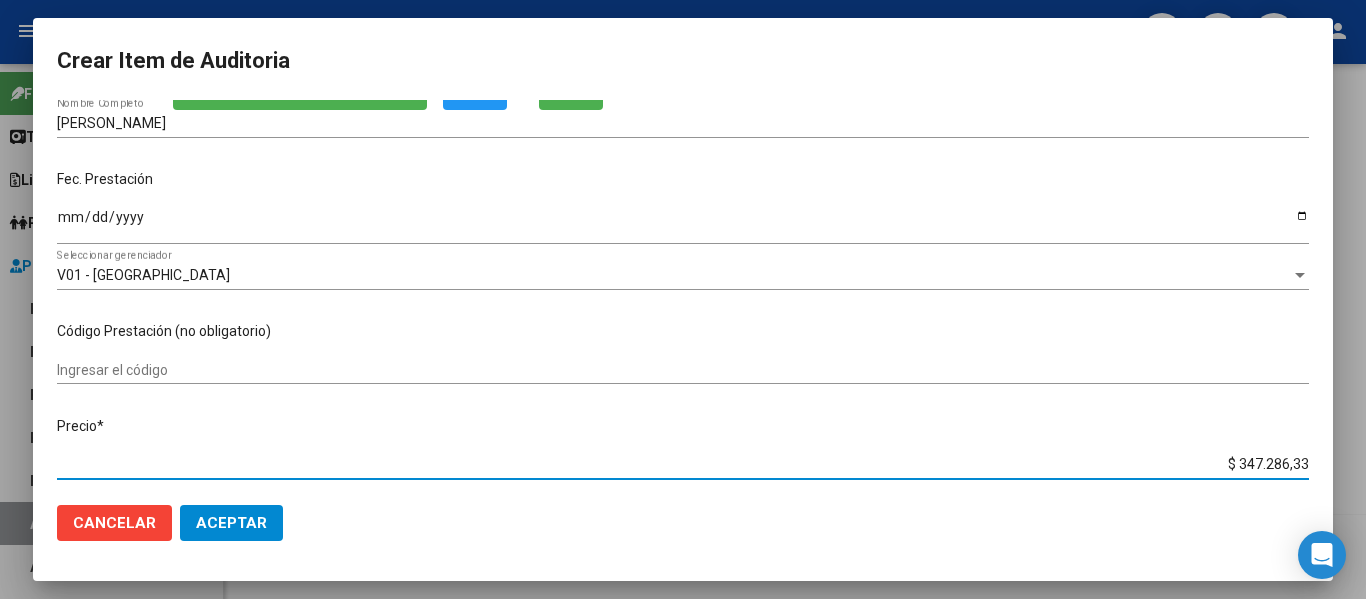 type on "$ 34.728,63" 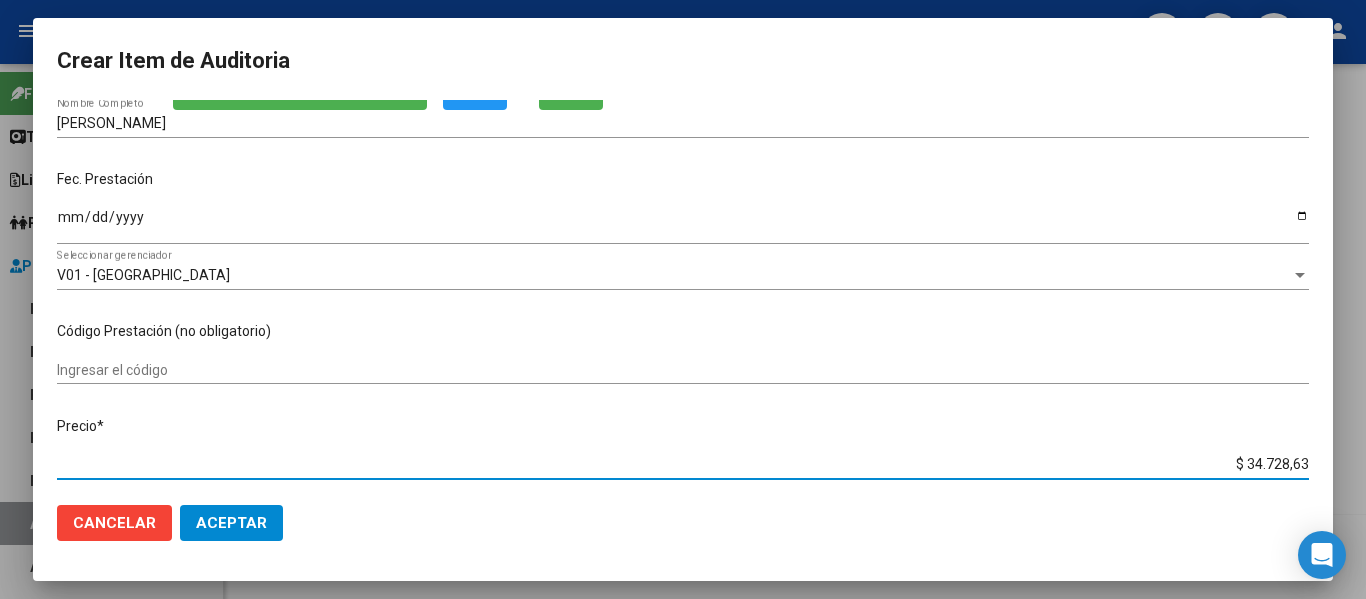 type on "$ 3.472,86" 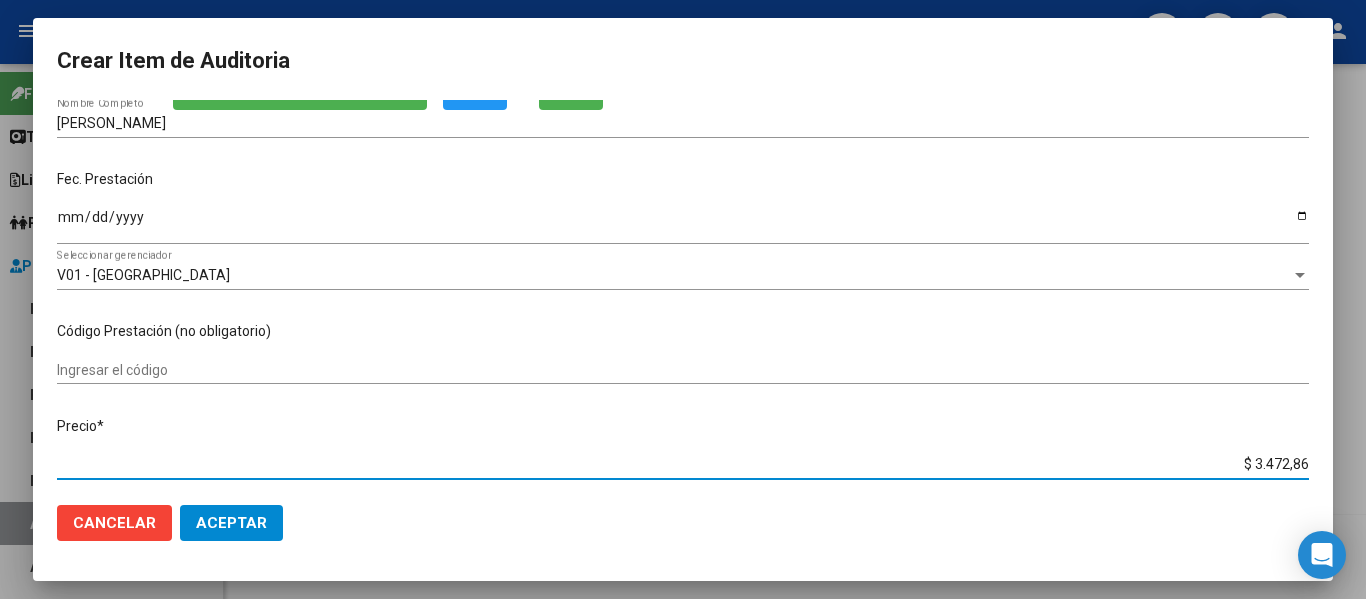 type on "$ 347,28" 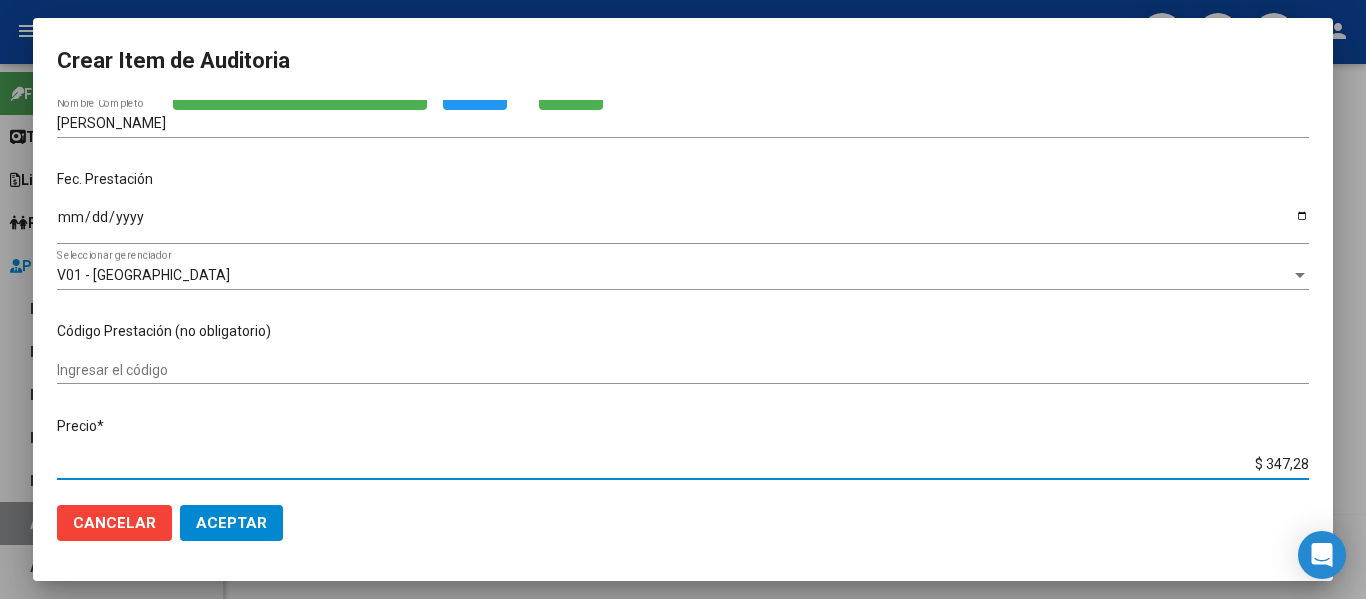 type on "$ 34,72" 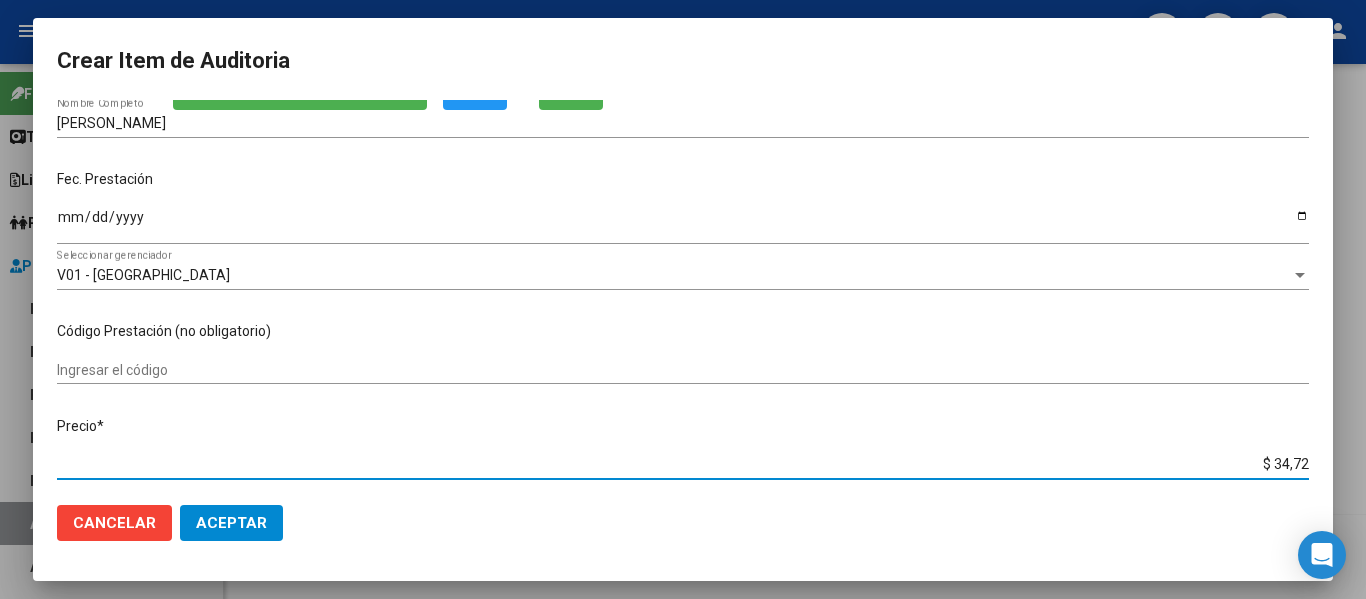type on "$ 3,47" 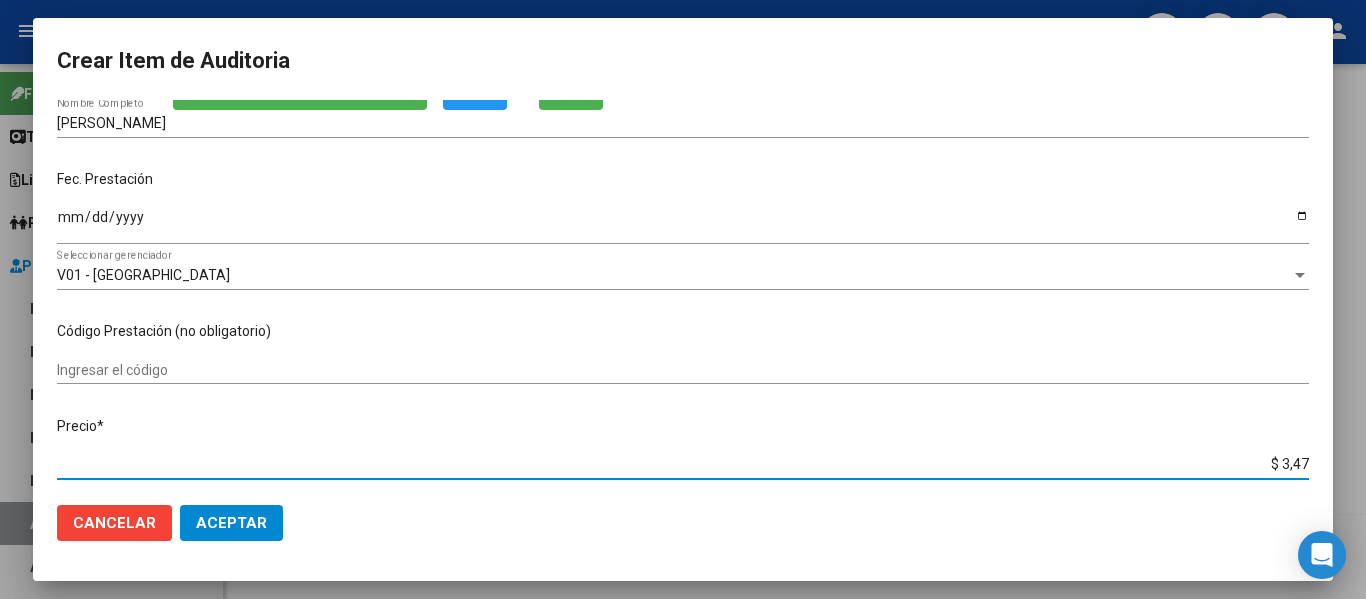 type on "$ 0,34" 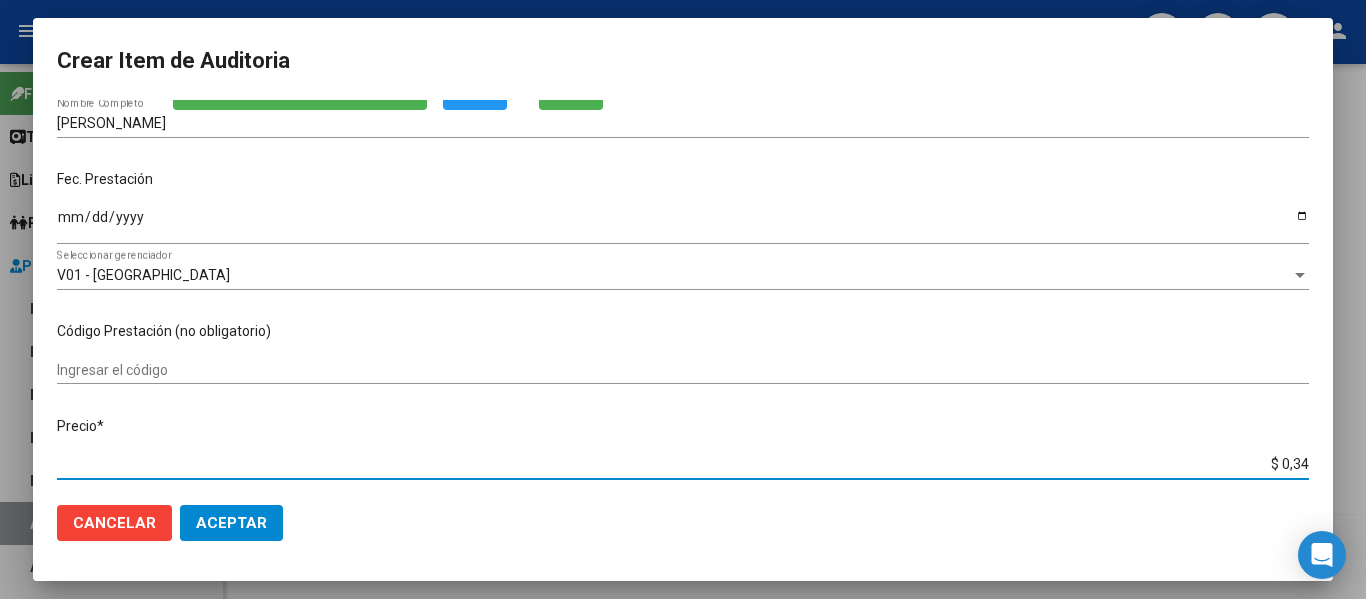 type on "$ 0,03" 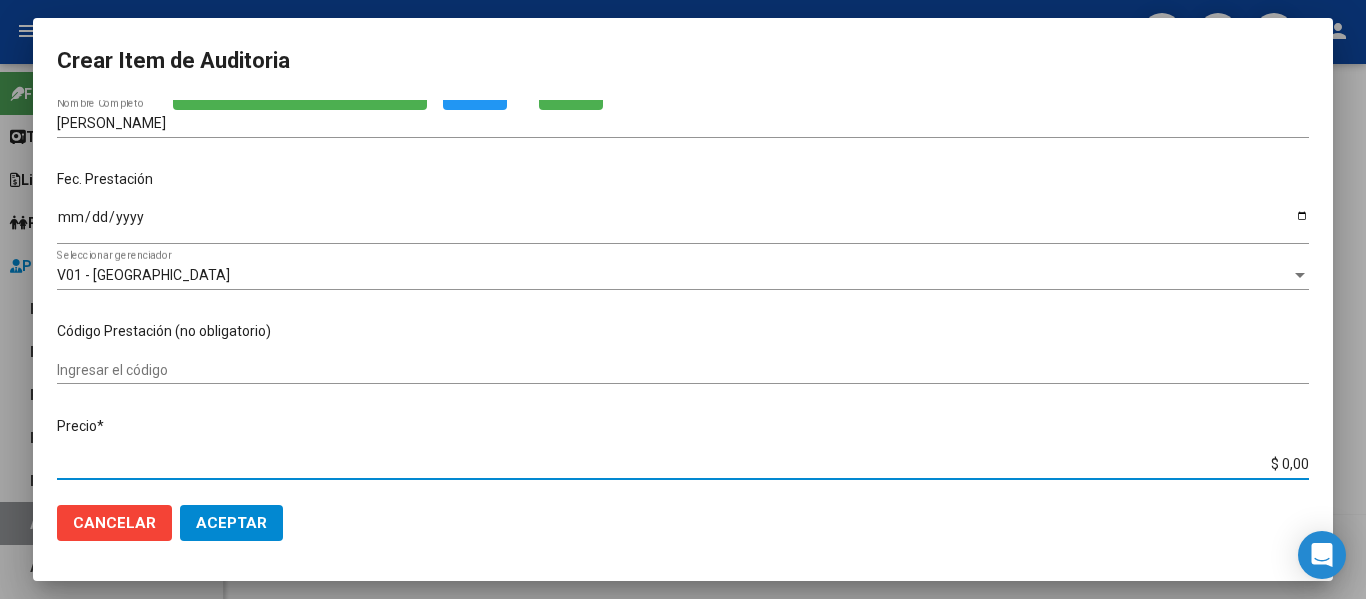 type on "$ 0,00" 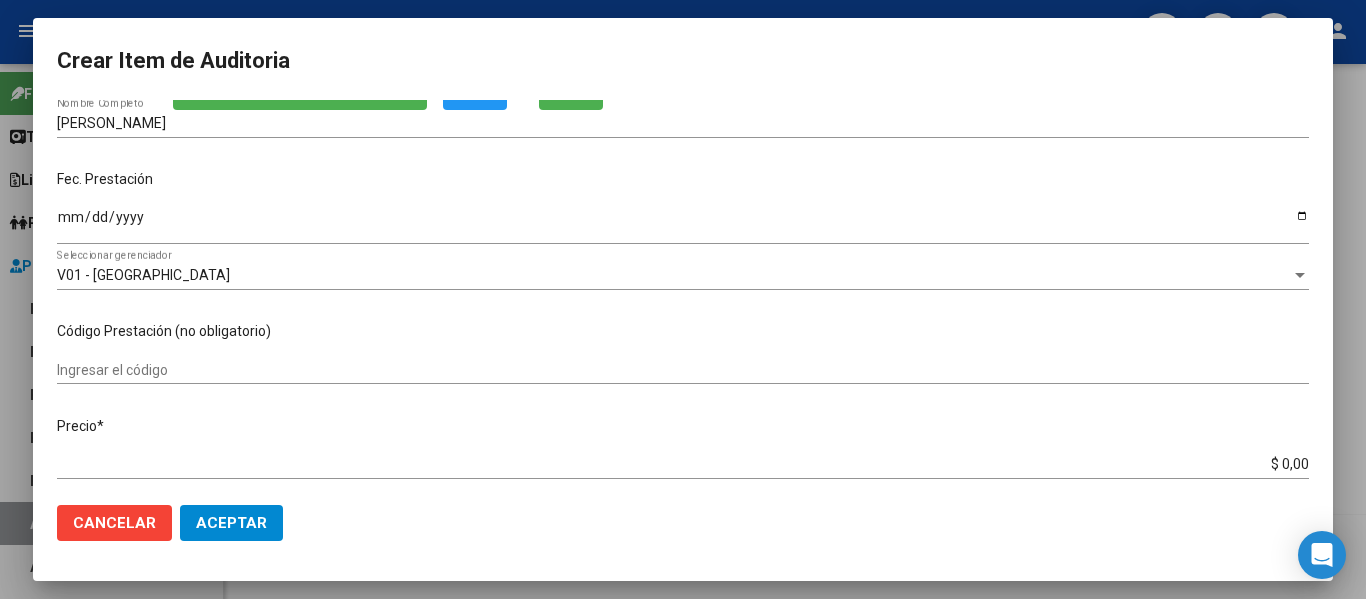 click at bounding box center [683, 299] 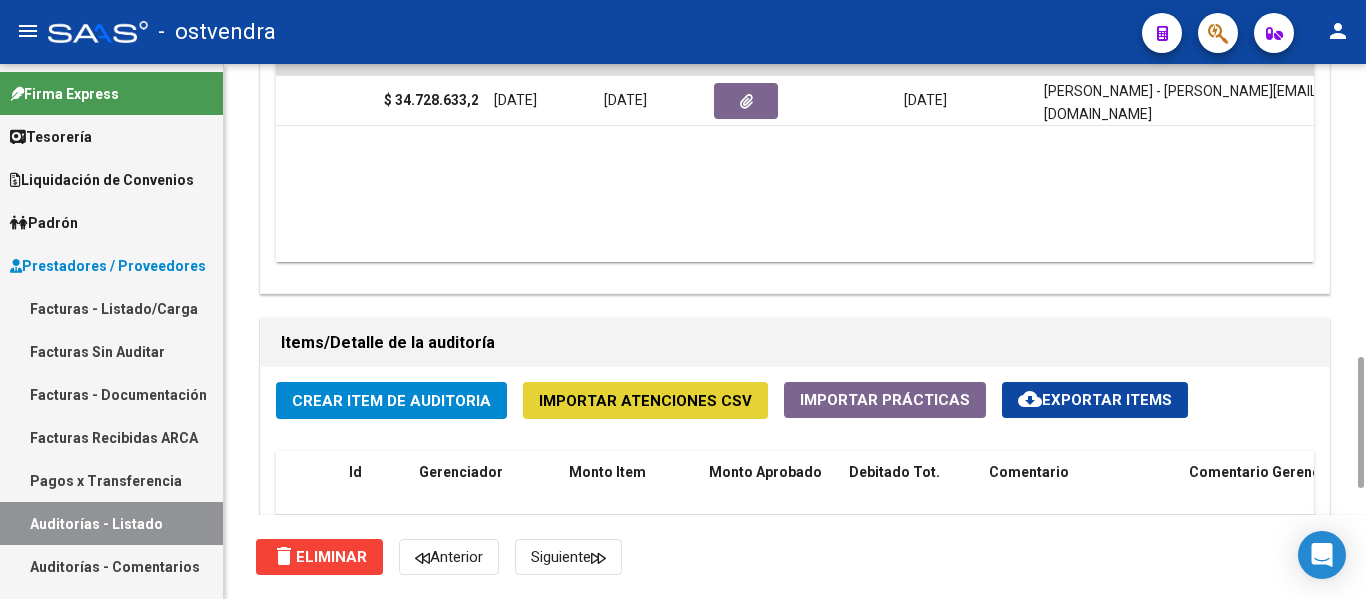 click on "Importar Atenciones CSV" 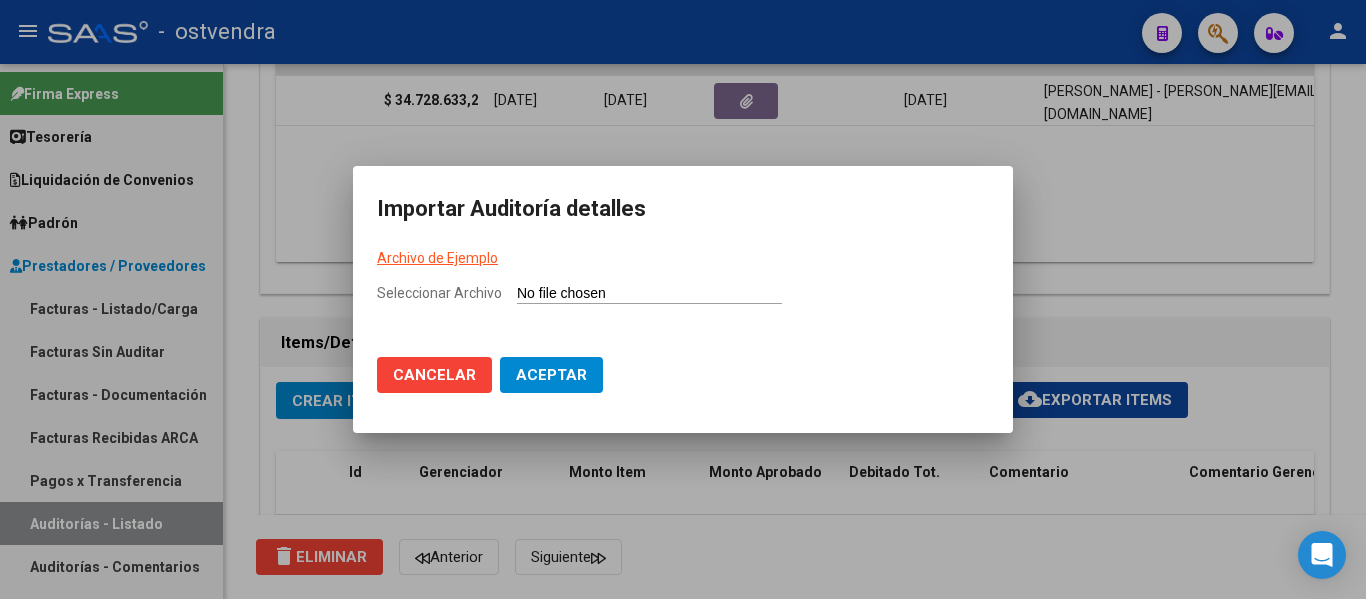 click on "Archivo de Ejemplo" at bounding box center [437, 258] 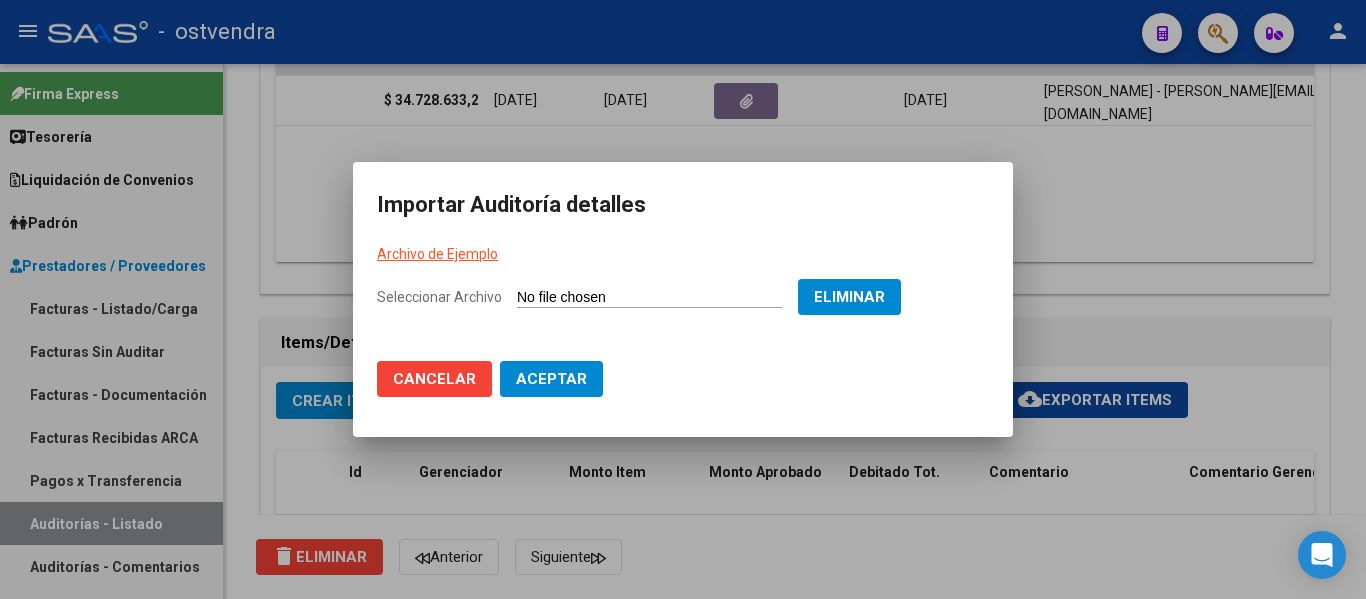 click on "Aceptar" 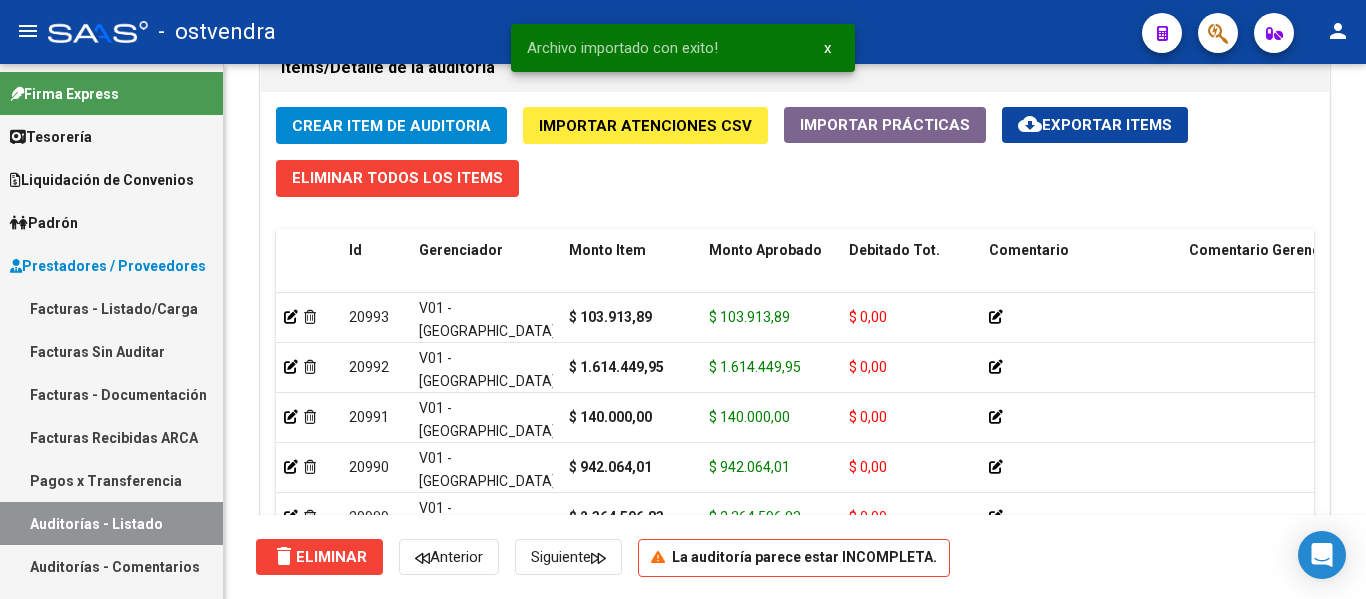 scroll, scrollTop: 1690, scrollLeft: 0, axis: vertical 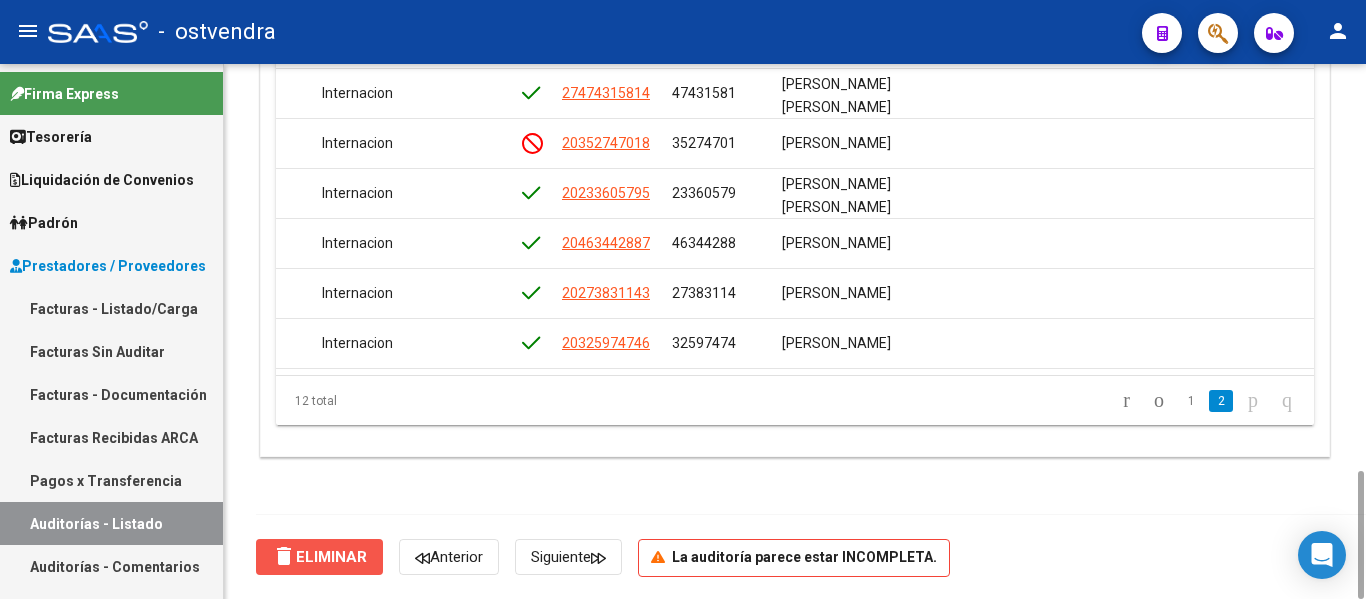 click on "delete  Eliminar" 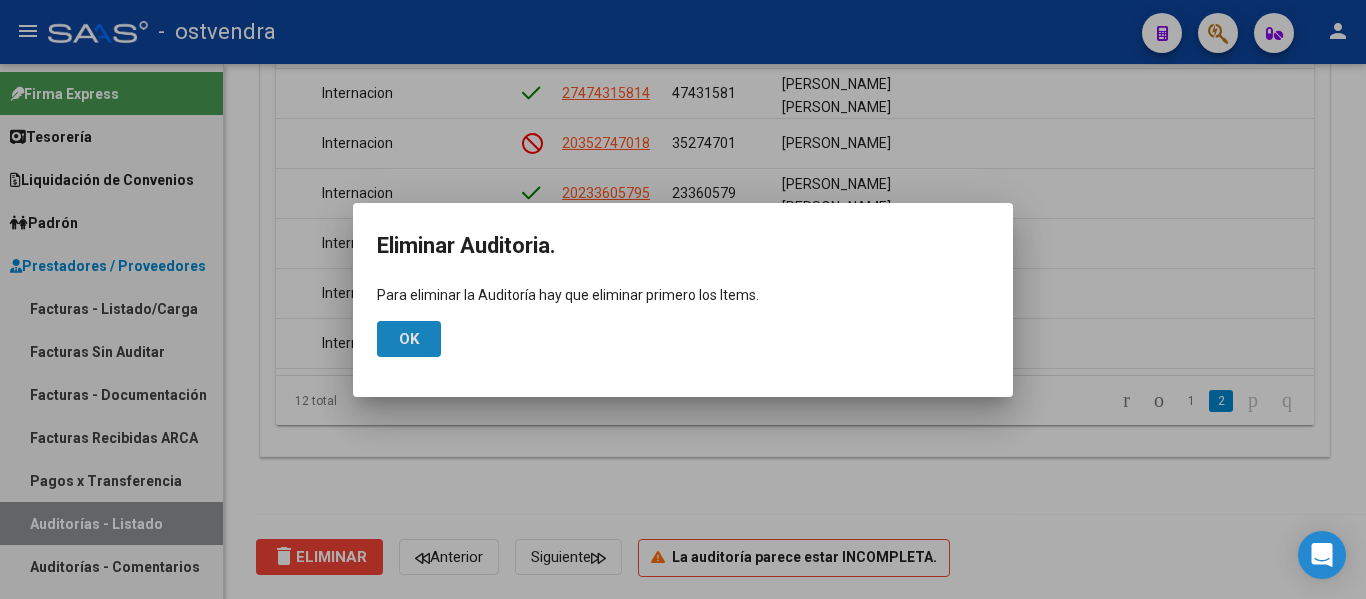 click on "Ok" 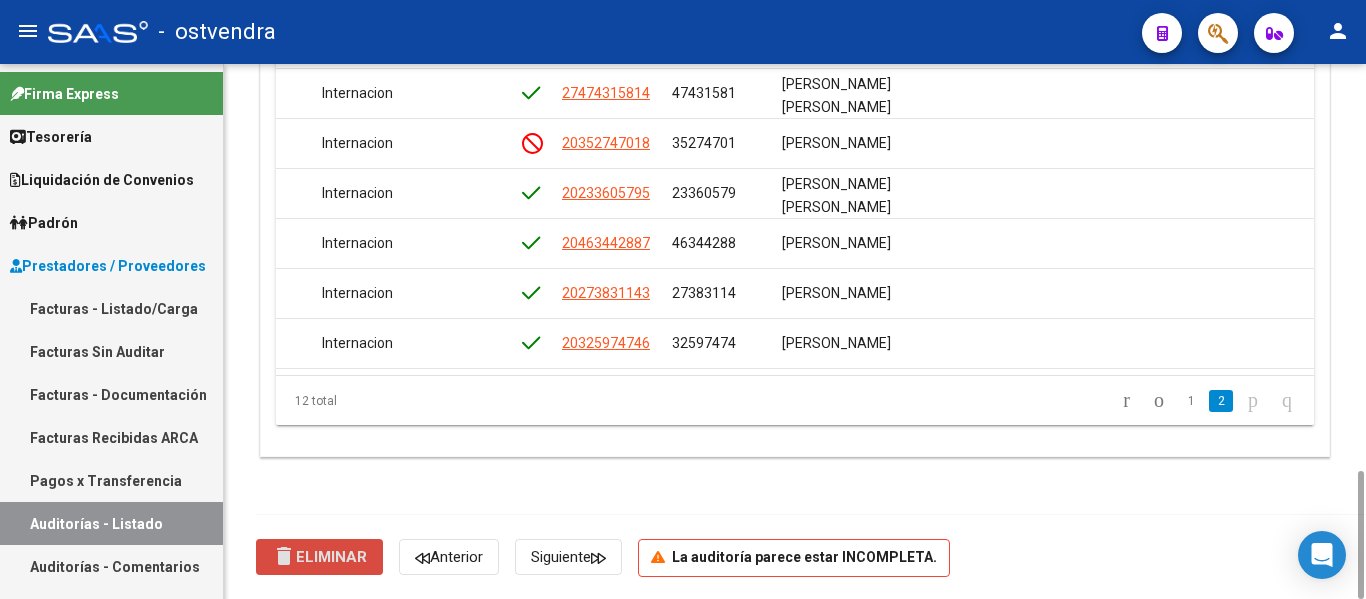 click on "delete  Eliminar" 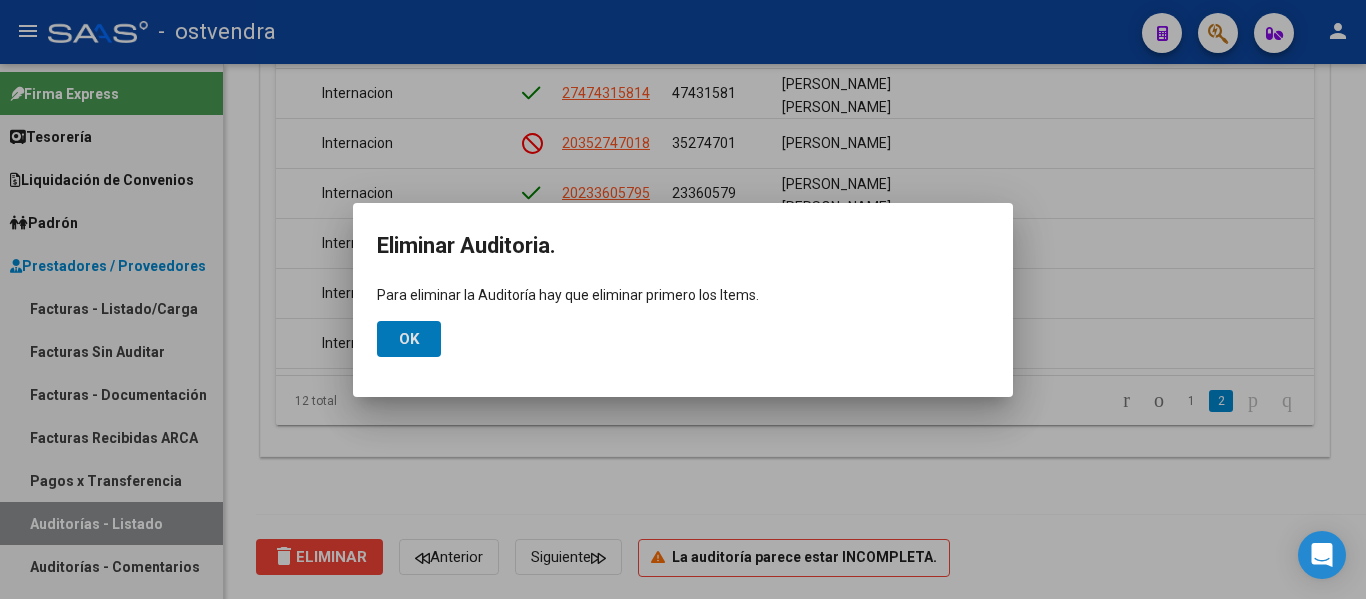 click on "Ok" 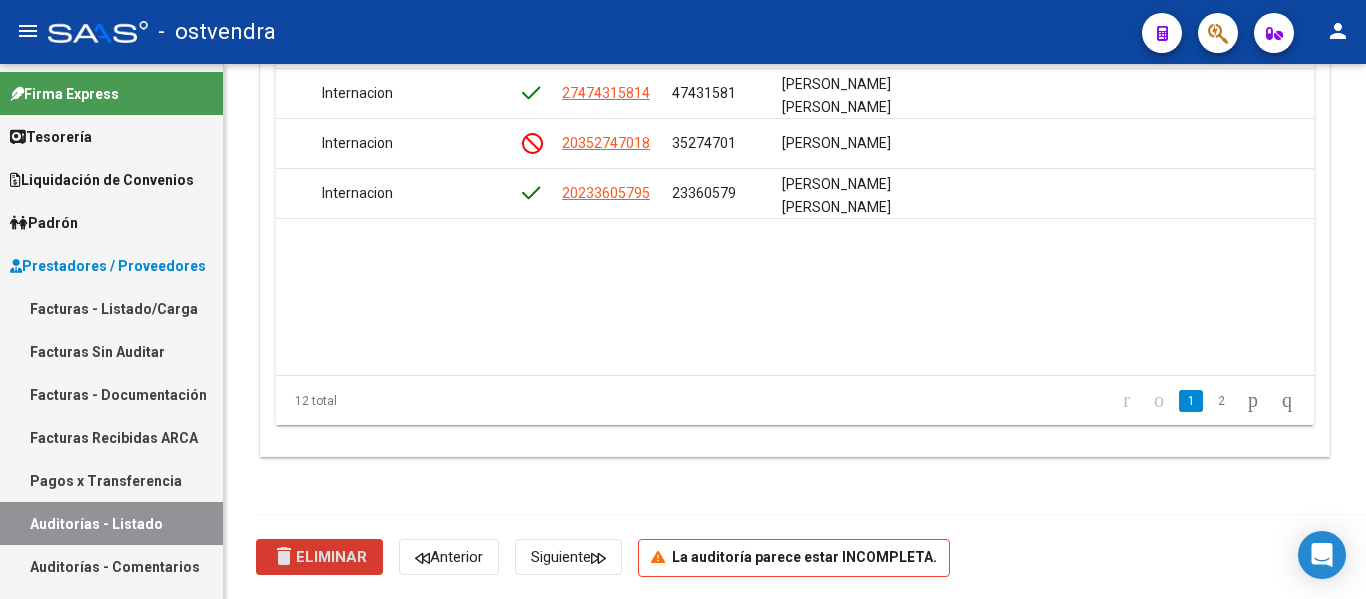 scroll, scrollTop: 0, scrollLeft: 1067, axis: horizontal 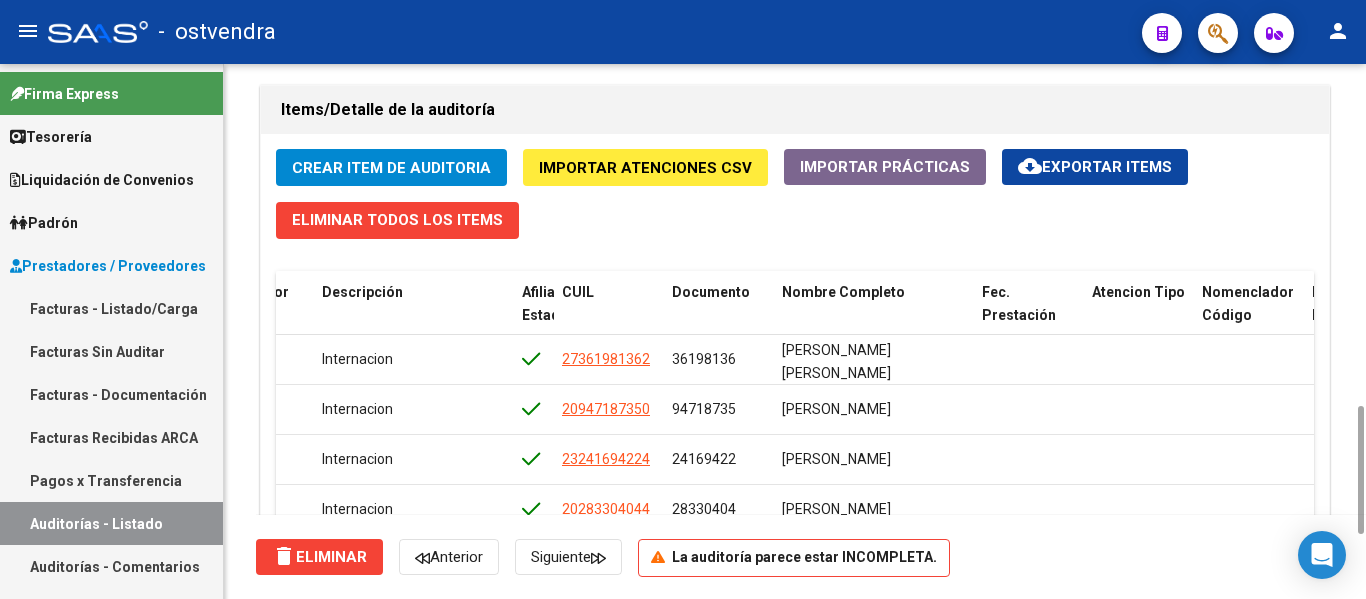 click on "Crear Item de Auditoria Importar Atenciones CSV  Importar Prácticas
cloud_download  Exportar Items   Eliminar Todos los Items  Id Gerenciador Monto Item Monto Aprobado Debitado Tot. Comentario Comentario Gerenciador Descripción Afiliado Estado CUIL Documento Nombre Completo Fec. Prestación Atencion Tipo Nomenclador Código Nomenclador Nombre Usuario Creado Area Creado Area Modificado     20993  V01 - [PERSON_NAME] $ 103.913,89 $ 103.913,89 $ 0,00          Internacion  27361981362  36198136   [PERSON_NAME] [PERSON_NAME]   [DATE]   PPMM VIA SANO     20992  V01 - [PERSON_NAME] $ 1.614.449,95 $ 1.614.449,95 $ 0,00          Internacion  20947187350  94718735   [PERSON_NAME]         [PERSON_NAME]   [DATE]   PPMM VIA SANO     20991  V01 - [PERSON_NAME] $ 140.000,00 $ 140.000,00 $ 0,00          Internacion  23241694224  24169422   [PERSON_NAME] [PERSON_NAME]   [DATE]   PPMM VIA SANO     20990  V01 - [PERSON_NAME] $ 942.064,01 $ 942.064,01 $ 0,00" 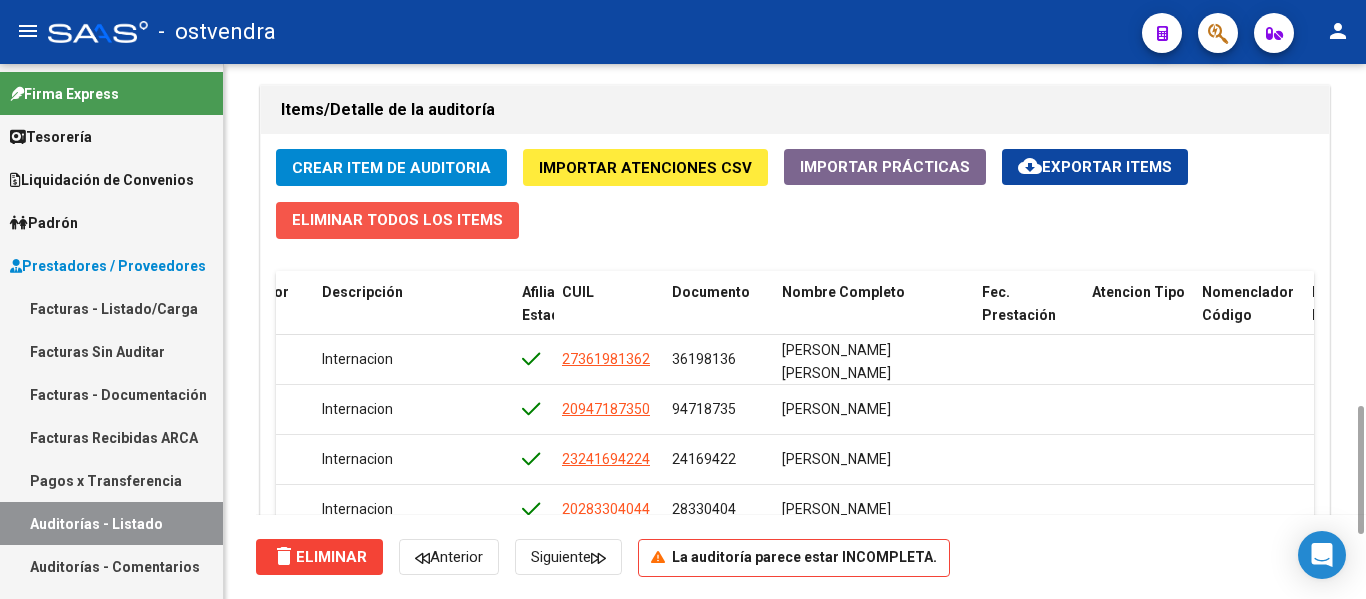 click on "Eliminar Todos los Items" 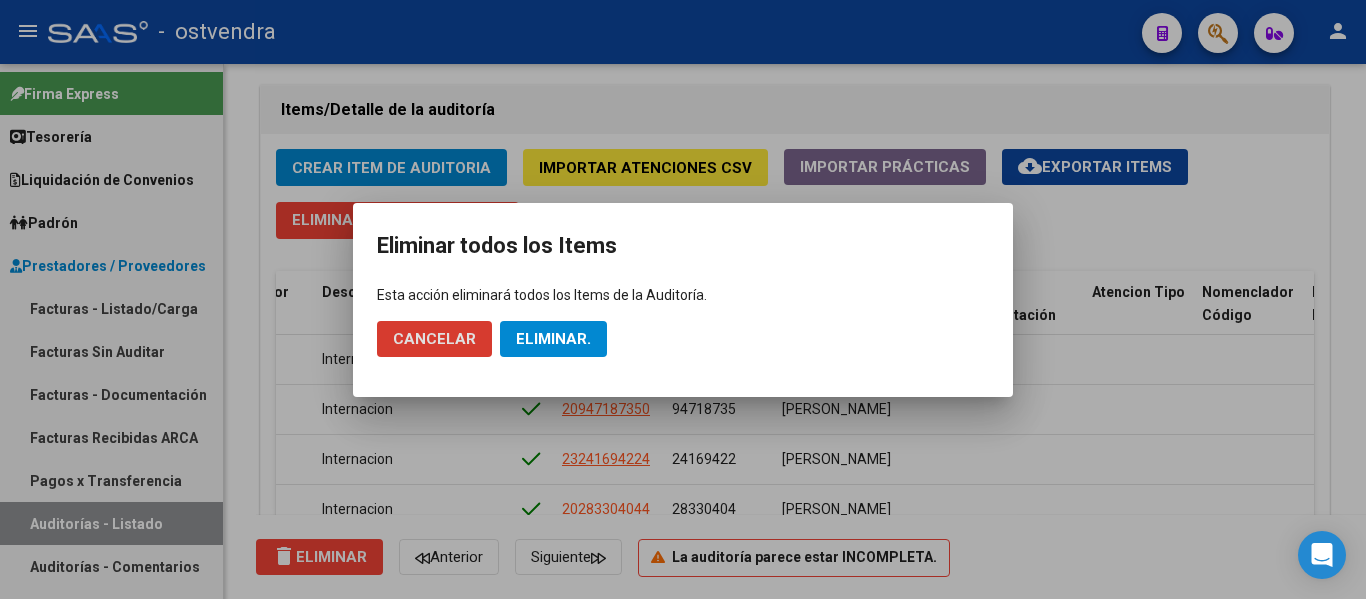 click on "Eliminar." 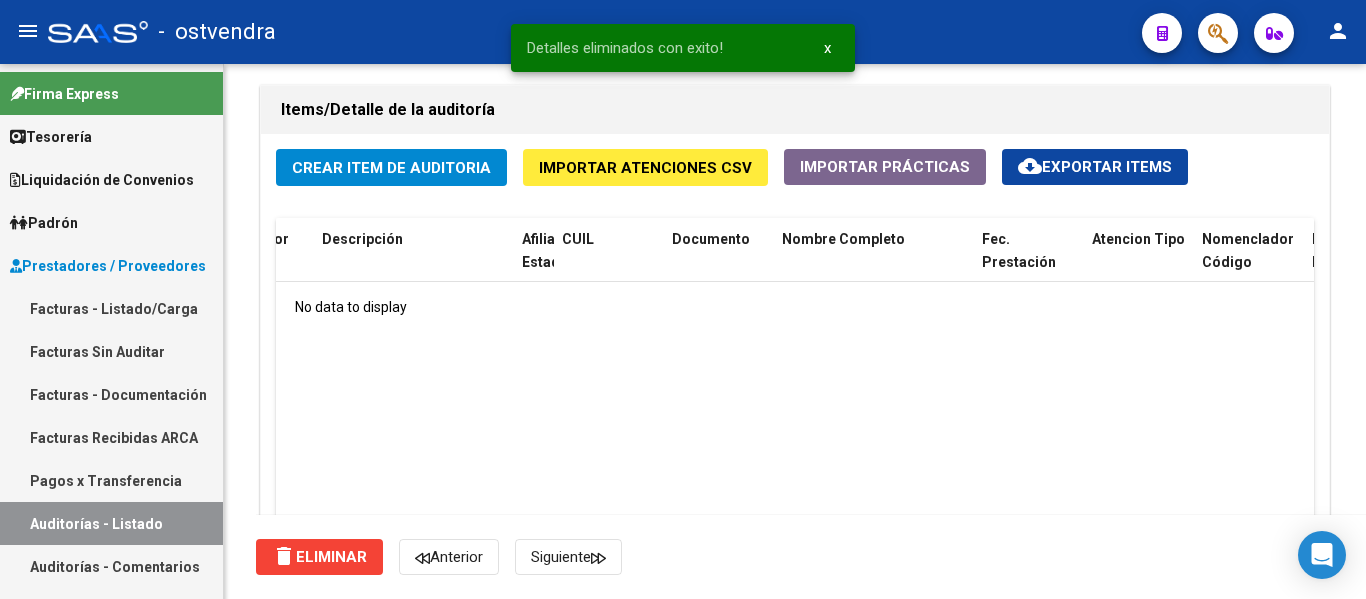 scroll, scrollTop: 0, scrollLeft: 0, axis: both 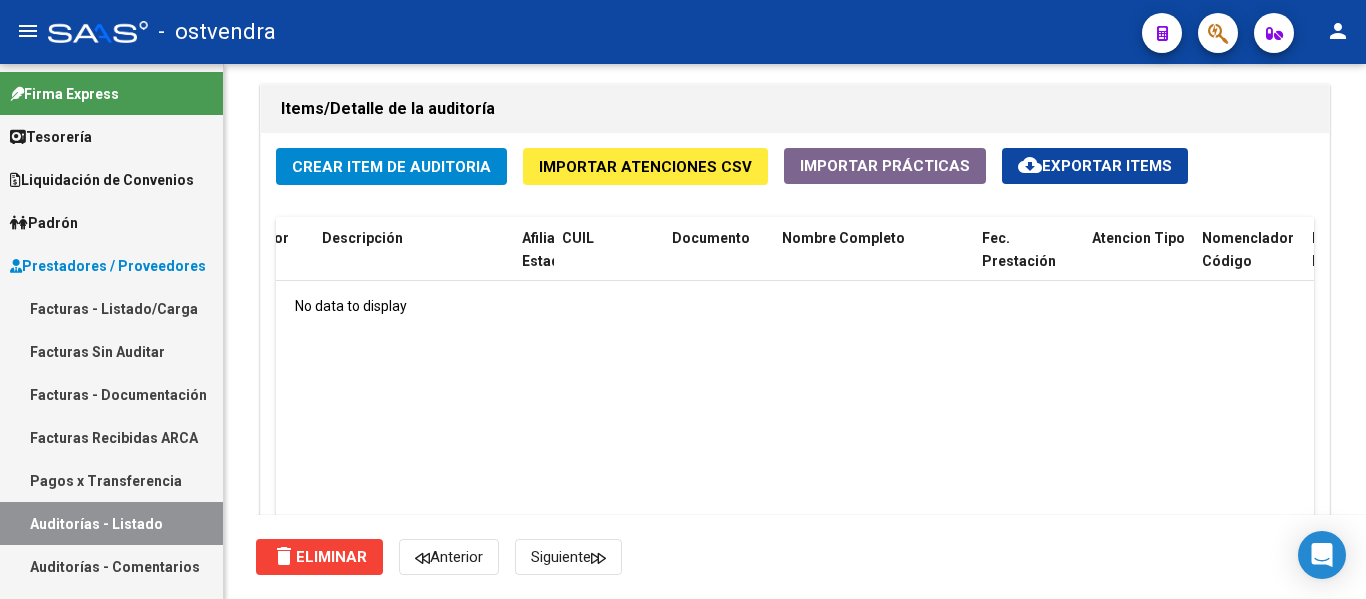 click on "Facturas - Listado/Carga" at bounding box center [111, 308] 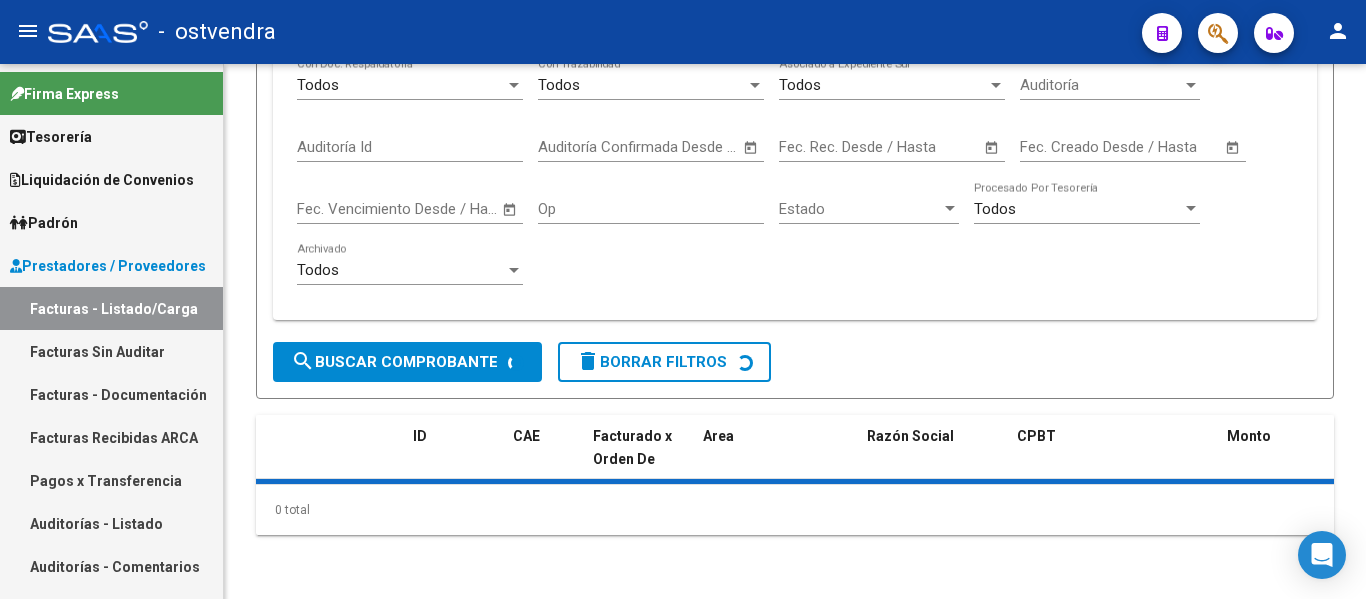 scroll, scrollTop: 0, scrollLeft: 0, axis: both 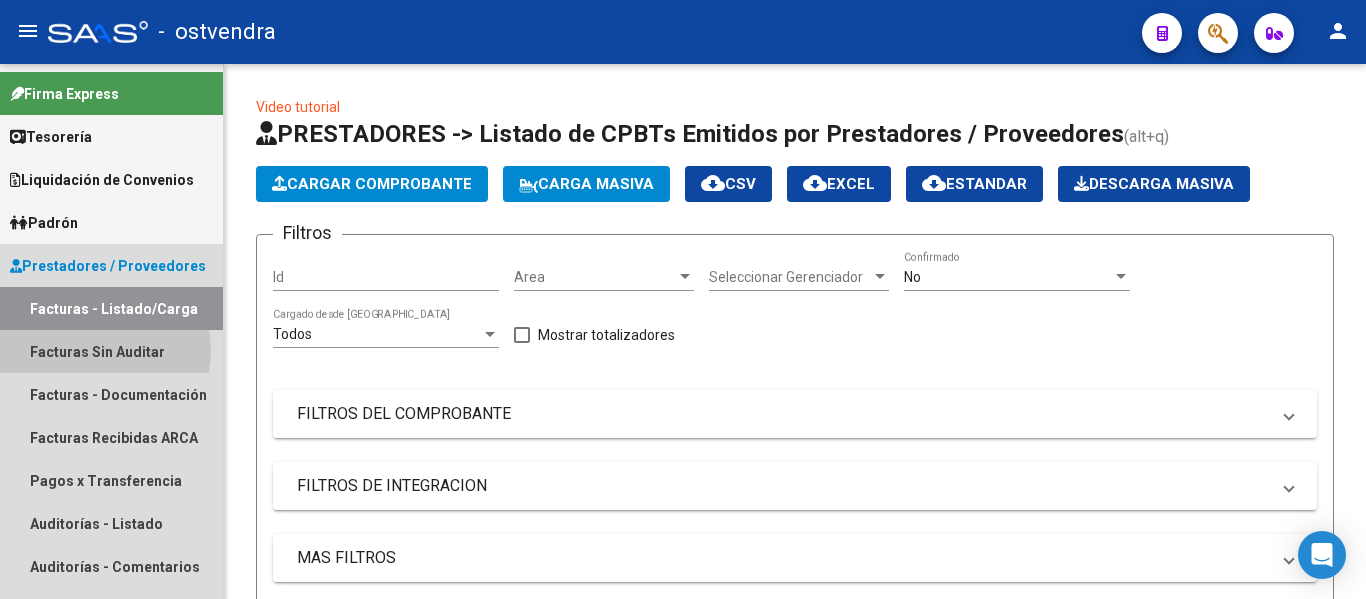click on "Facturas Sin Auditar" at bounding box center (111, 351) 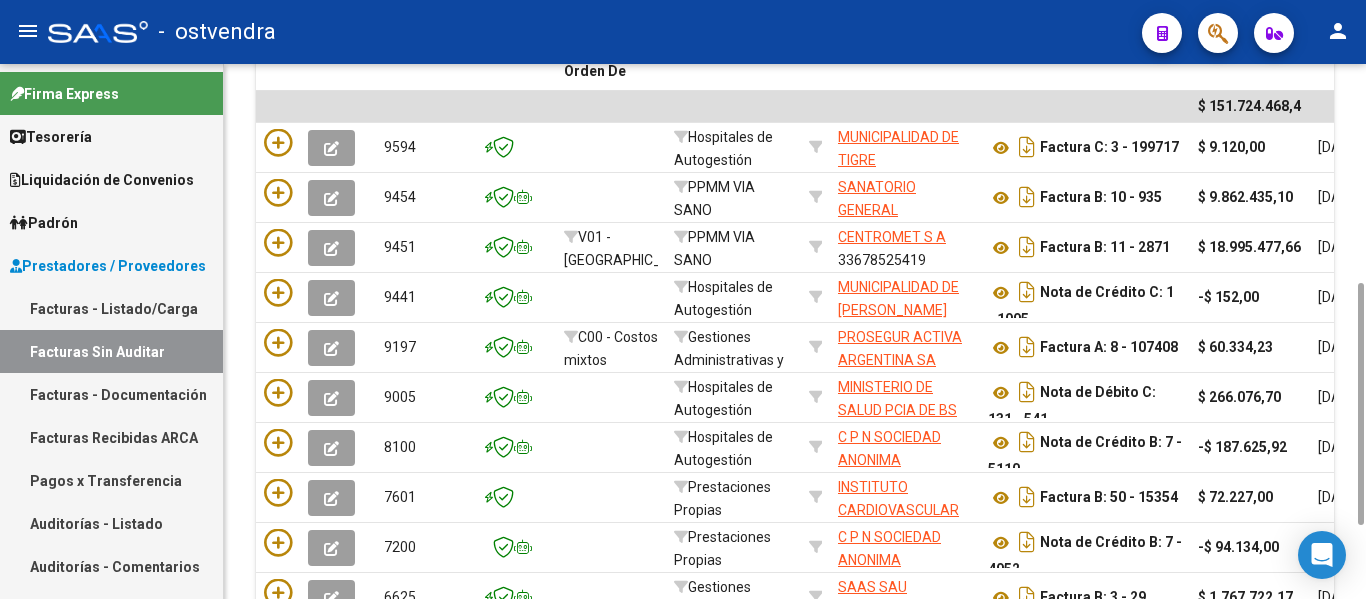 scroll, scrollTop: 482, scrollLeft: 0, axis: vertical 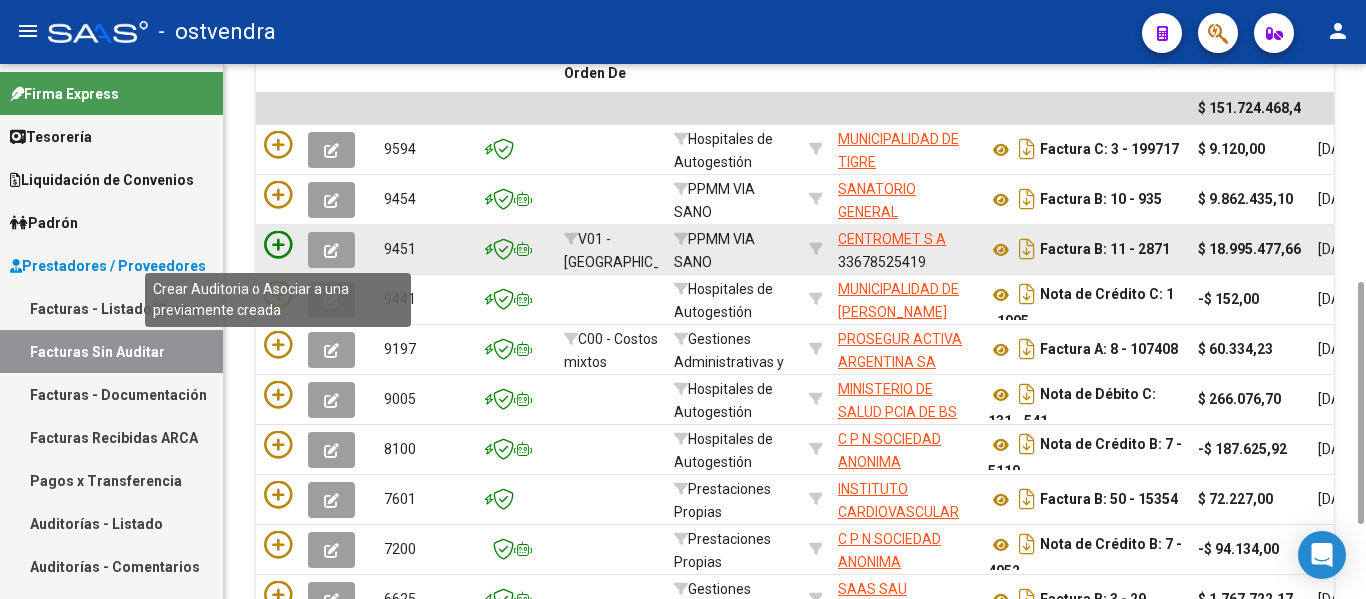 click 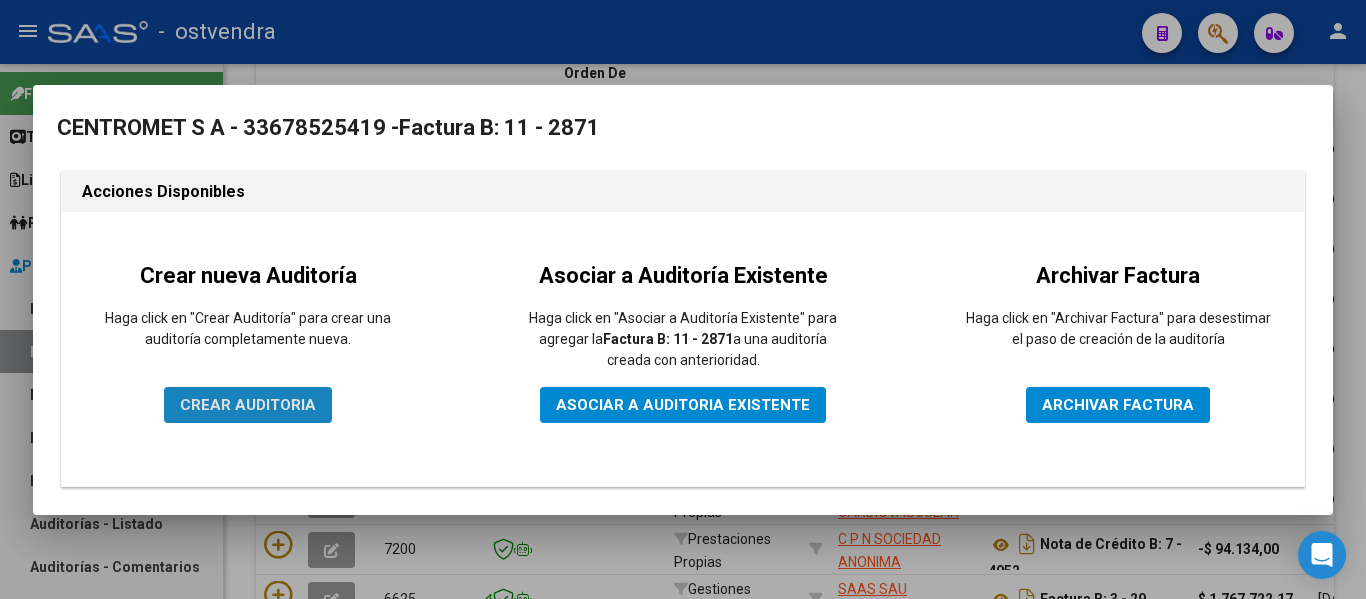 click on "CREAR AUDITORIA" at bounding box center [248, 405] 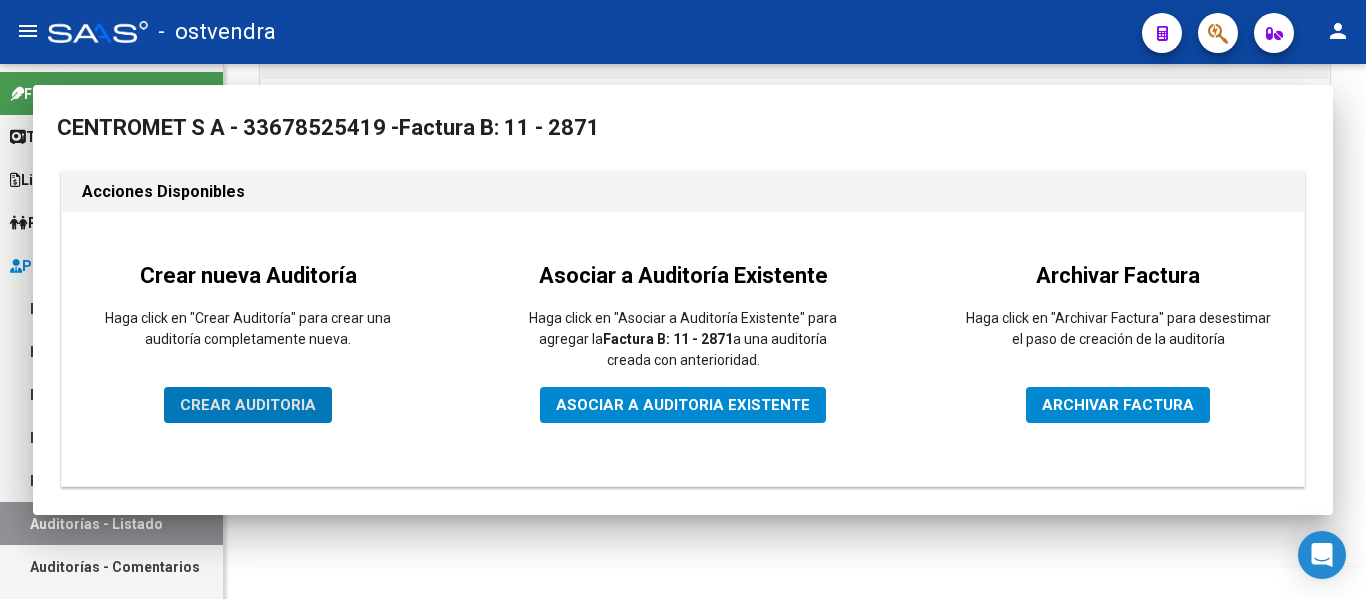 scroll, scrollTop: 0, scrollLeft: 0, axis: both 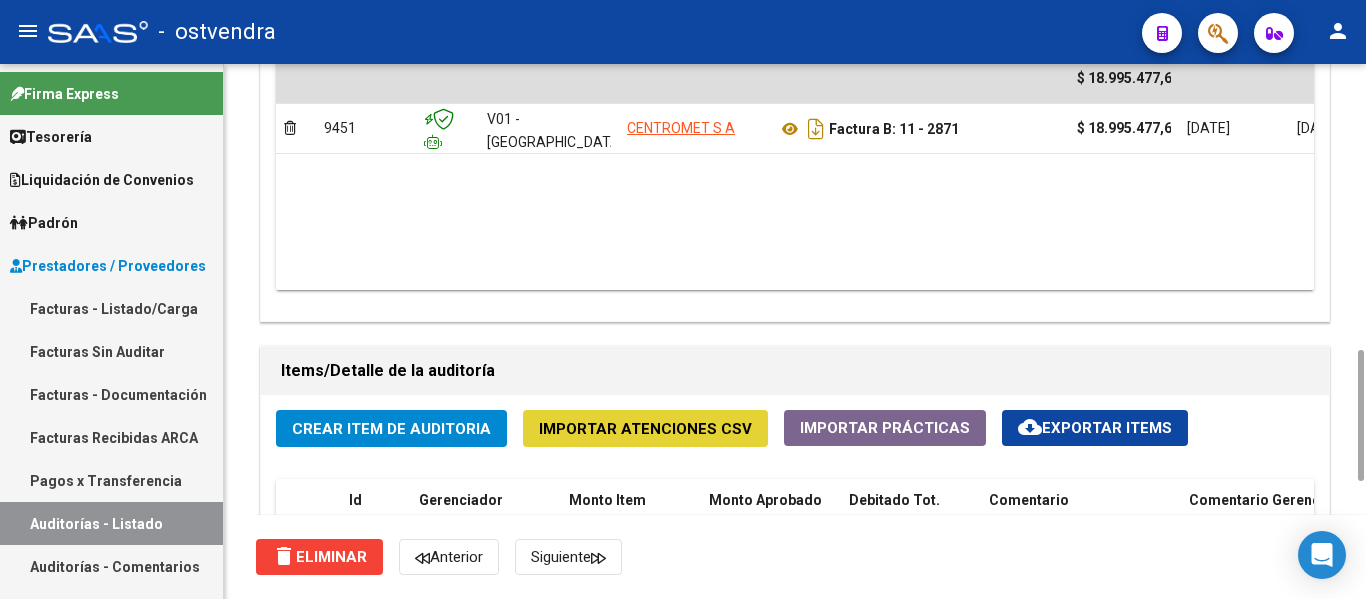 click on "Importar Atenciones CSV" 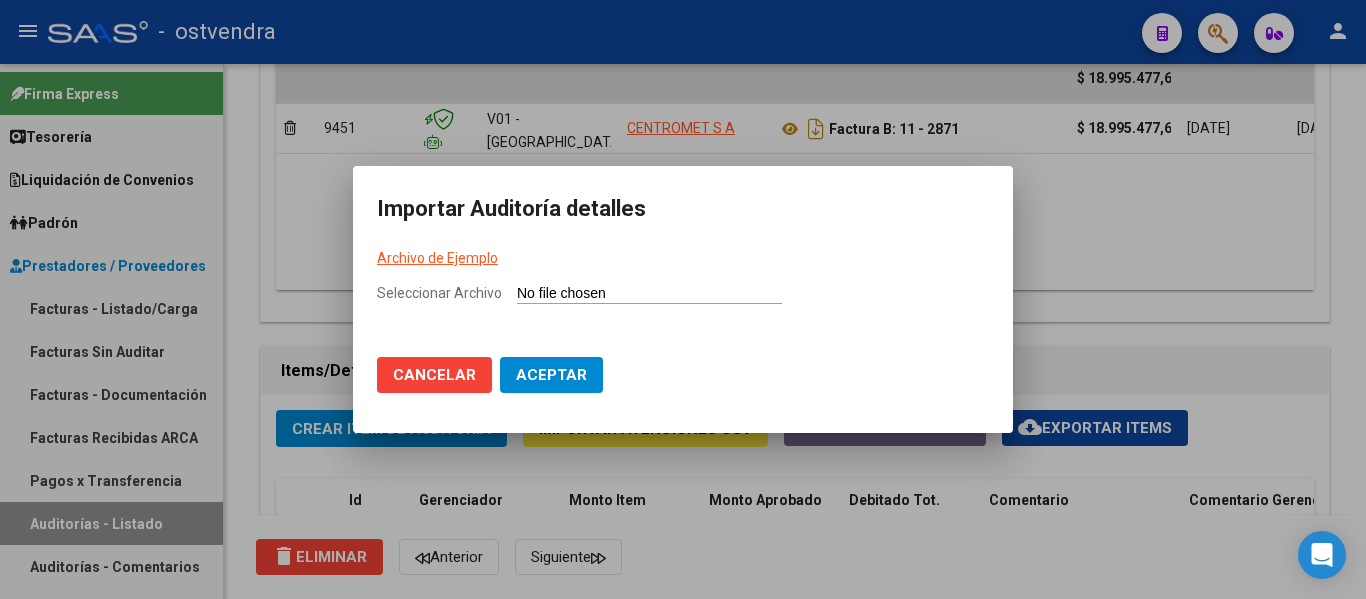 click on "Archivo de Ejemplo" at bounding box center (683, 258) 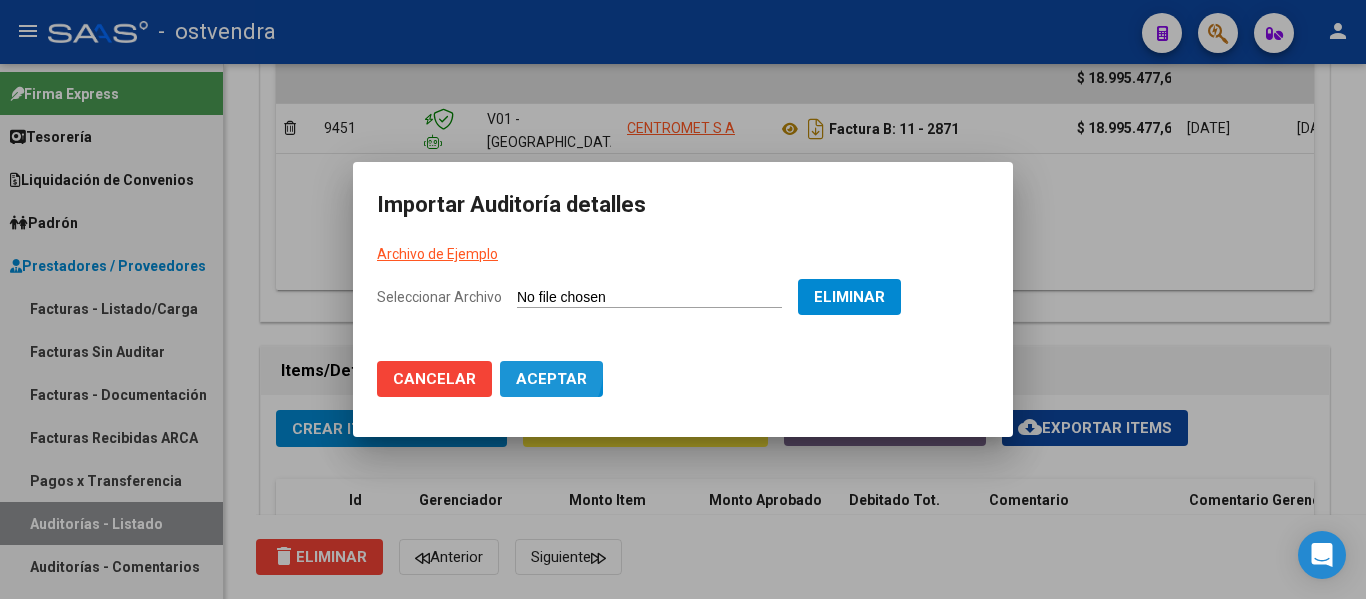 click on "Aceptar" 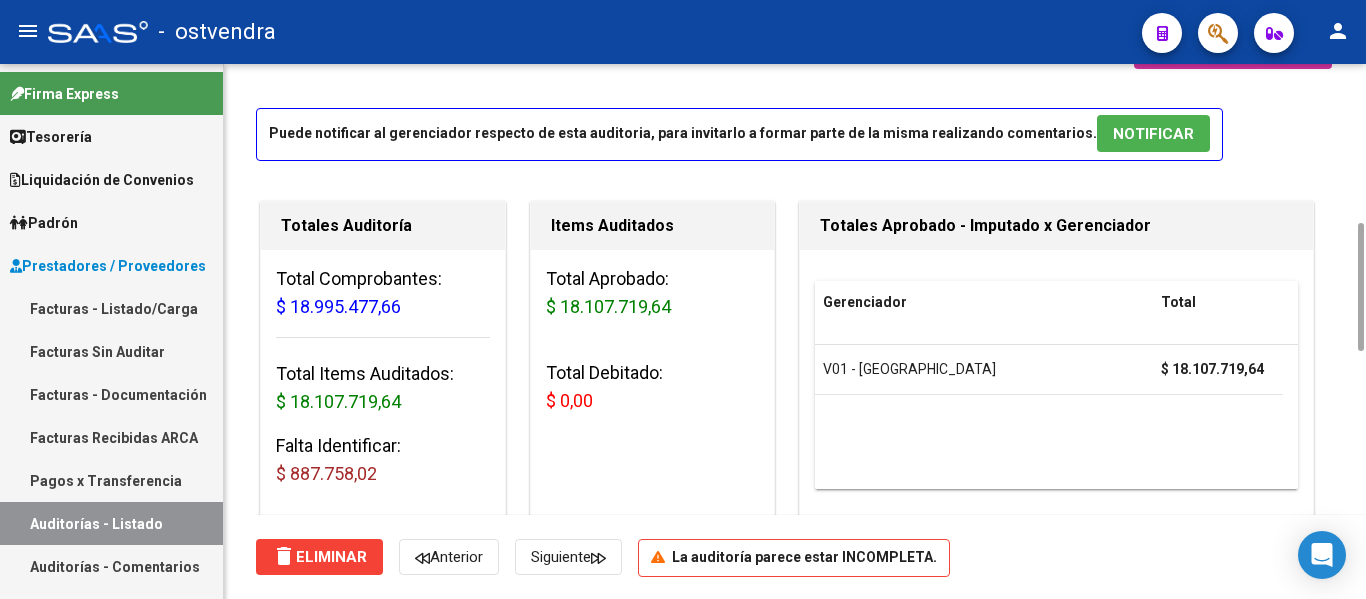 scroll, scrollTop: 214, scrollLeft: 0, axis: vertical 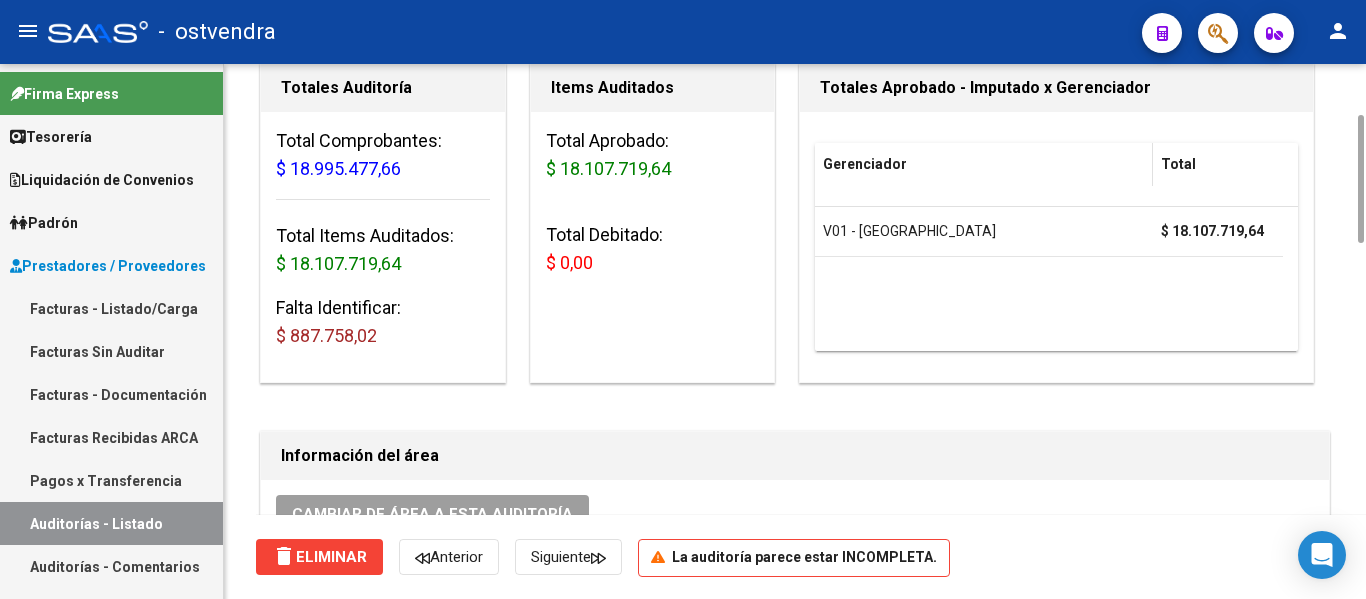 click on "Gerenciador" 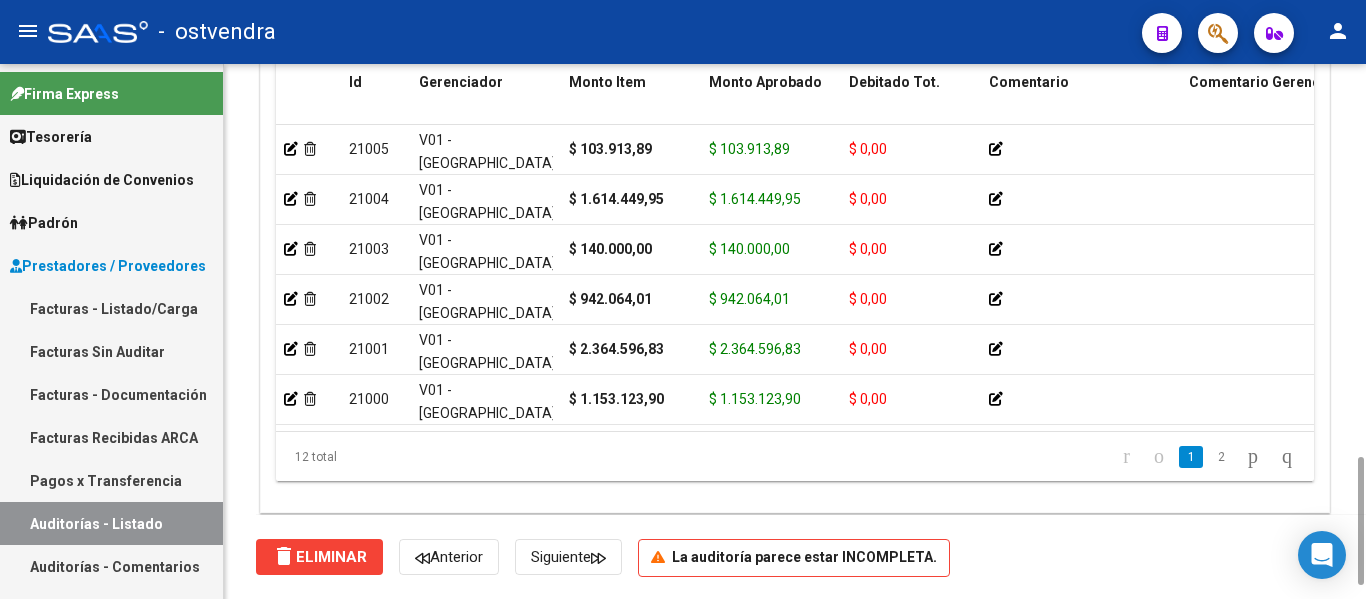 scroll, scrollTop: 1690, scrollLeft: 0, axis: vertical 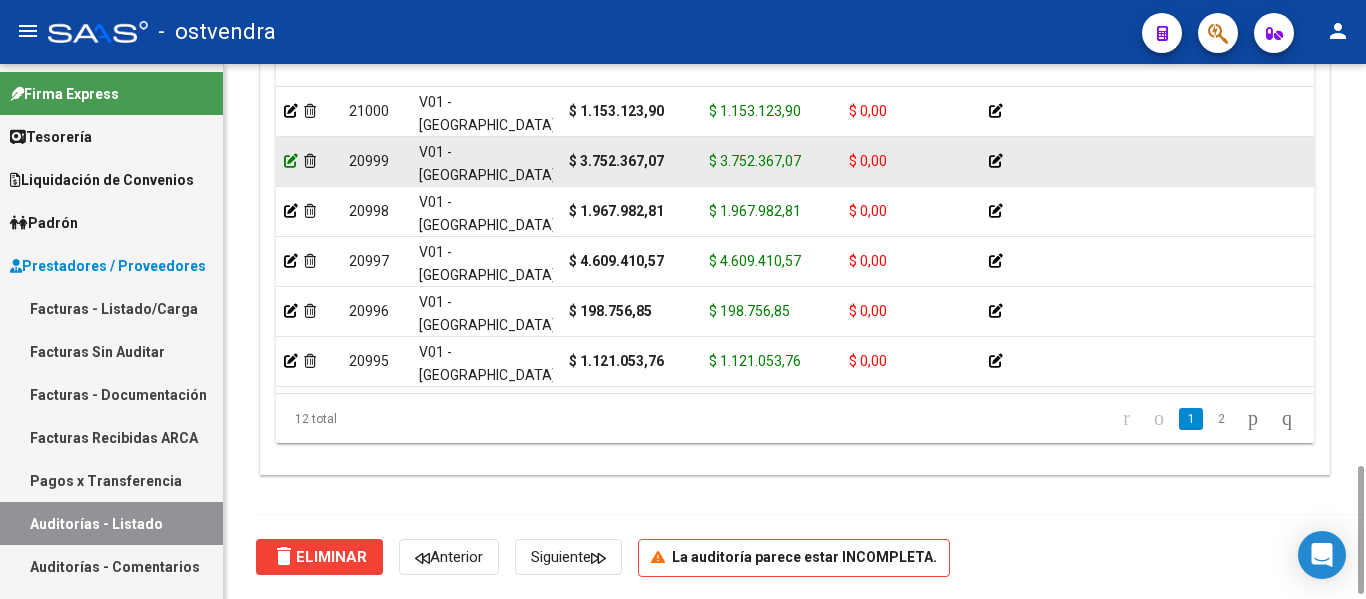 click 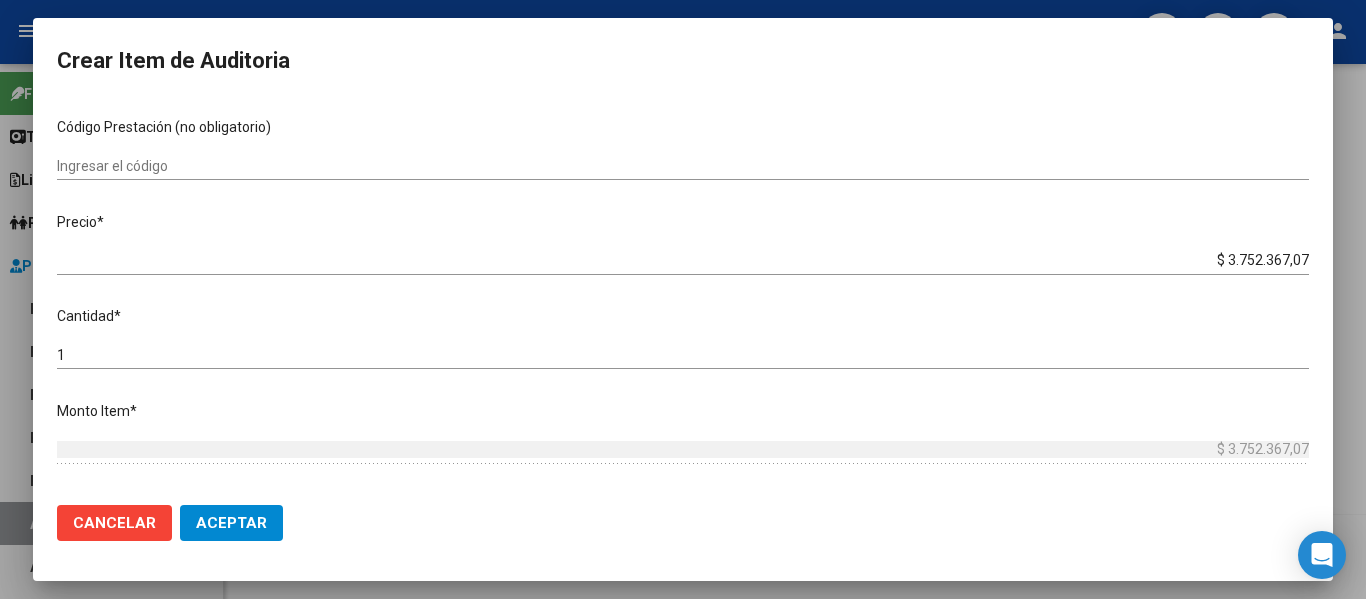 scroll, scrollTop: 337, scrollLeft: 0, axis: vertical 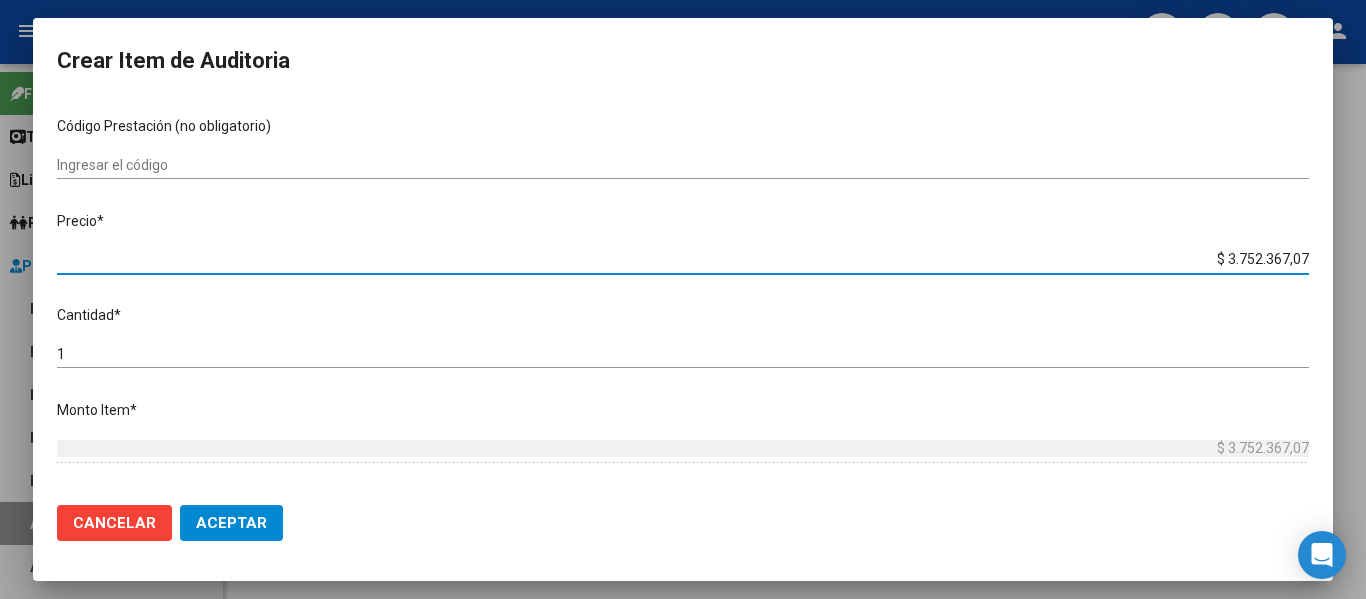 drag, startPoint x: 1213, startPoint y: 259, endPoint x: 1365, endPoint y: 300, distance: 157.43253 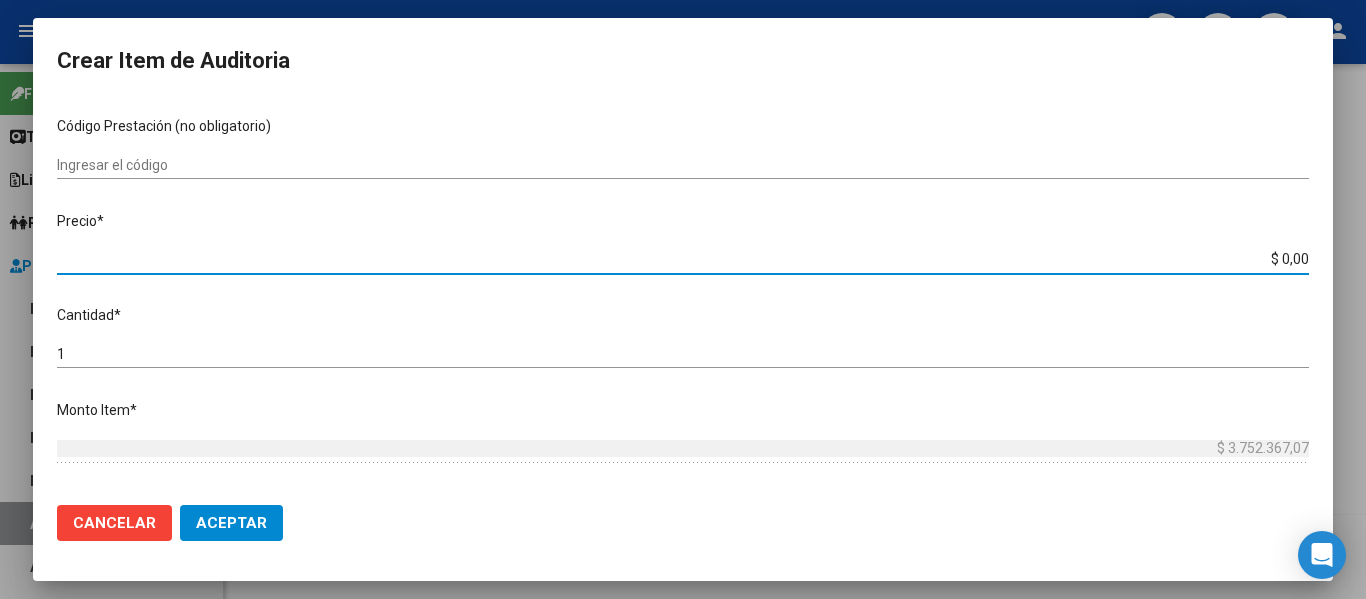 paste on "4640125,09" 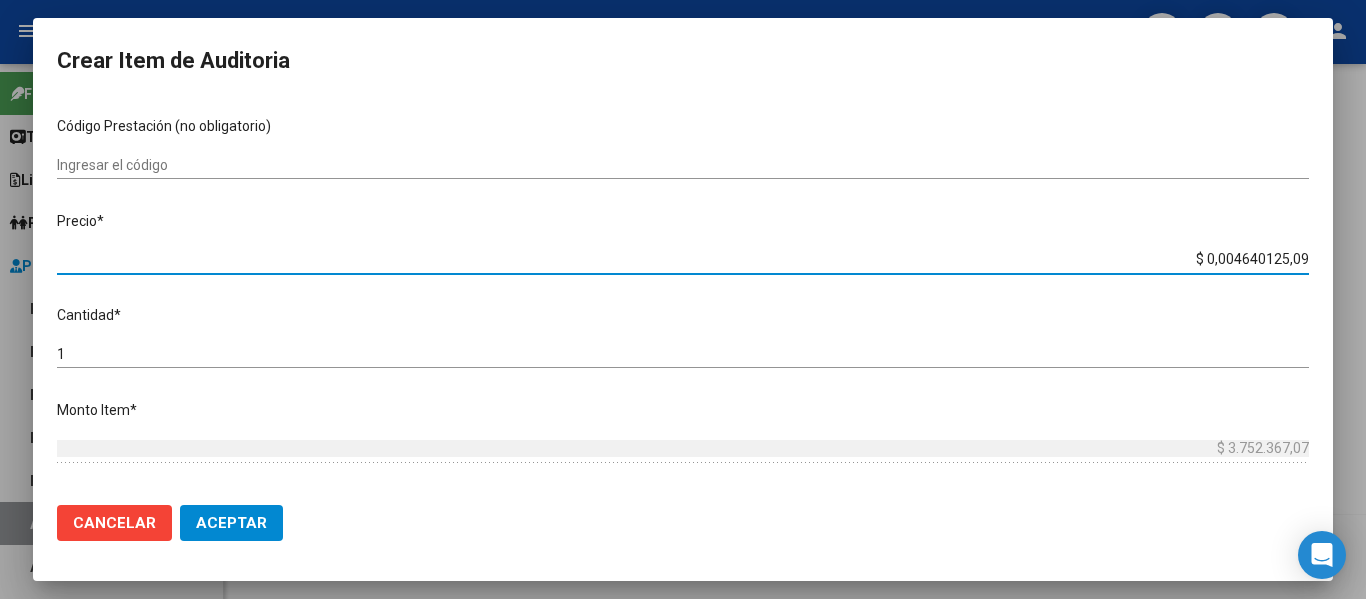 type on "$ 4.640.125,09" 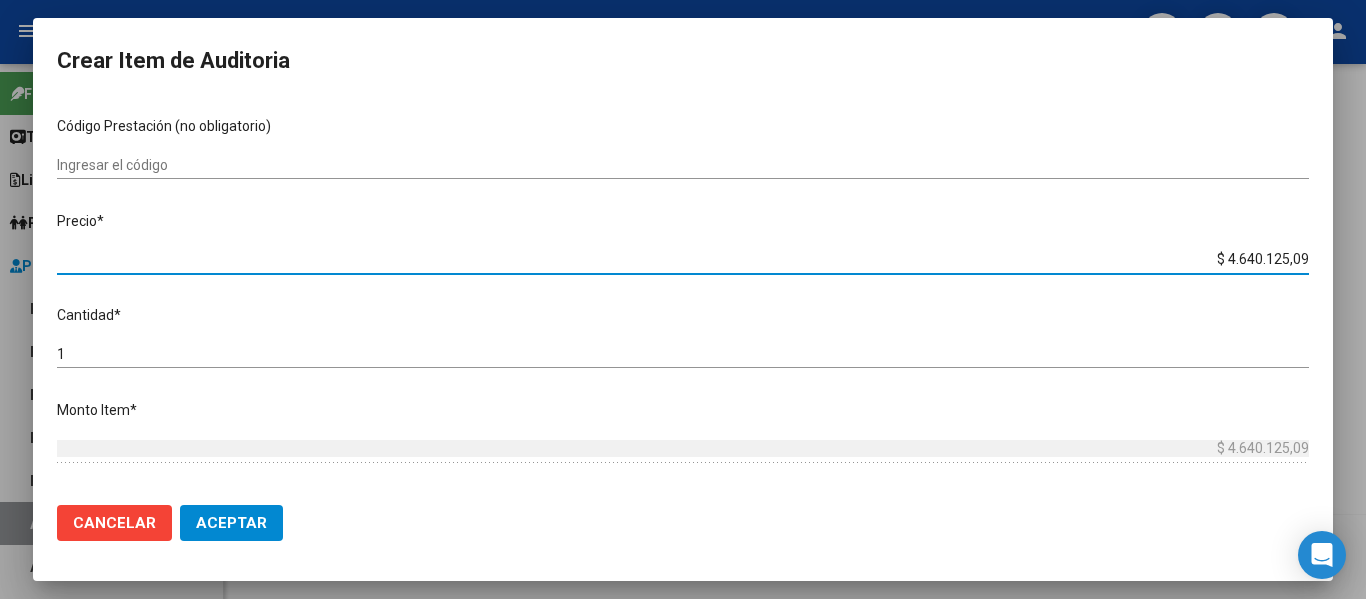 type on "$ 4.640.125,09" 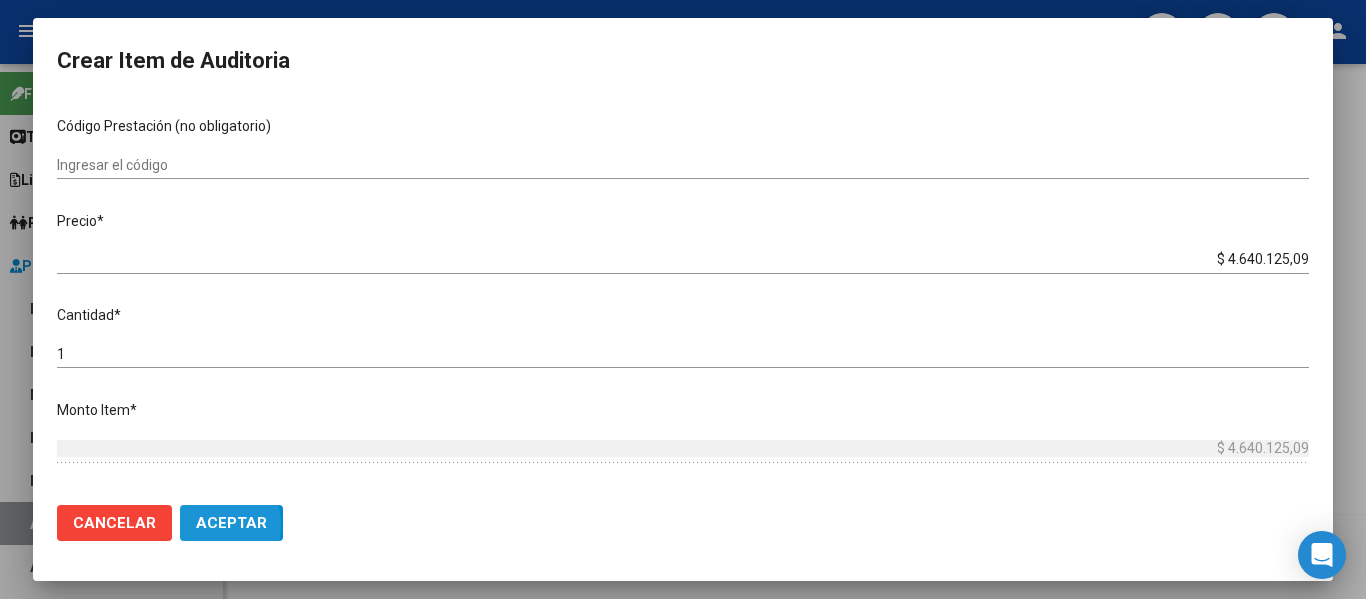 click on "Aceptar" 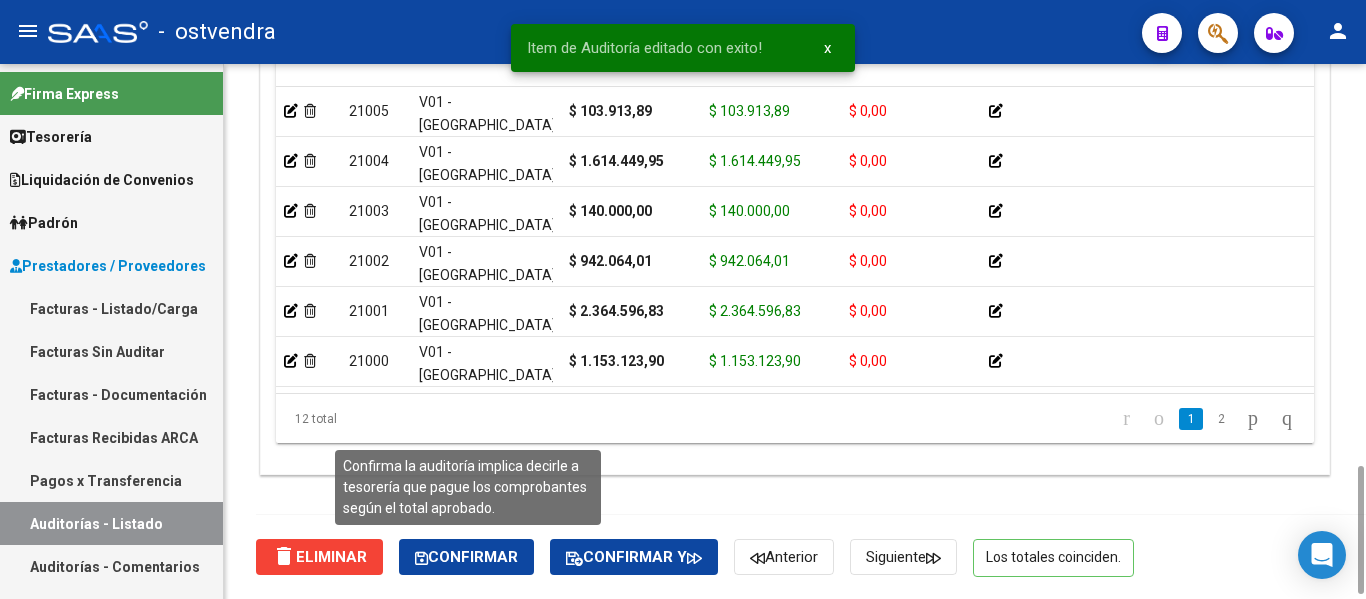 click on "Confirmar" 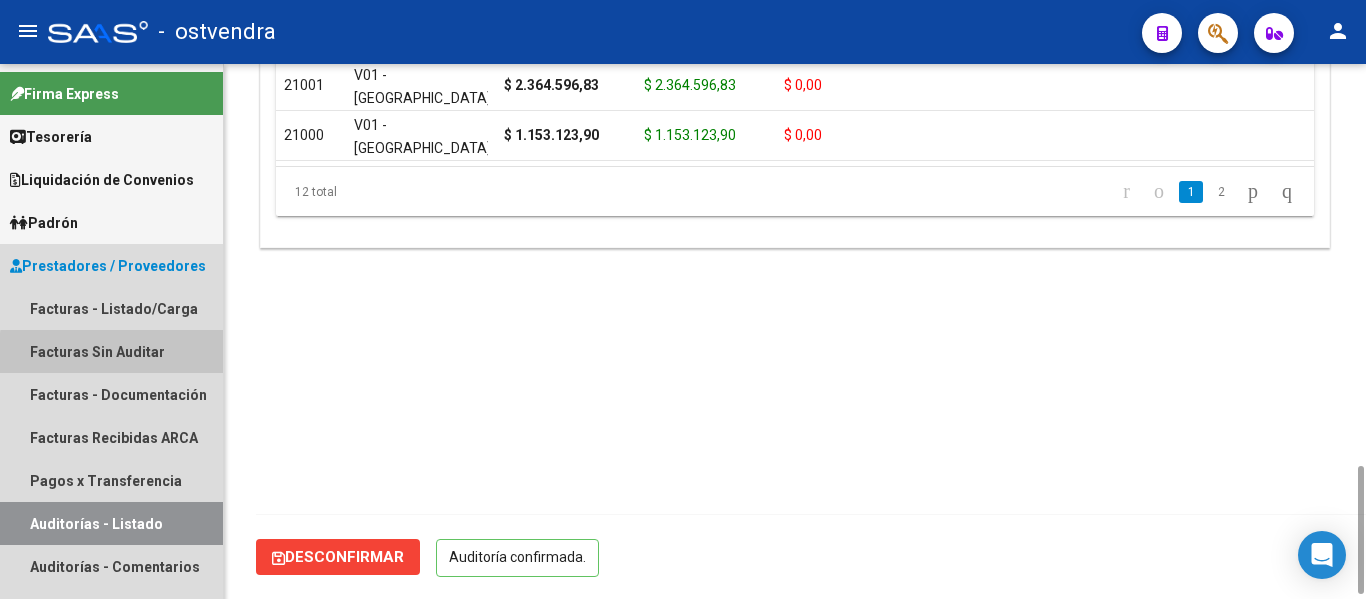click on "Facturas Sin Auditar" at bounding box center (111, 351) 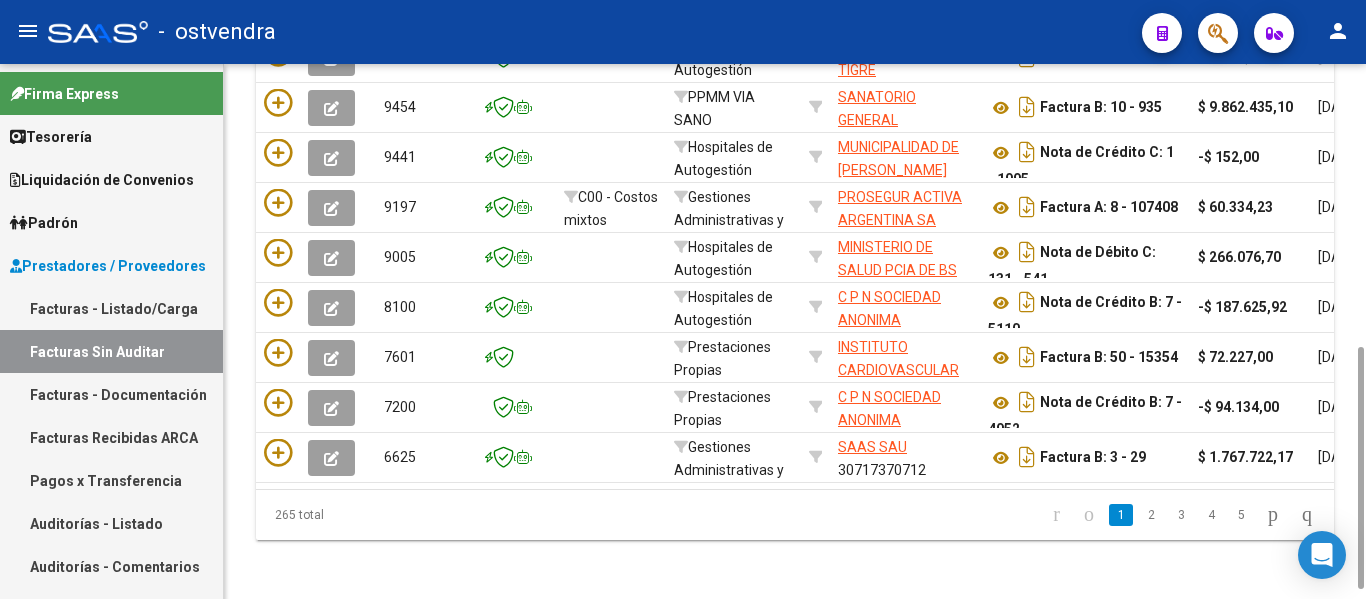 scroll, scrollTop: 626, scrollLeft: 0, axis: vertical 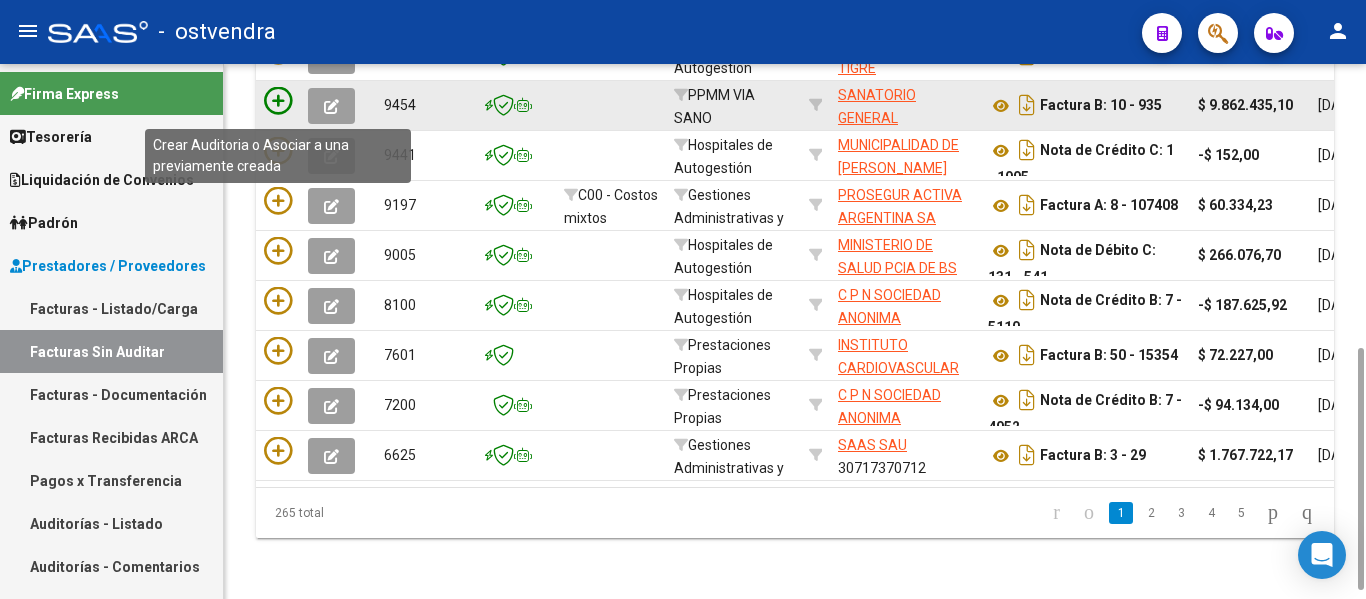 click 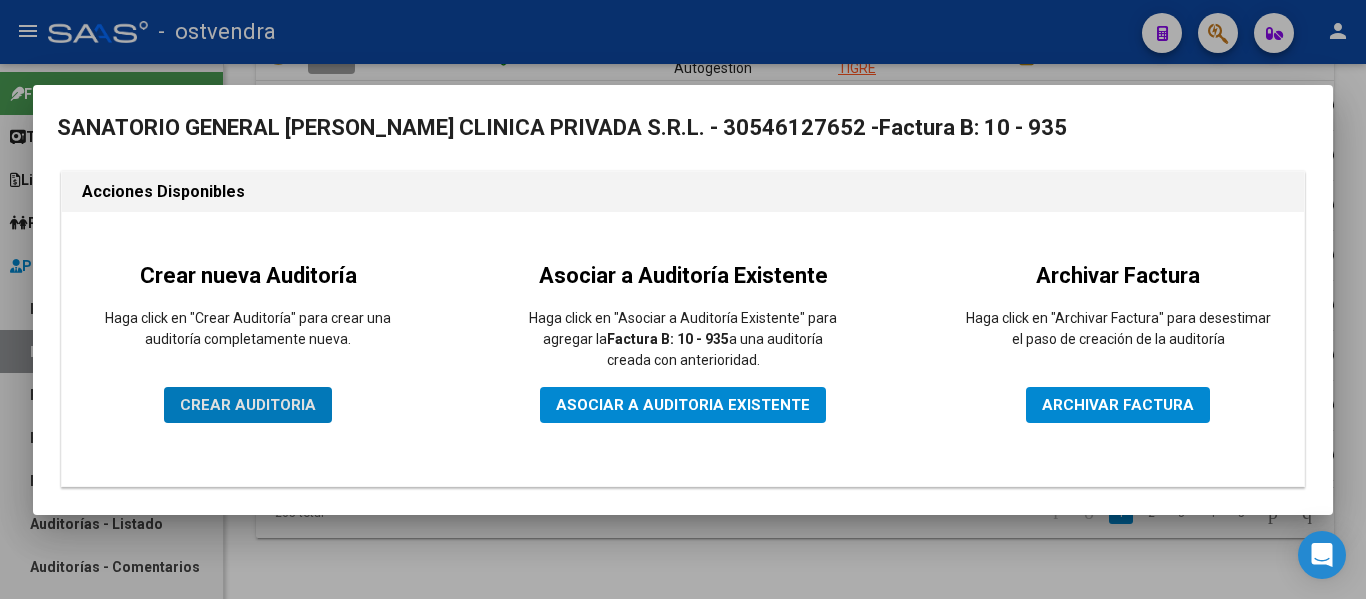 drag, startPoint x: 245, startPoint y: 392, endPoint x: 216, endPoint y: 429, distance: 47.010635 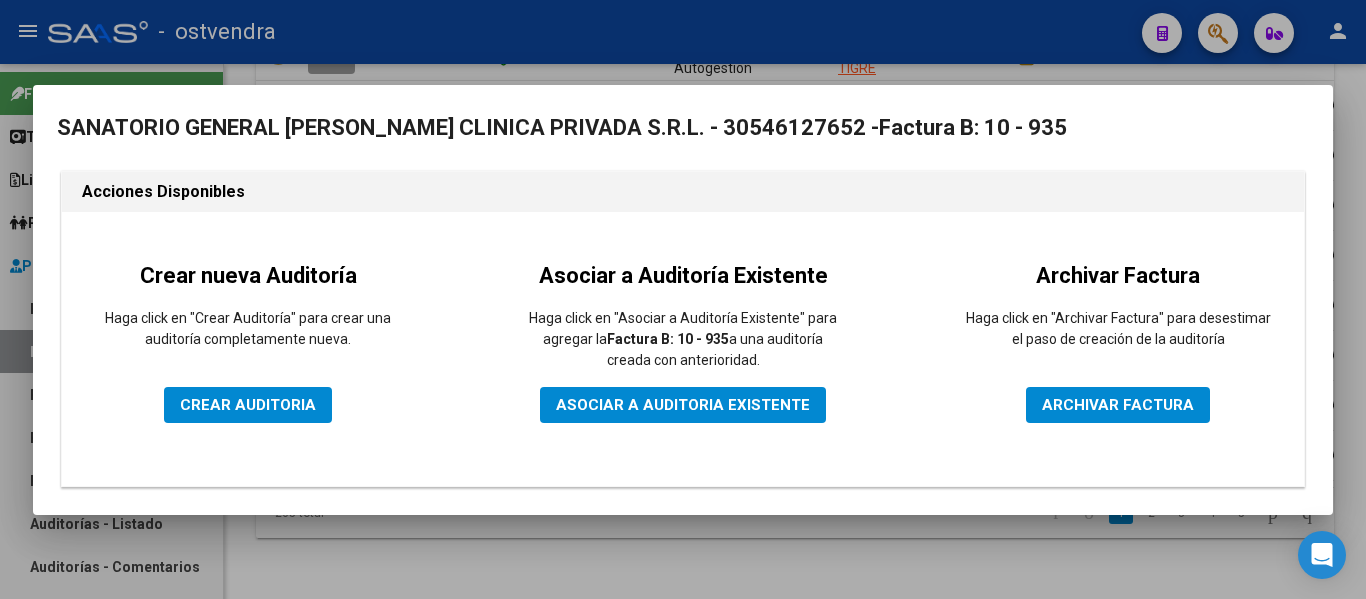 click on "CREAR AUDITORIA" at bounding box center (248, 405) 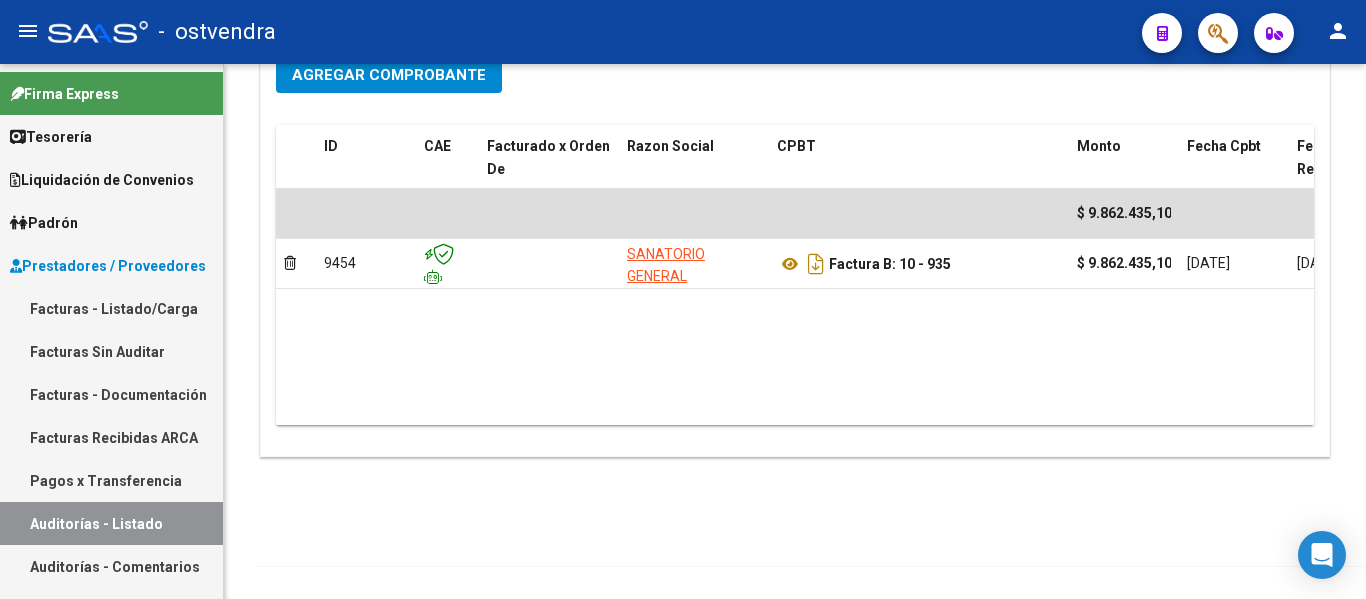 scroll, scrollTop: 0, scrollLeft: 0, axis: both 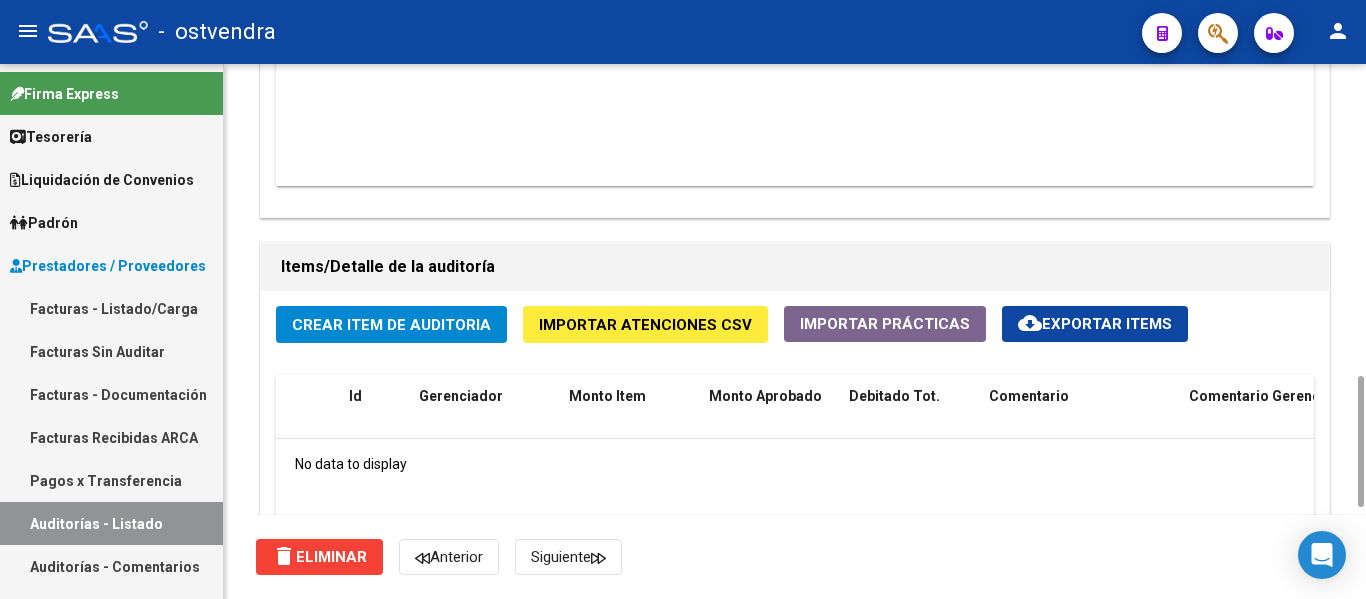 click on "Importar Atenciones CSV" 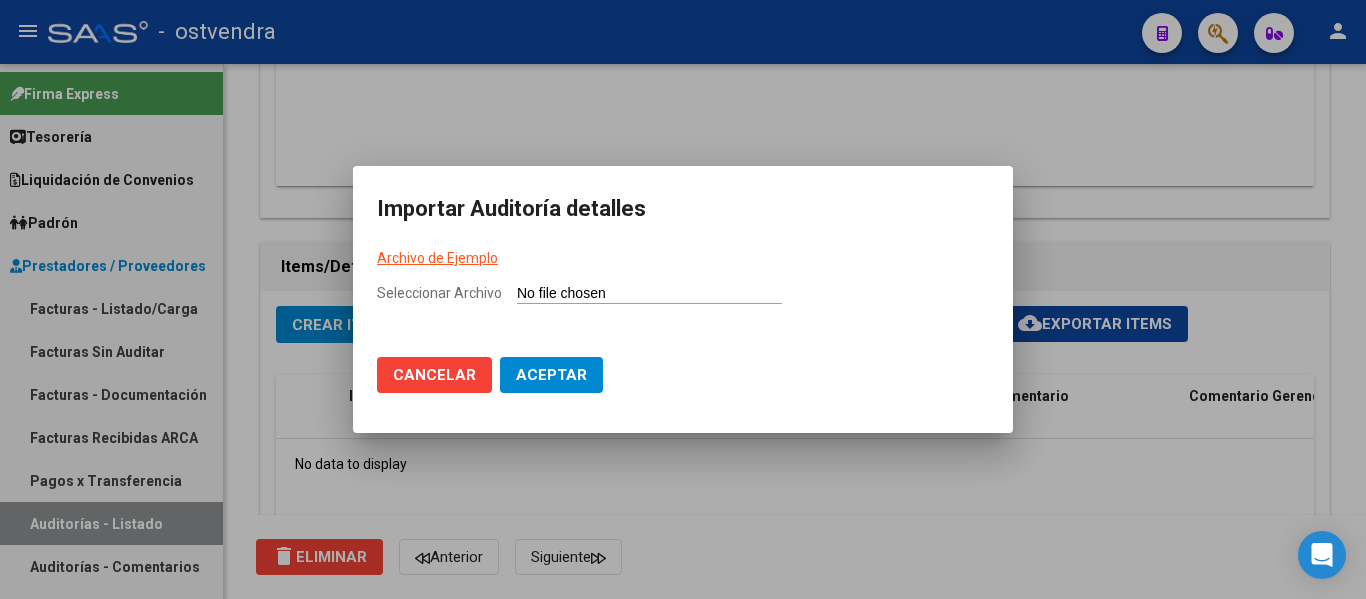 click on "Archivo de Ejemplo" at bounding box center (437, 258) 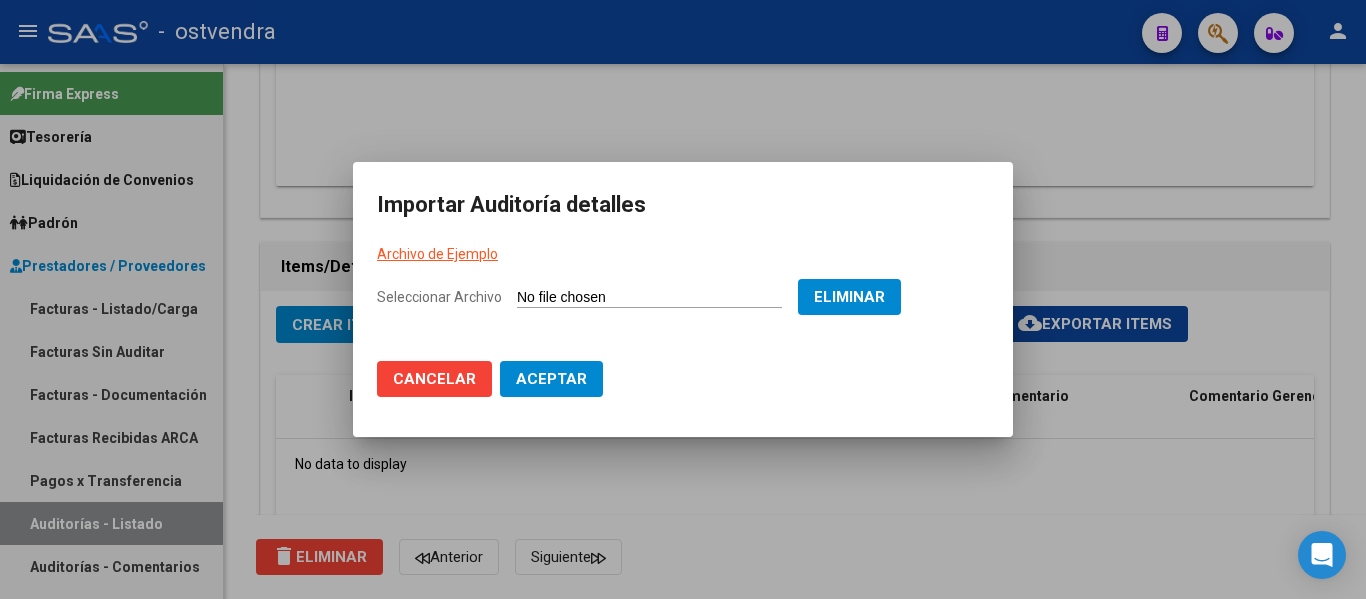 click on "Aceptar" 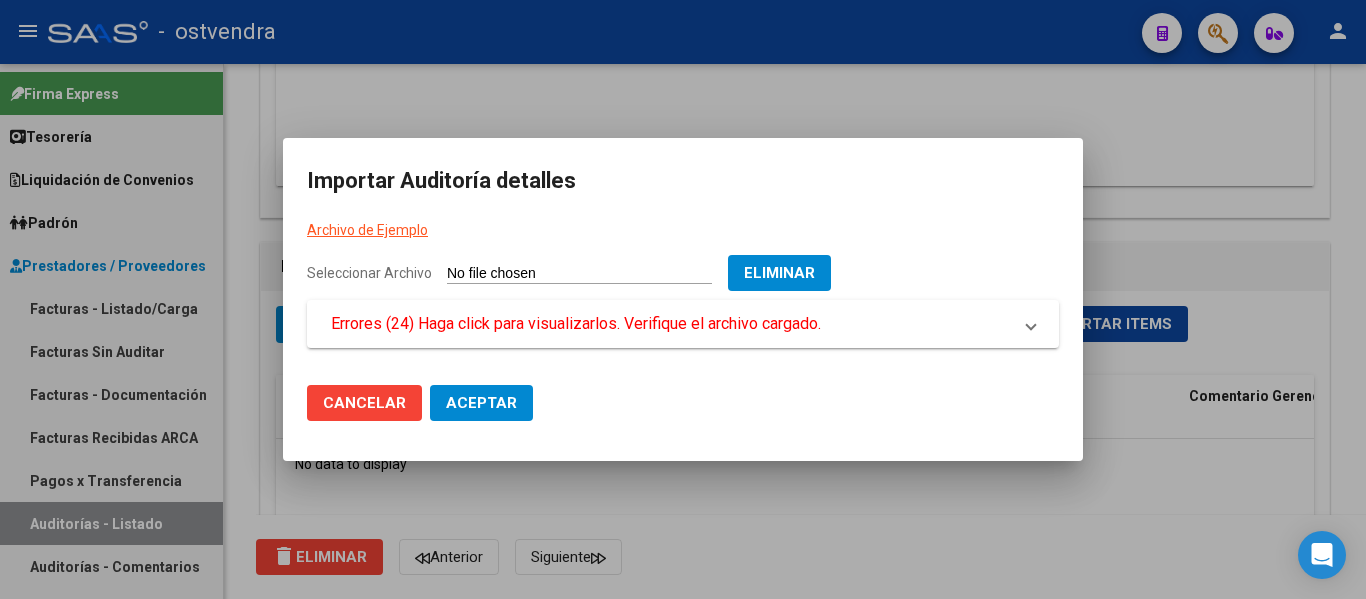 click on "Eliminar" at bounding box center [779, 273] 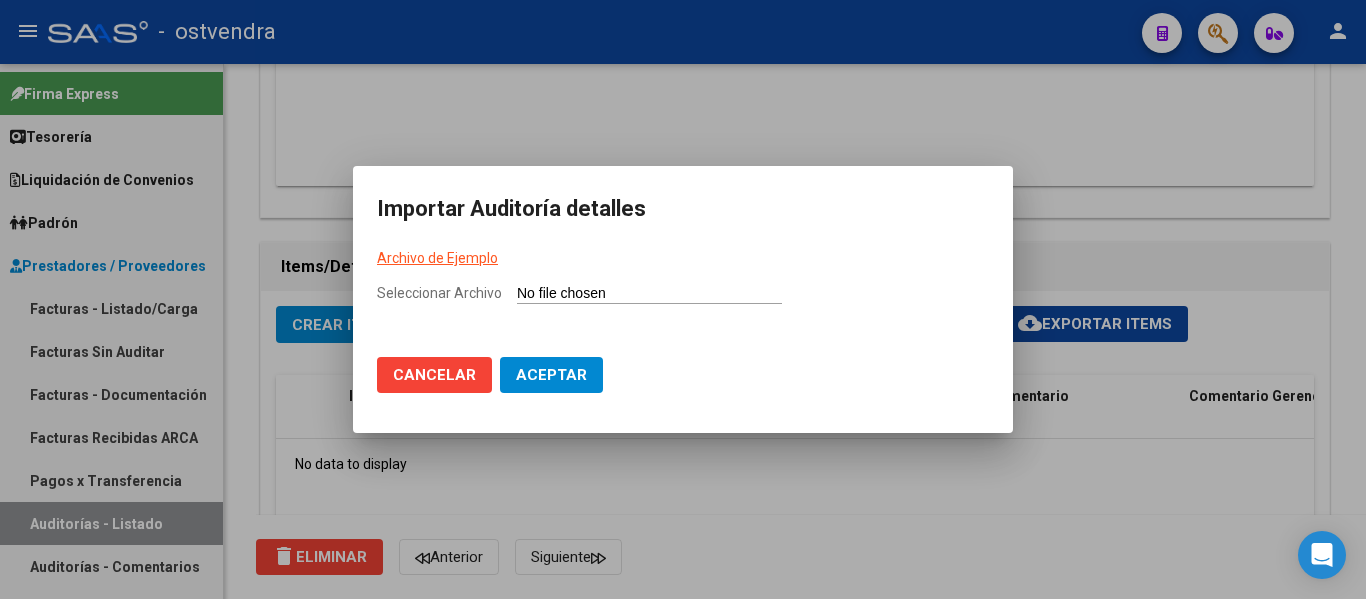 click on "Archivo de Ejemplo" at bounding box center (437, 258) 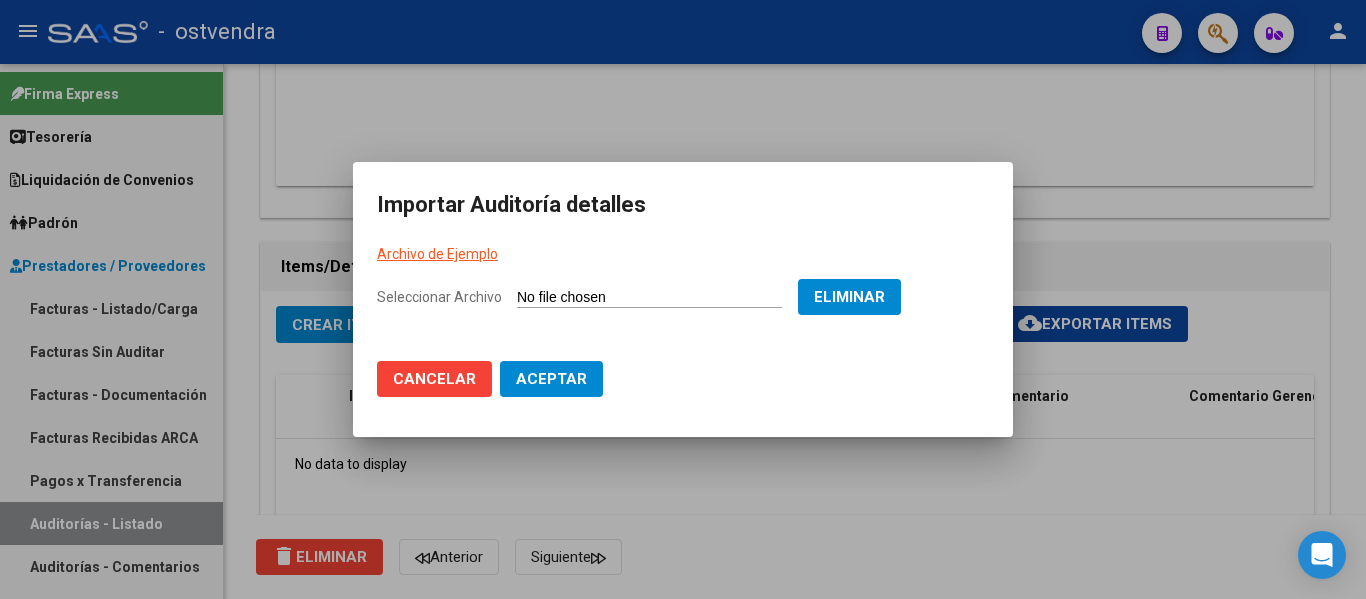 click on "Aceptar" 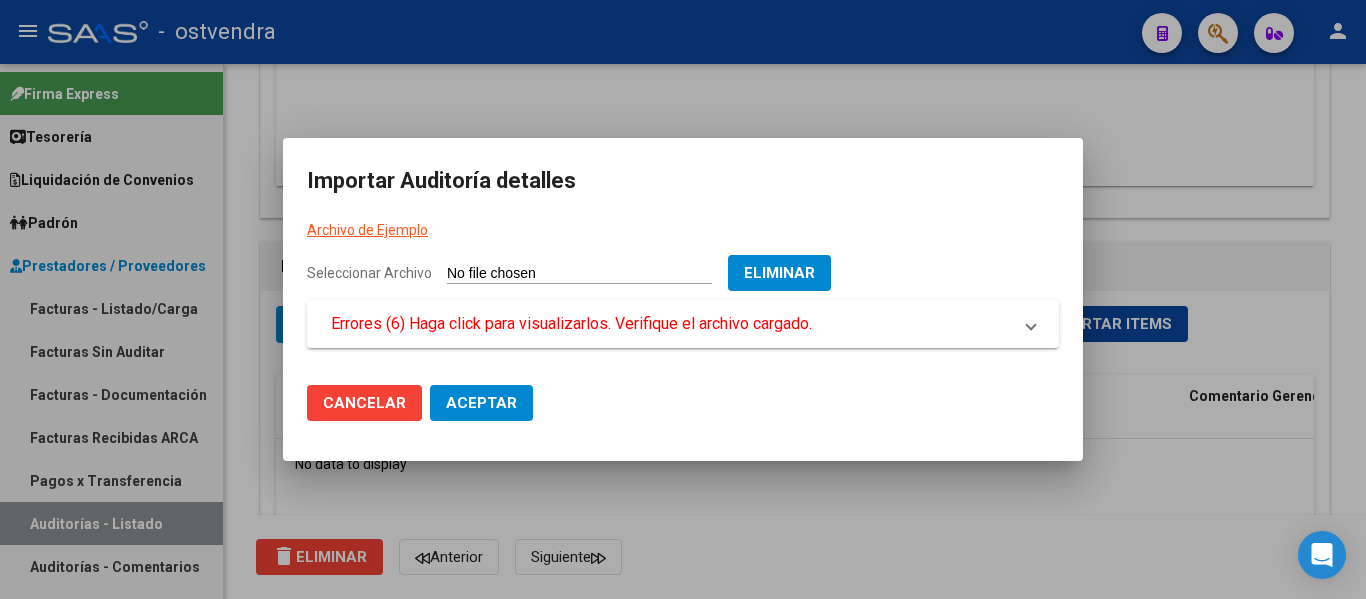 click on "Errores (6) Haga click para visualizarlos. Verifique el archivo cargado." at bounding box center [571, 324] 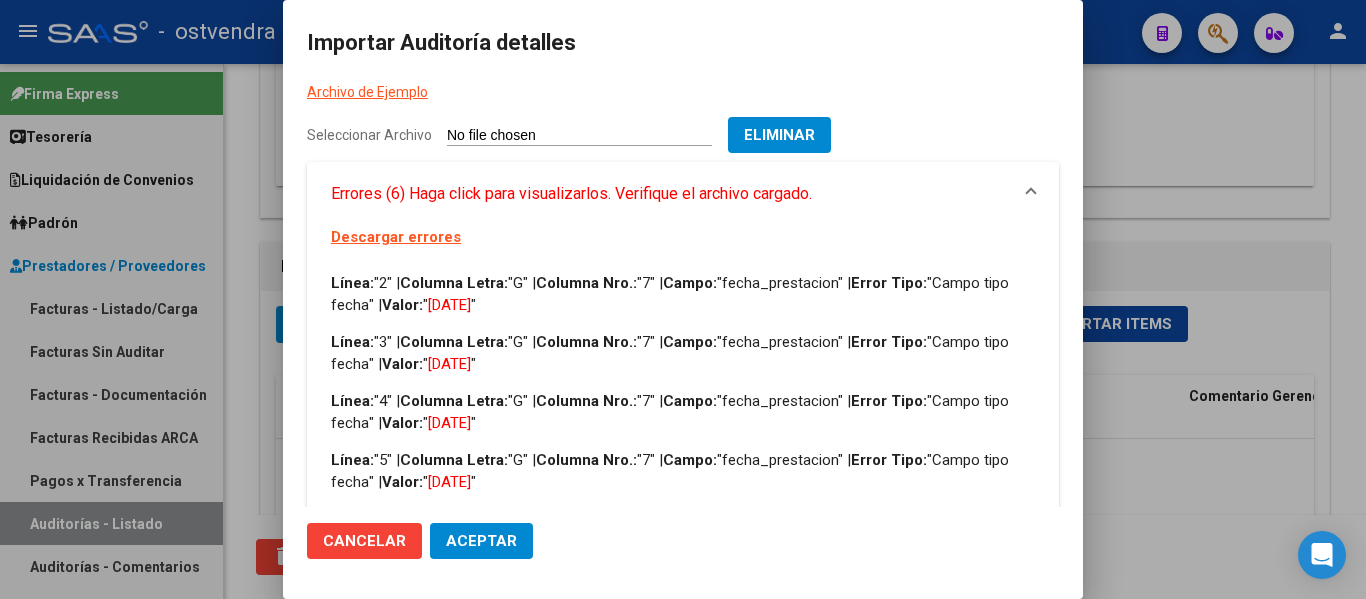 click on "Eliminar" at bounding box center (779, 135) 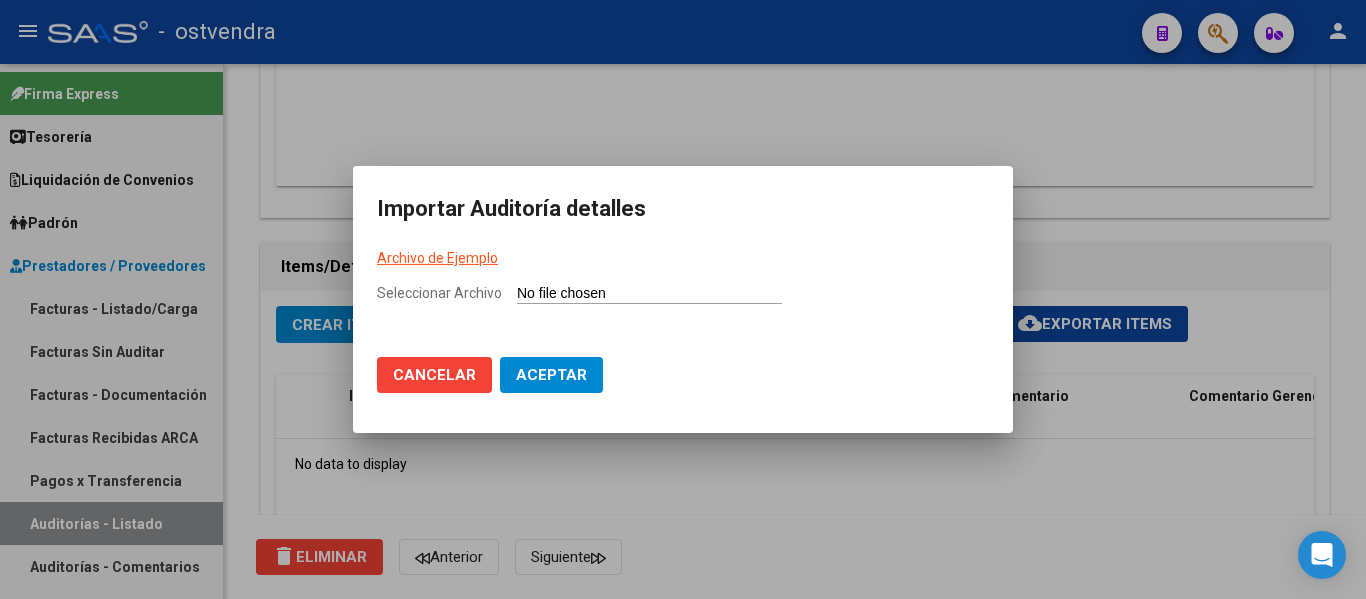 click on "Seleccionar Archivo" at bounding box center (683, 301) 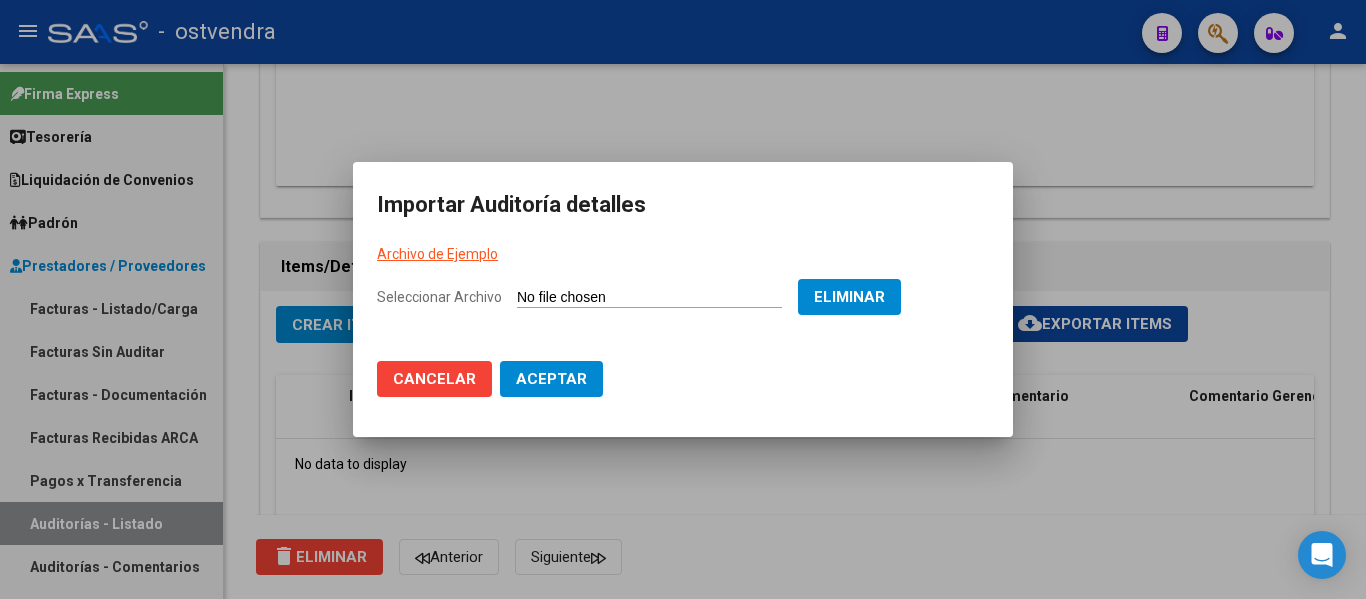 click on "Aceptar" 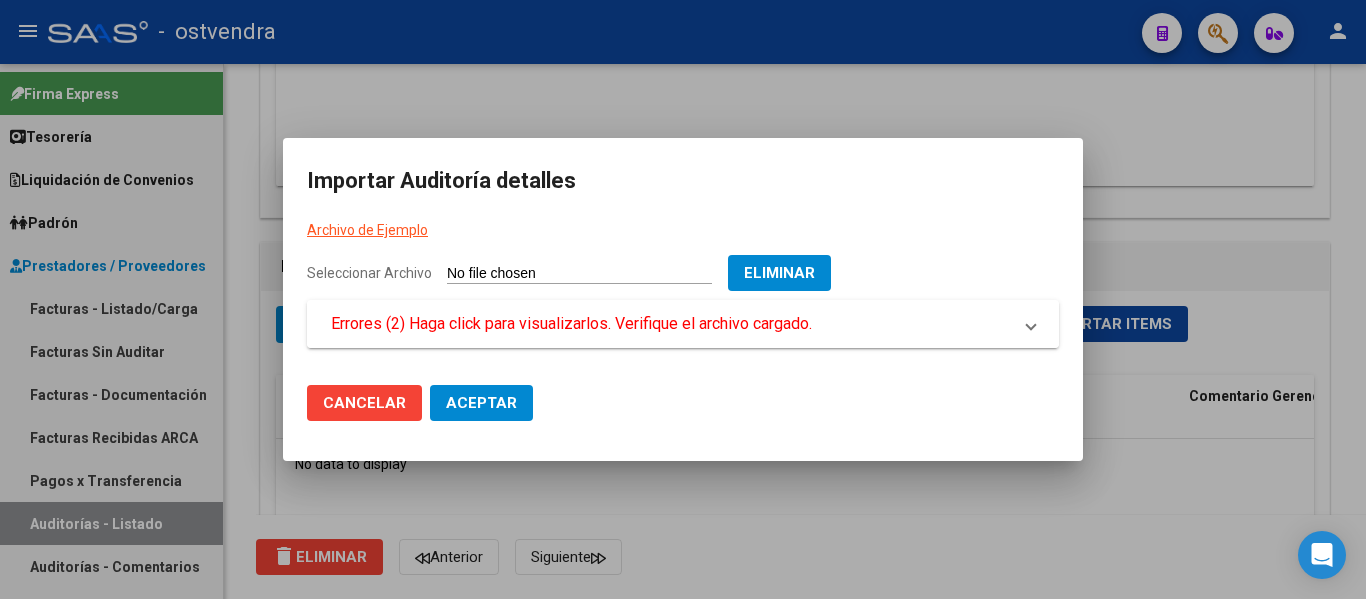 click on "Errores (2) Haga click para visualizarlos. Verifique el archivo cargado." at bounding box center [683, 324] 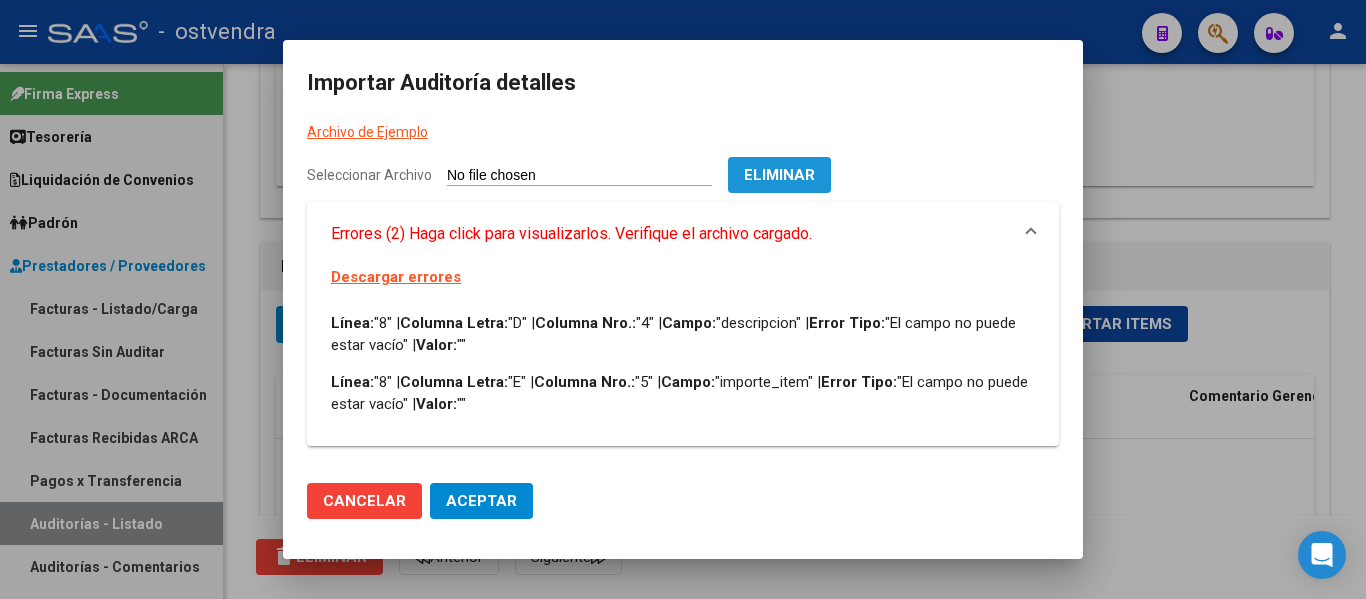 click on "Eliminar" at bounding box center [779, 175] 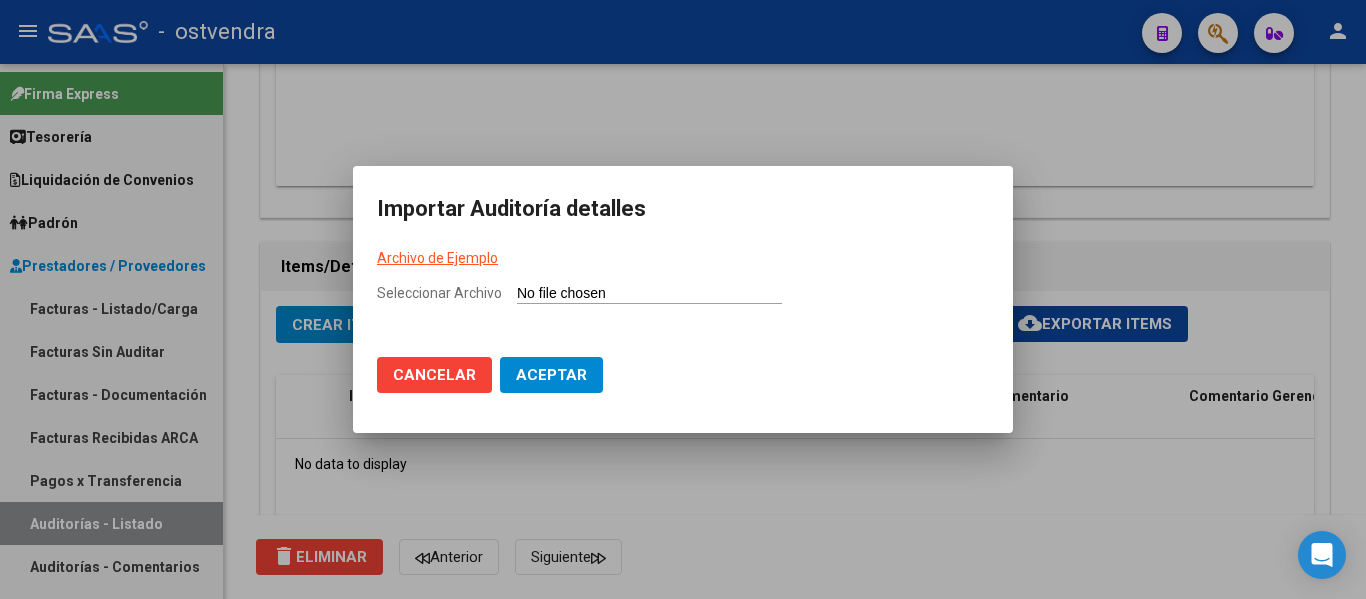 click on "Archivo de Ejemplo" at bounding box center (683, 258) 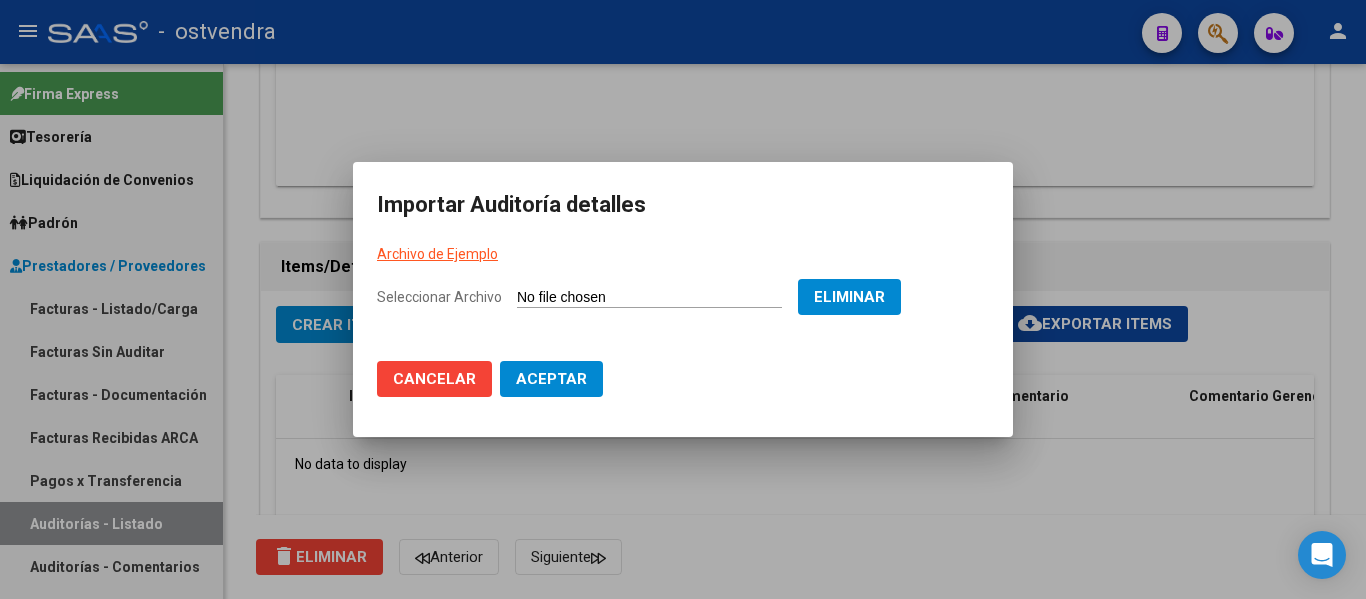 click on "Aceptar" 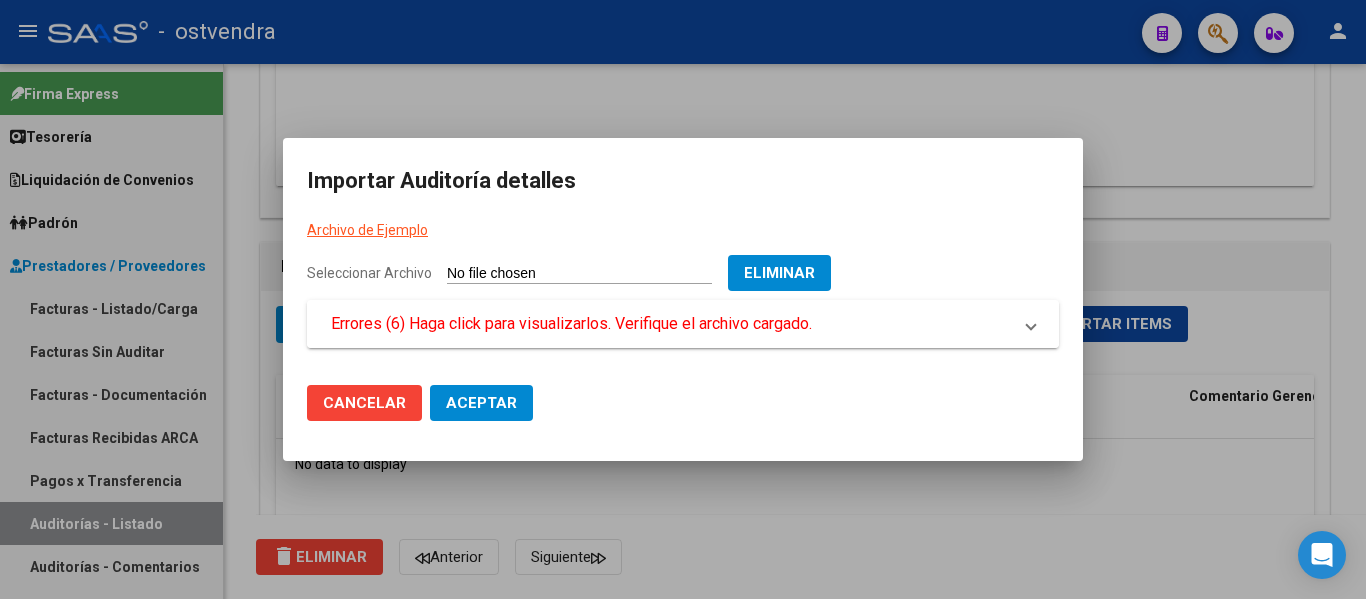 click on "Errores (6) Haga click para visualizarlos. Verifique el archivo cargado." at bounding box center (571, 324) 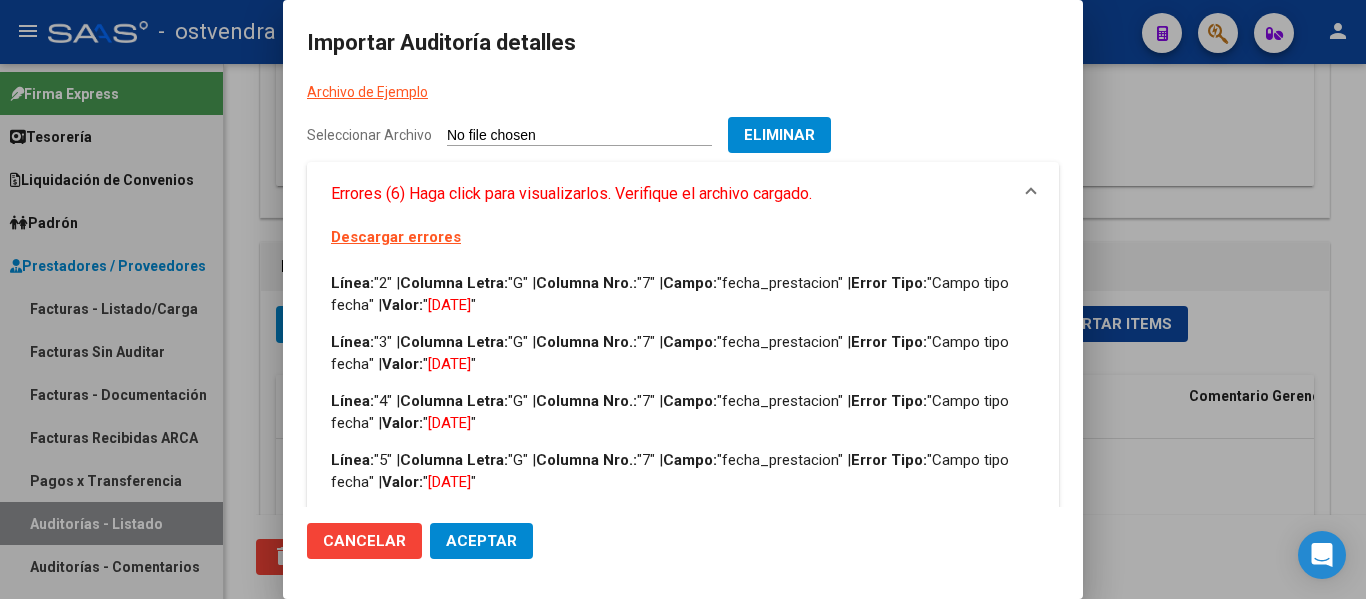 click on "Eliminar" at bounding box center [779, 135] 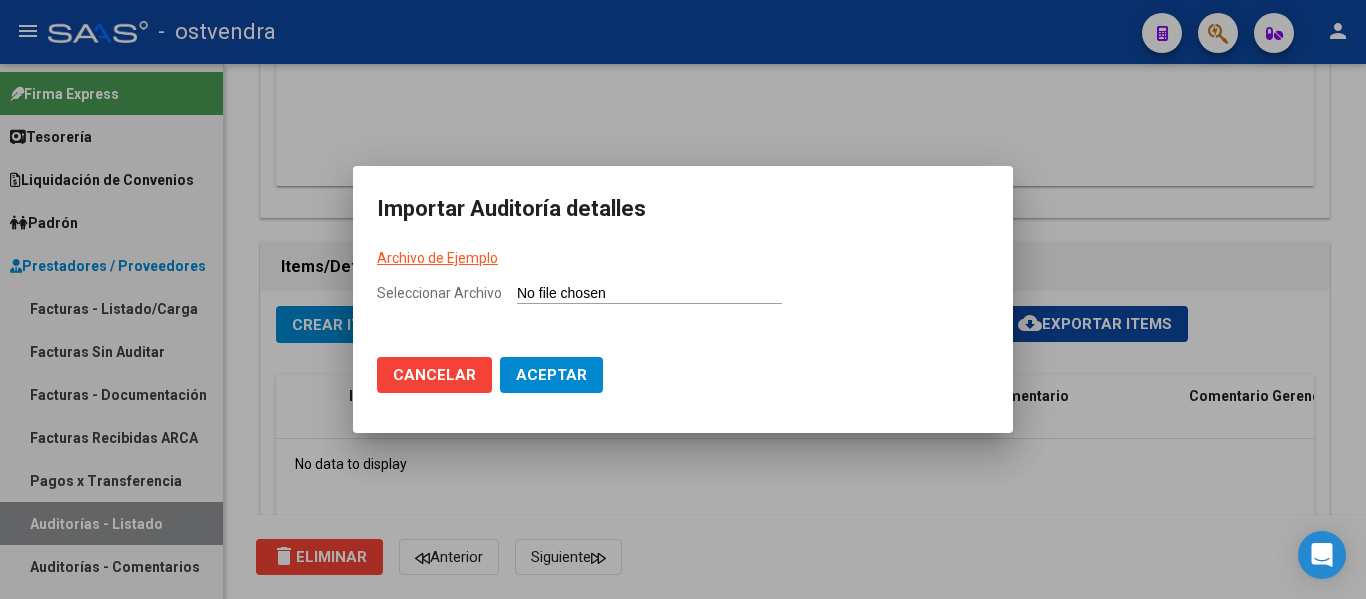 click on "Seleccionar Archivo" at bounding box center (649, 294) 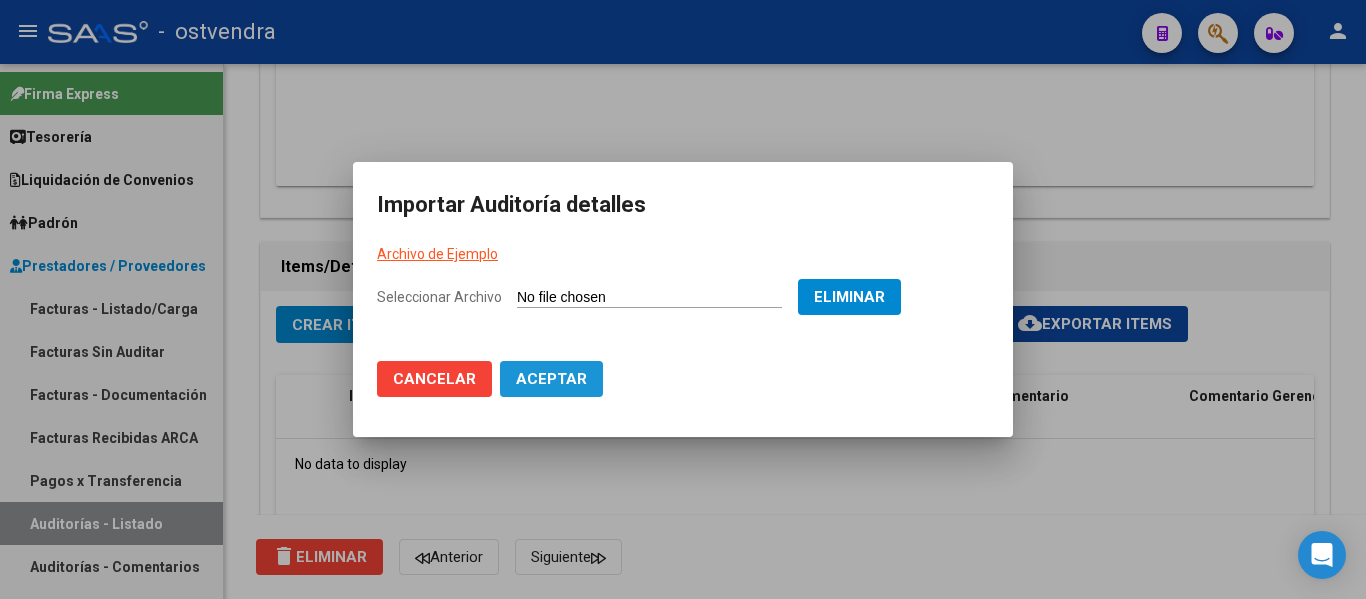 click on "Aceptar" 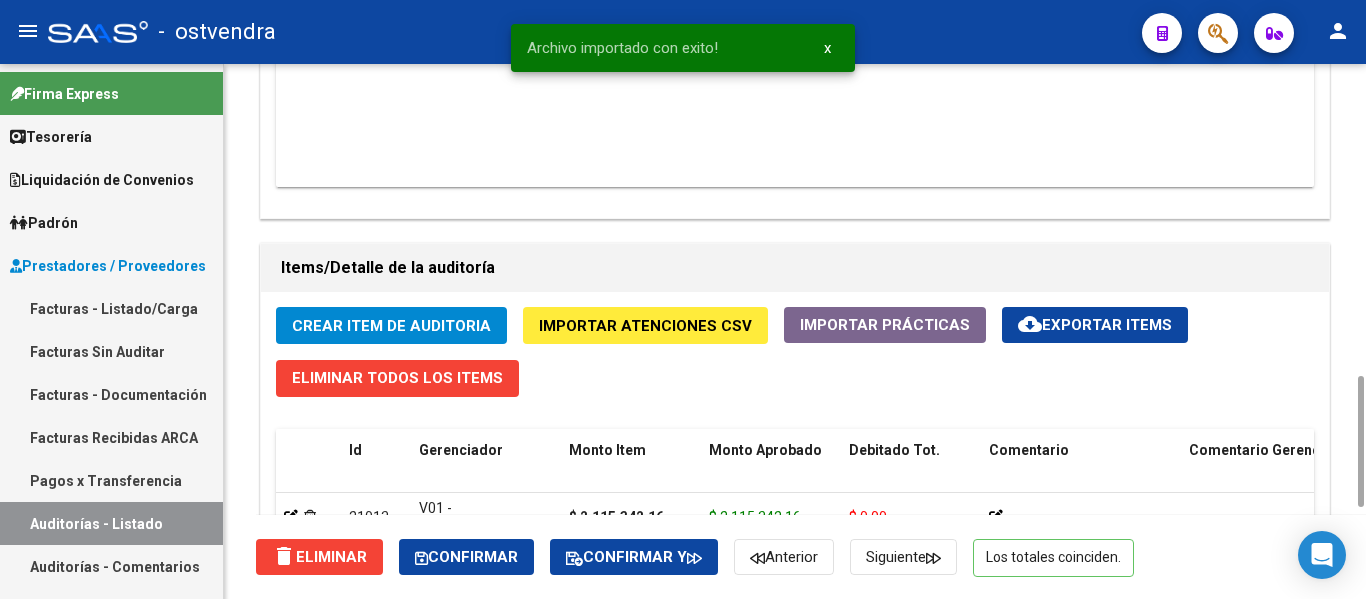 scroll, scrollTop: 1690, scrollLeft: 0, axis: vertical 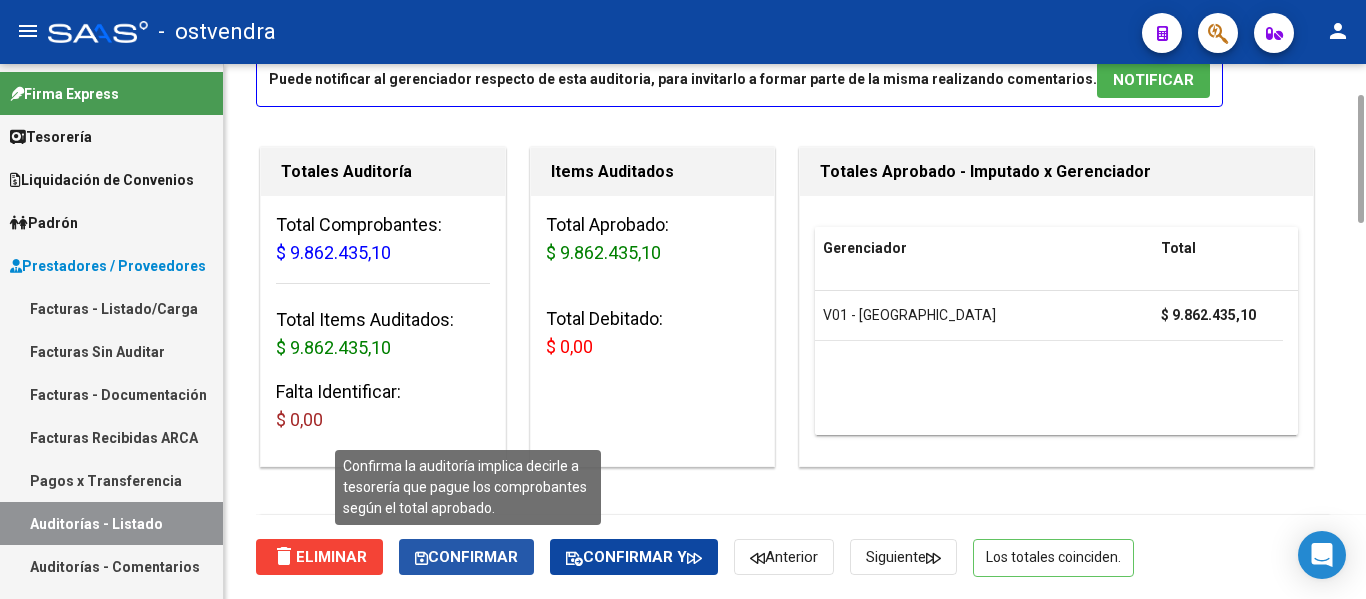 click on "Confirmar" 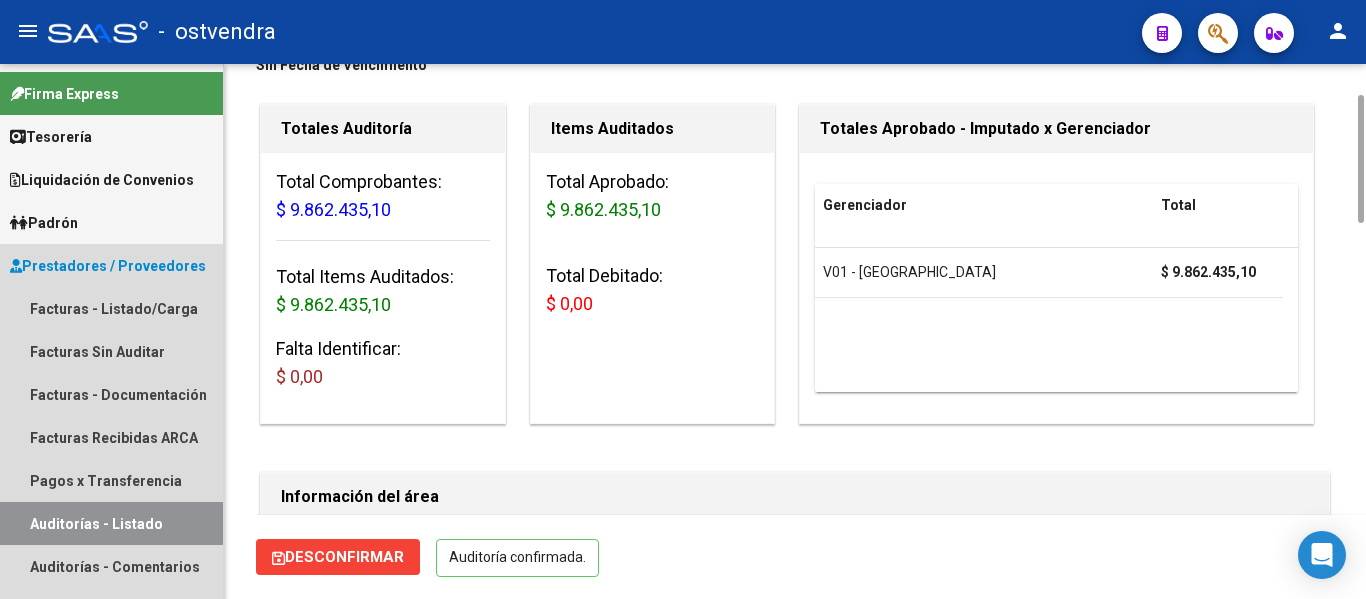 click on "Auditorías - Listado" at bounding box center (111, 523) 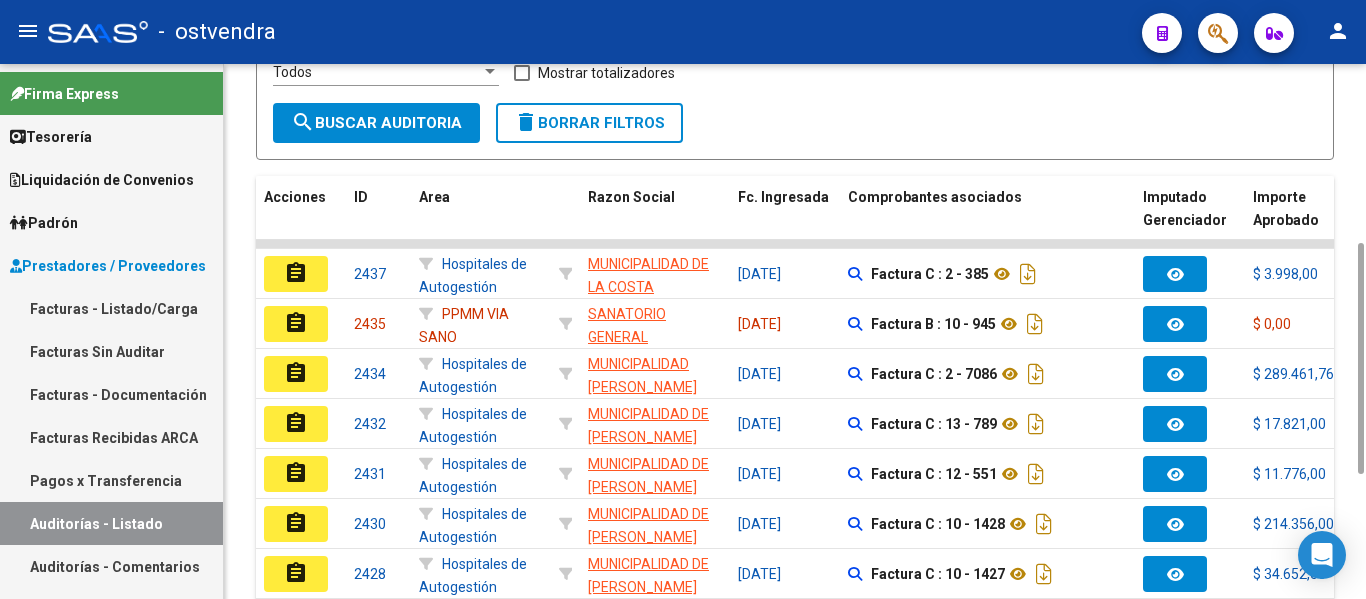 scroll, scrollTop: 418, scrollLeft: 0, axis: vertical 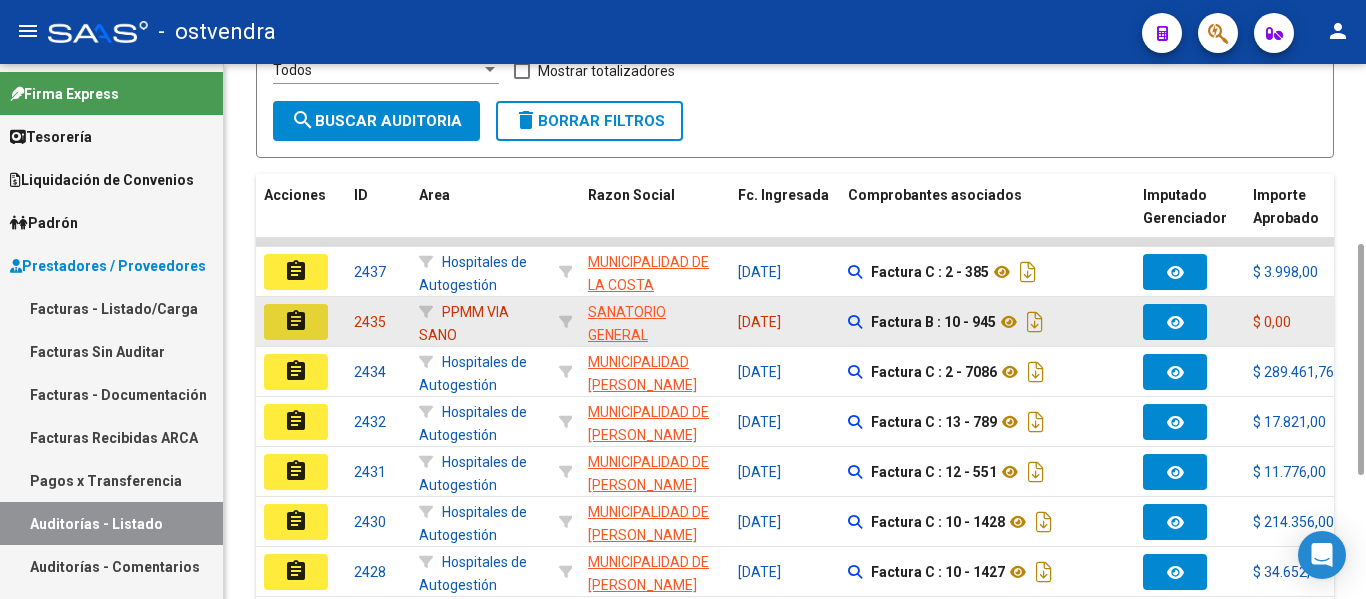 click on "assignment" 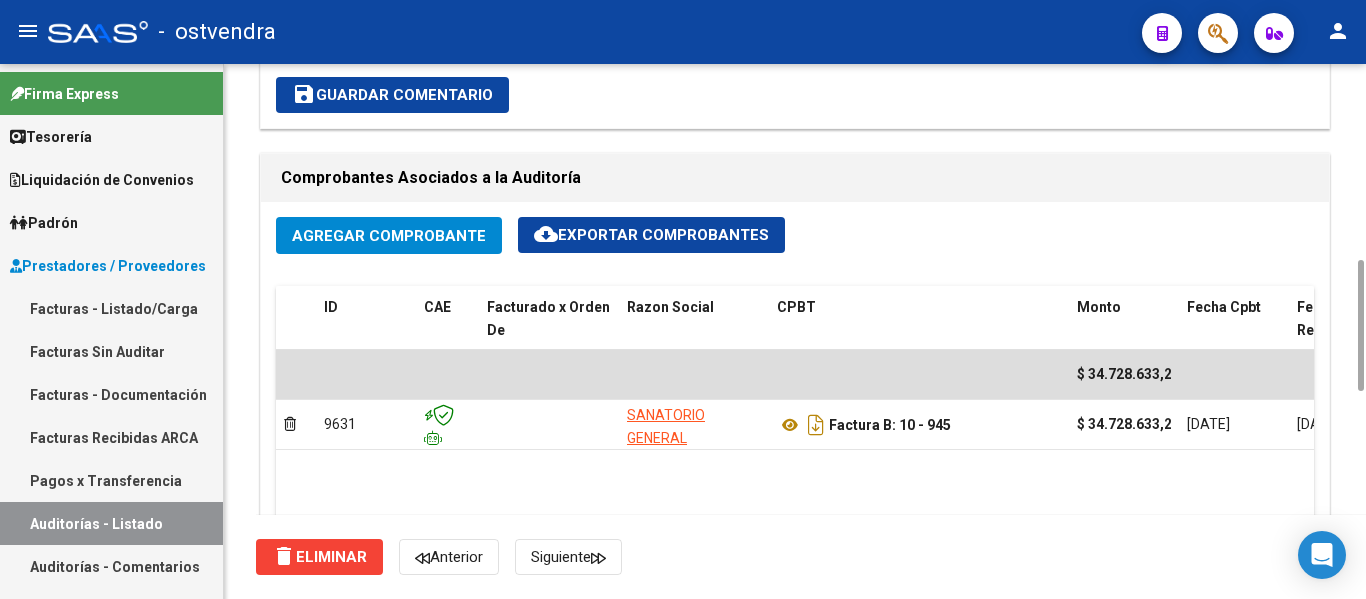 scroll, scrollTop: 870, scrollLeft: 0, axis: vertical 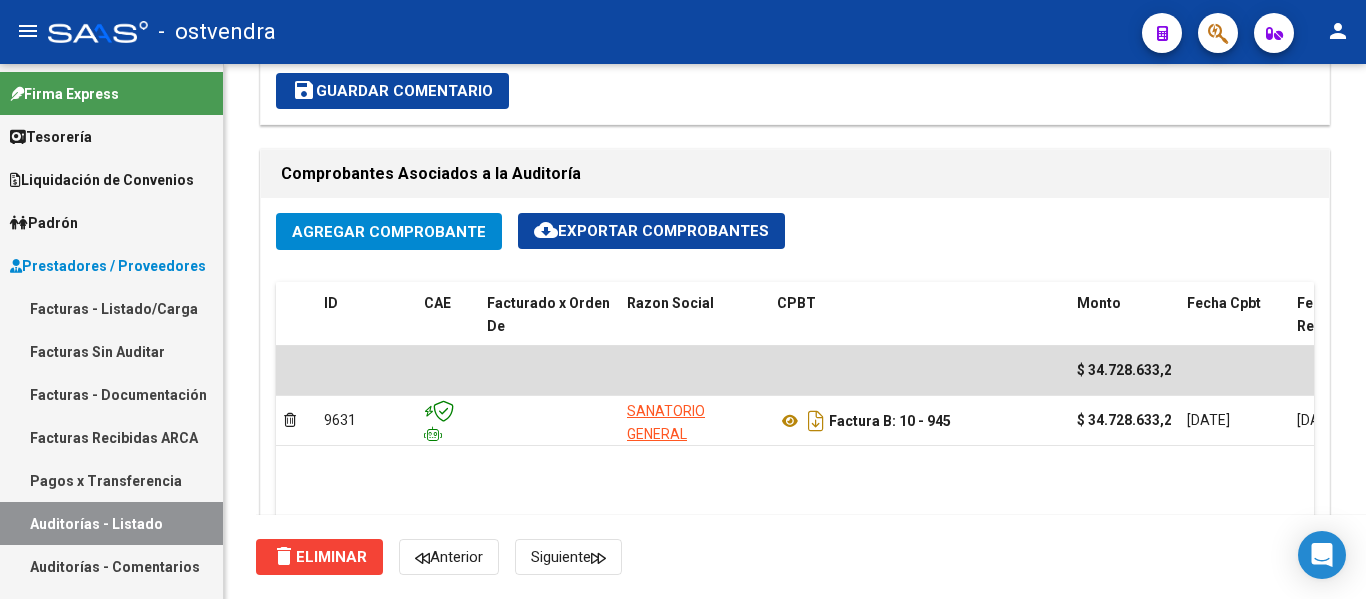 drag, startPoint x: 390, startPoint y: 228, endPoint x: 396, endPoint y: 645, distance: 417.04315 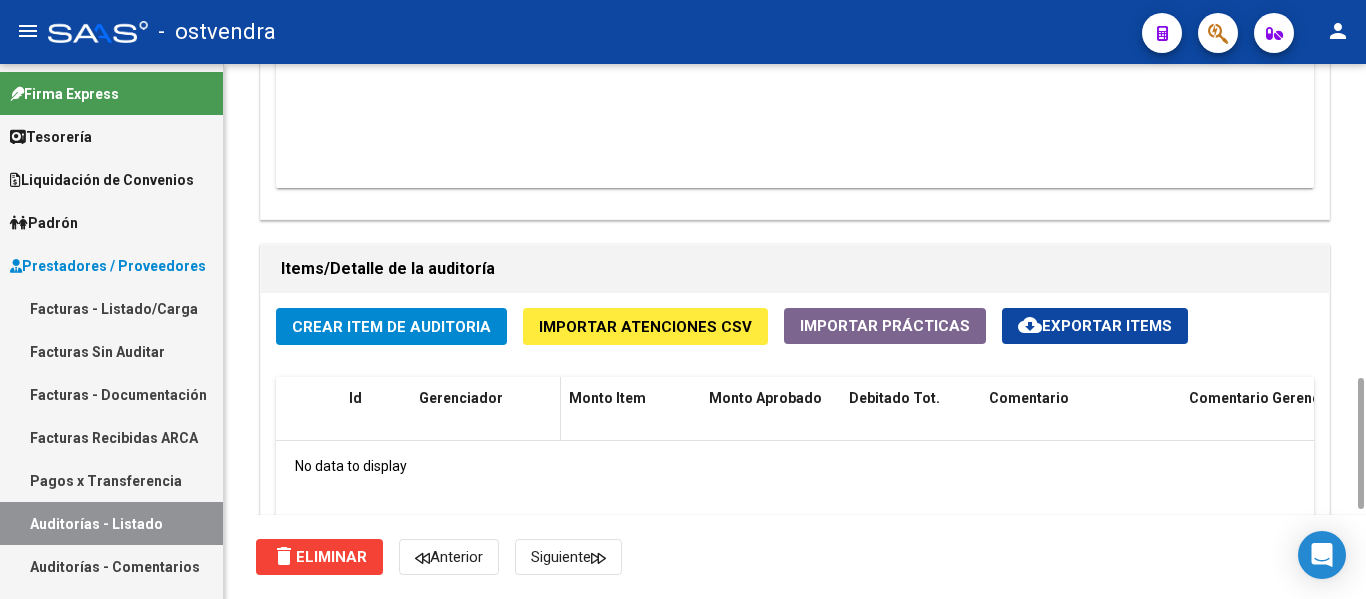 scroll, scrollTop: 1266, scrollLeft: 0, axis: vertical 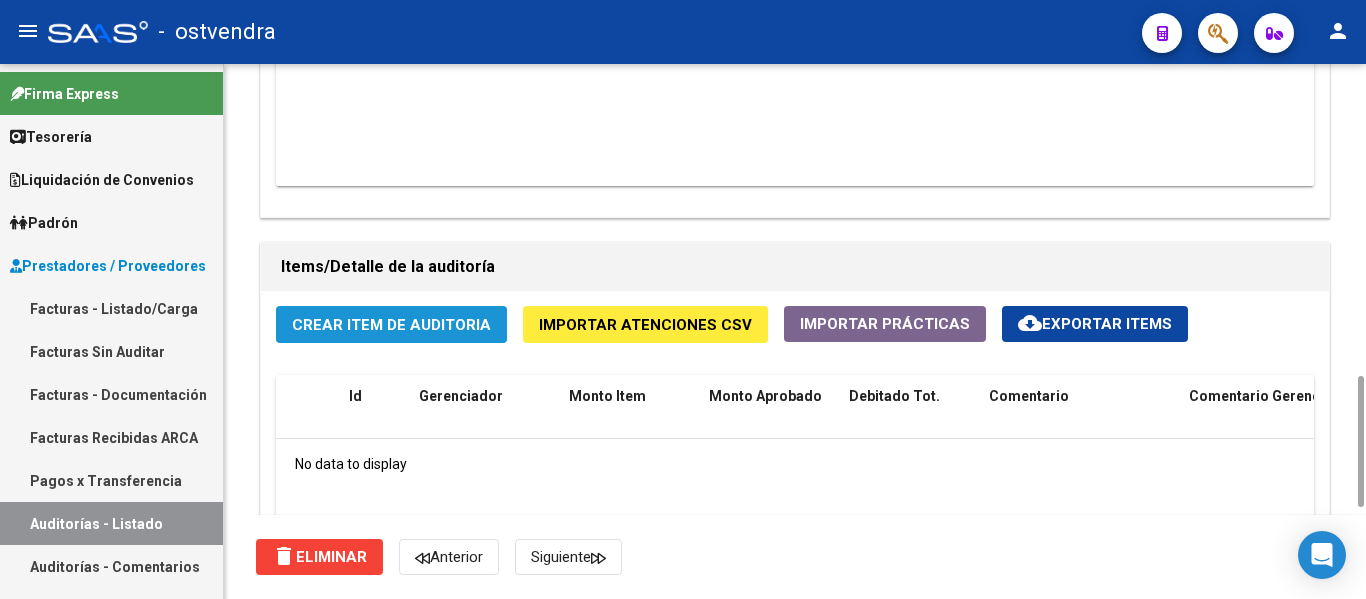 click on "Crear Item de Auditoria" 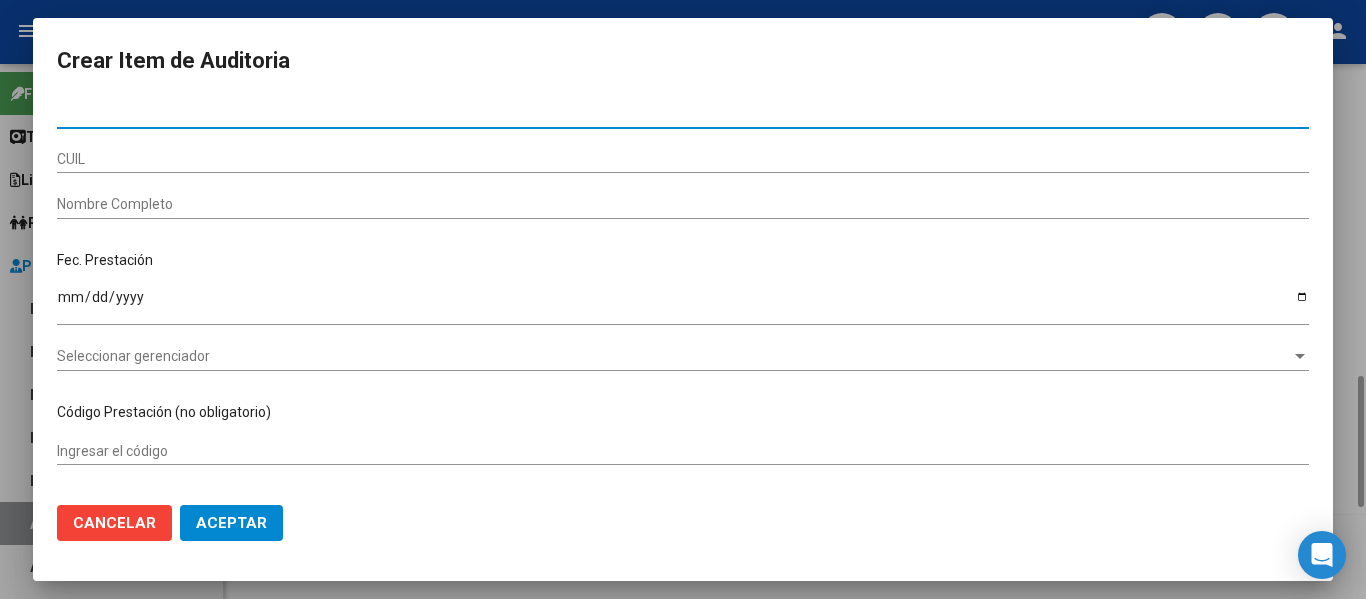 paste on "25362262" 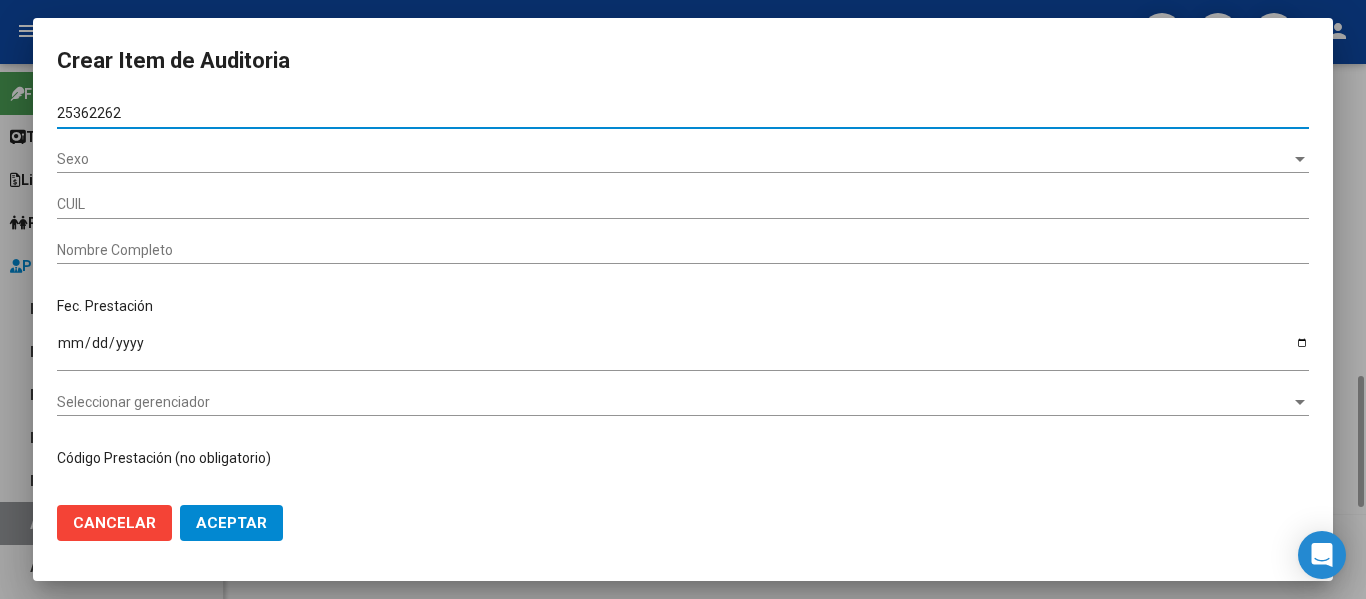 type on "27253622623" 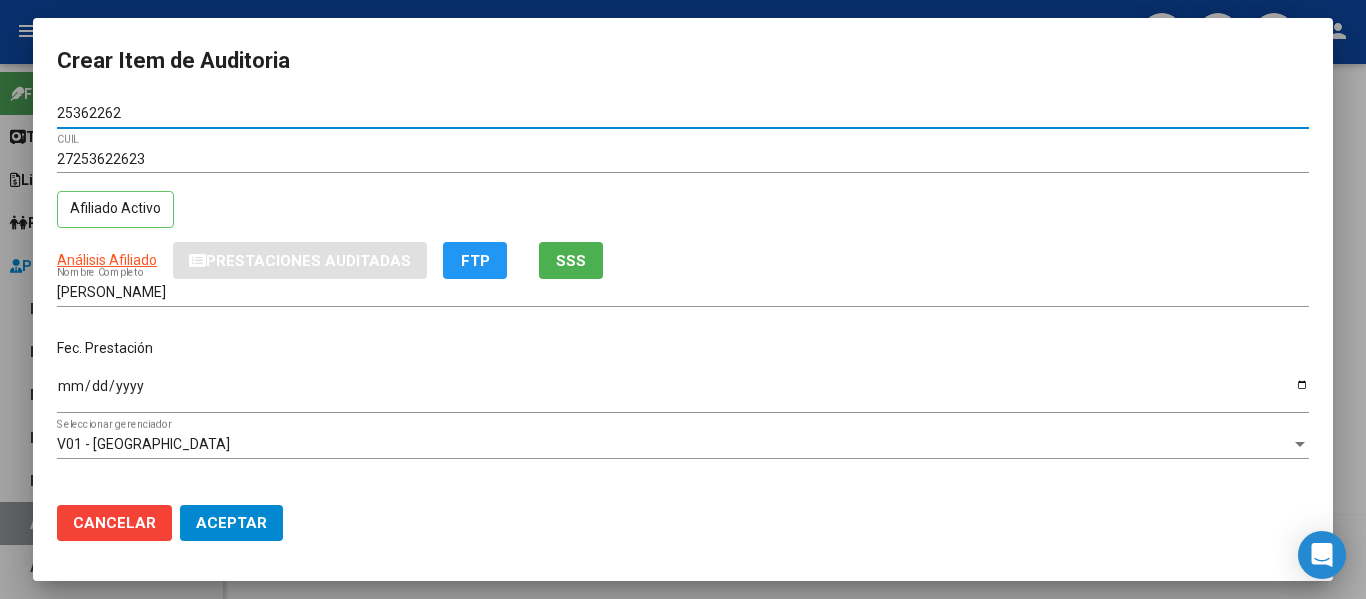 type on "25362262" 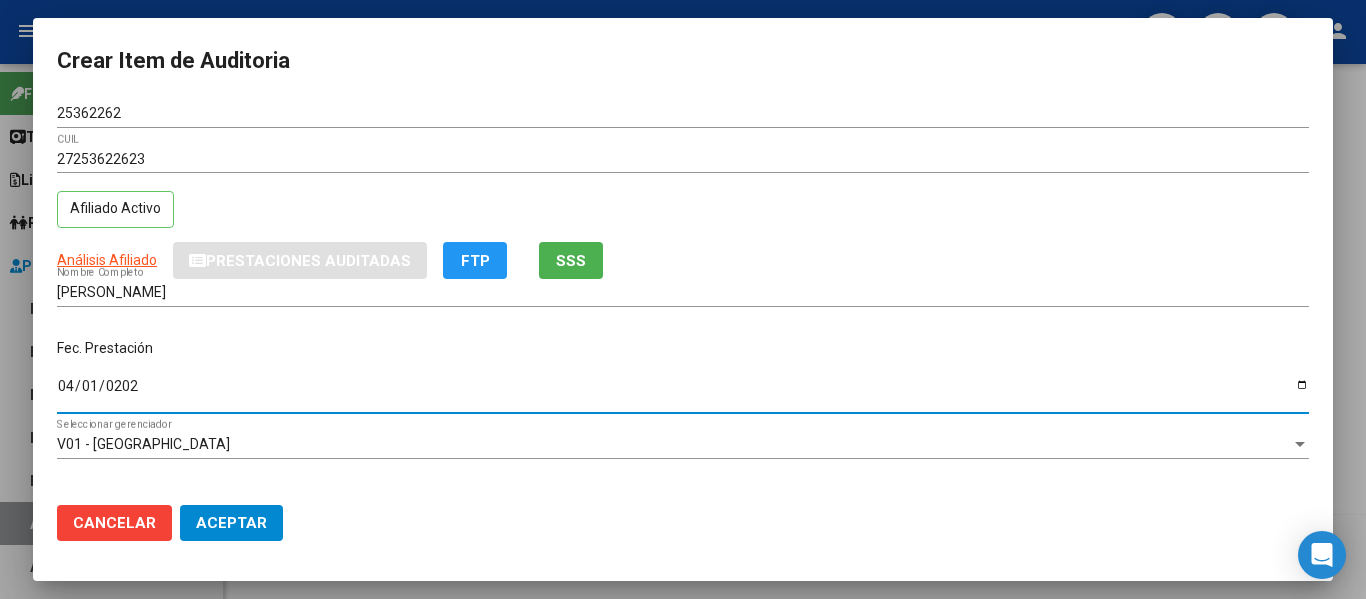 type on "[DATE]" 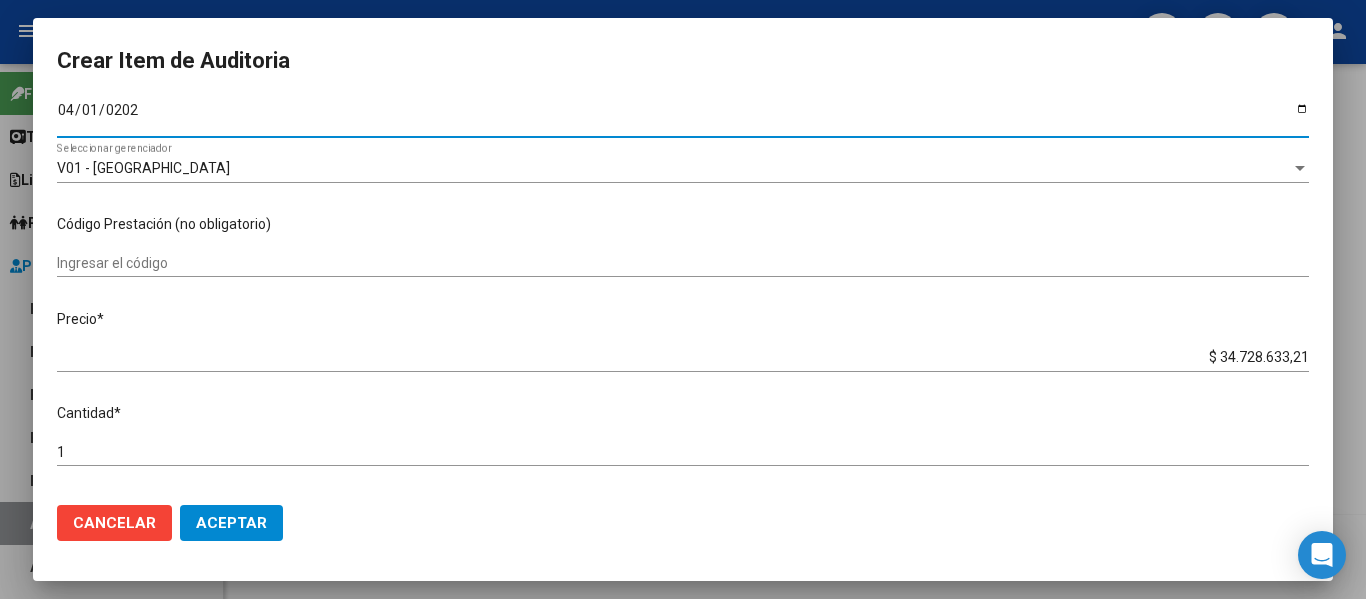 scroll, scrollTop: 287, scrollLeft: 0, axis: vertical 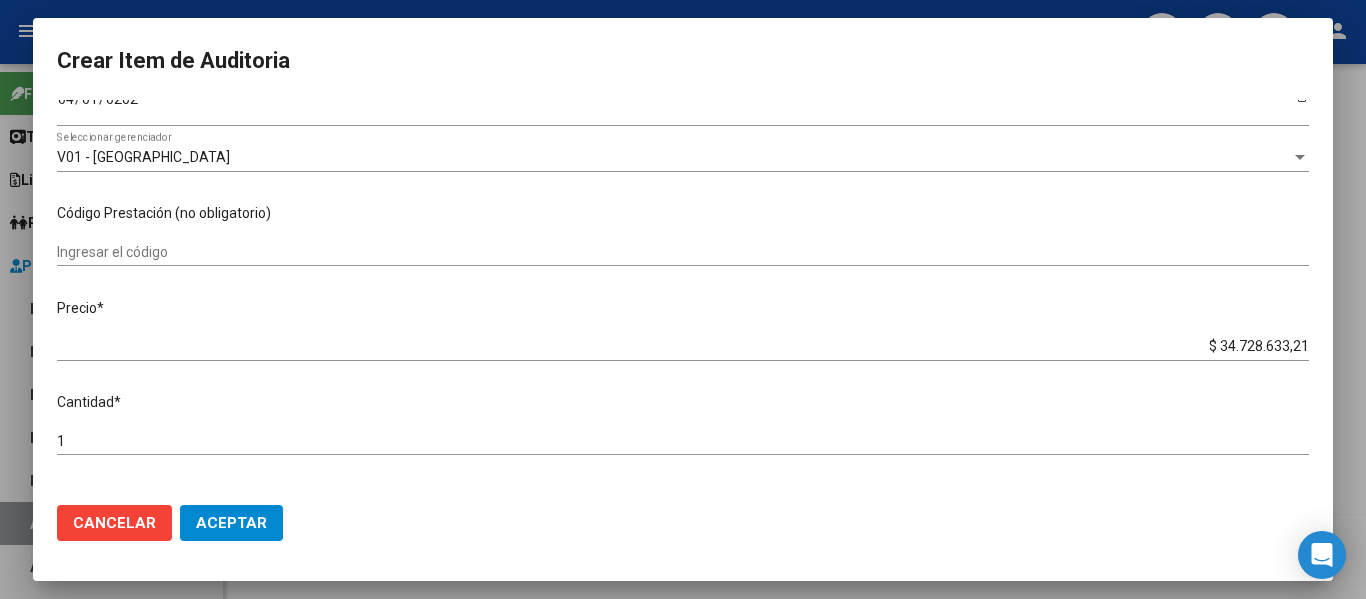 drag, startPoint x: 568, startPoint y: 324, endPoint x: 576, endPoint y: 511, distance: 187.17105 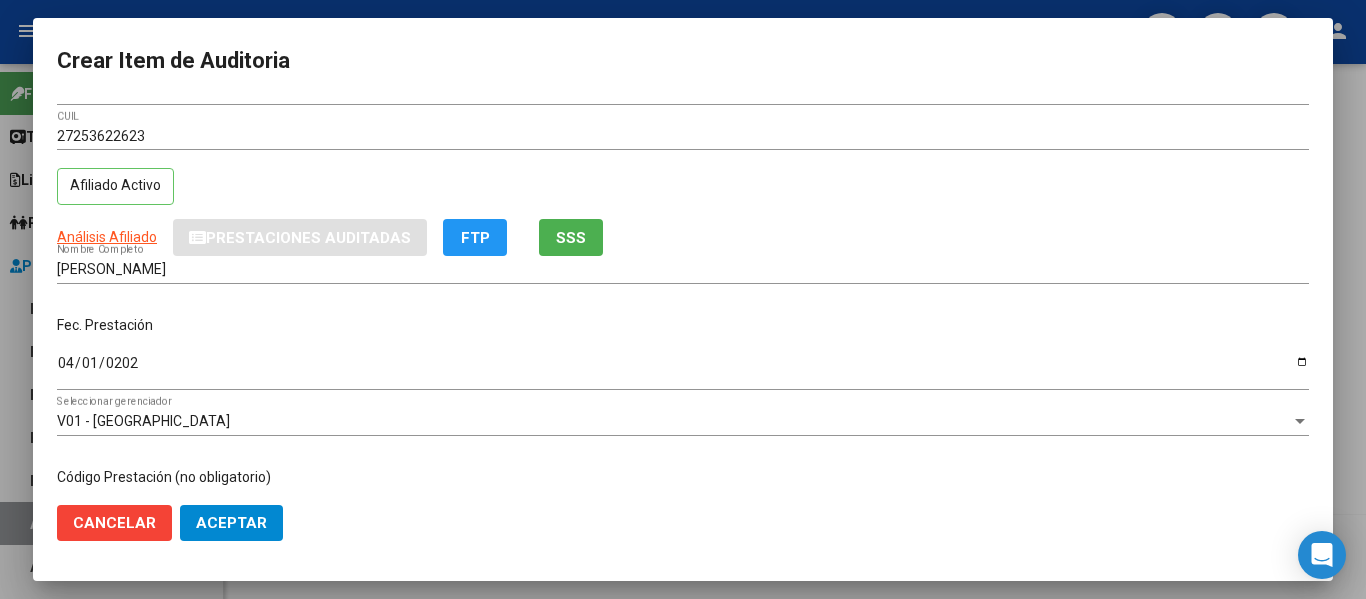 scroll, scrollTop: 0, scrollLeft: 0, axis: both 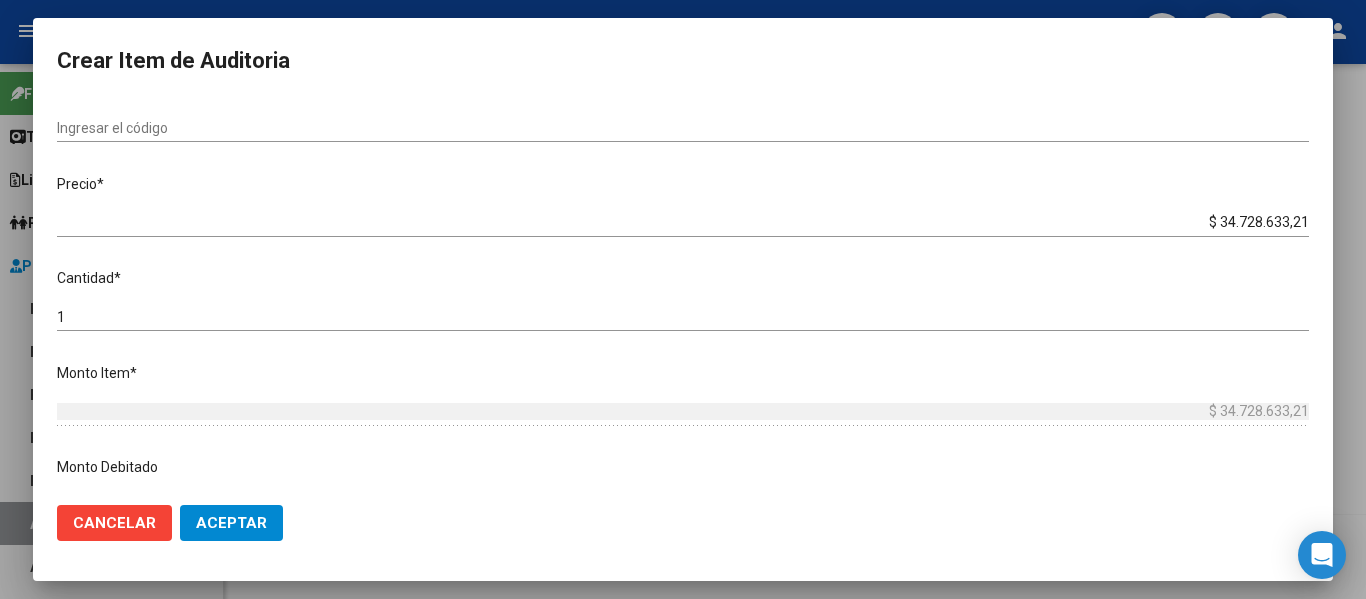 drag, startPoint x: 1248, startPoint y: 428, endPoint x: 1290, endPoint y: 216, distance: 216.12033 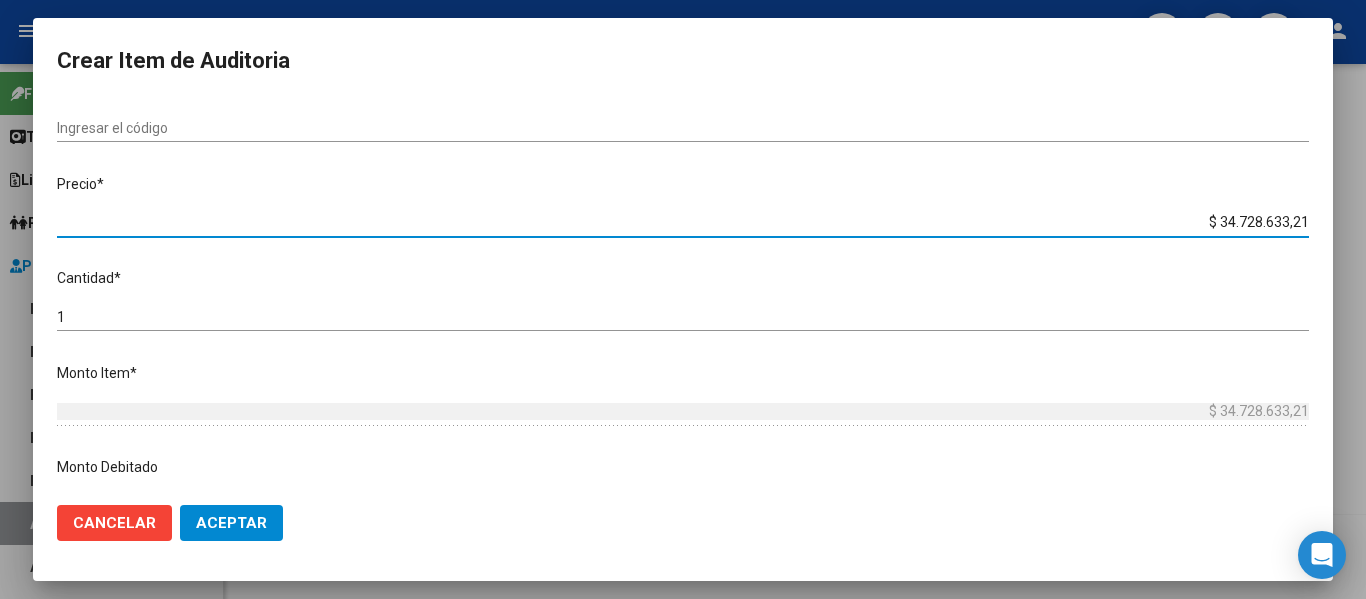 click on "$ 34.728.633,21" at bounding box center (683, 222) 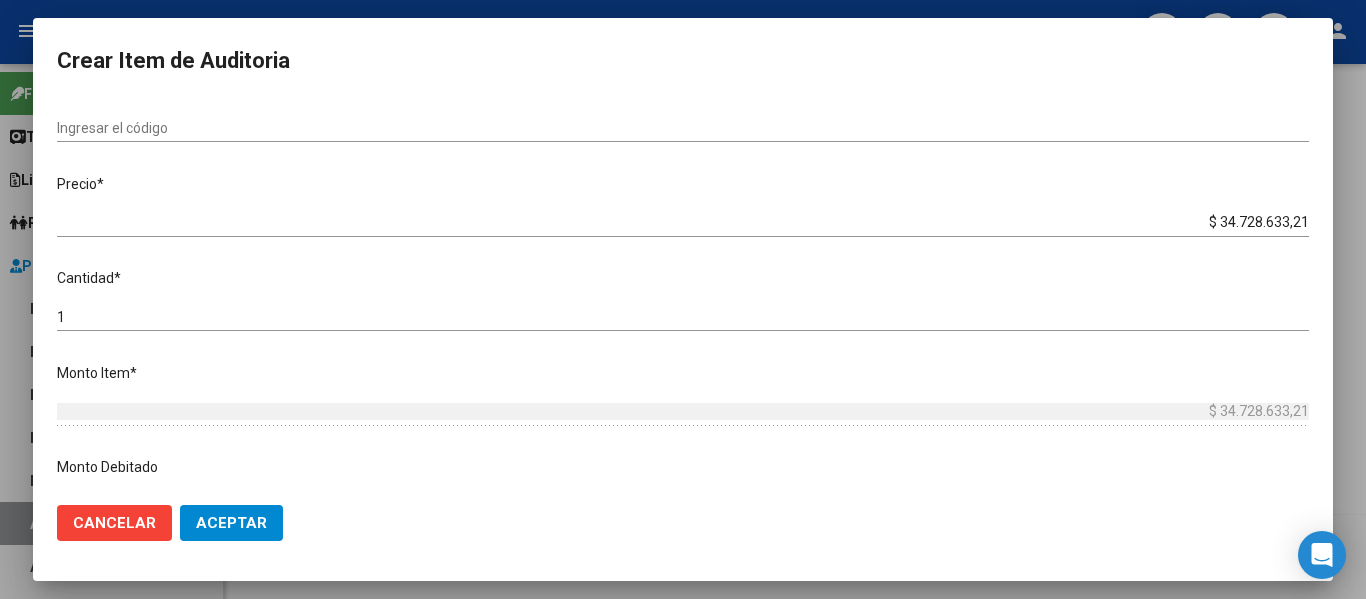 drag, startPoint x: 1296, startPoint y: 219, endPoint x: 1308, endPoint y: 218, distance: 12.0415945 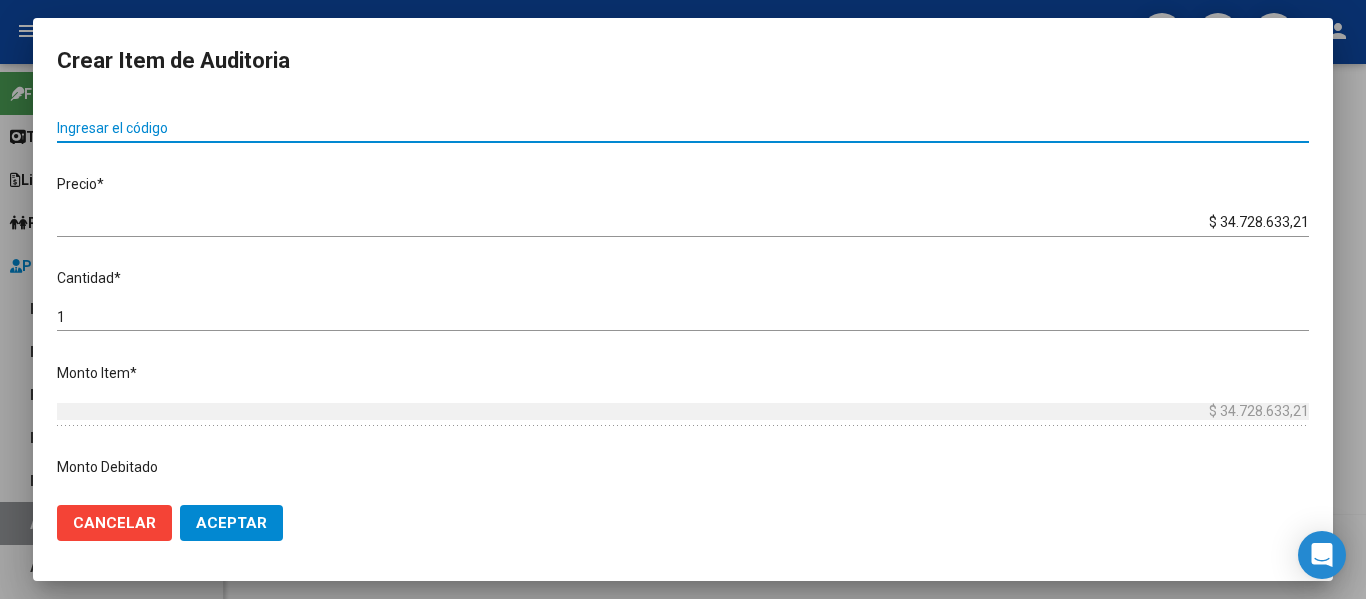 click on "$ 34.728.633,21" at bounding box center [683, 222] 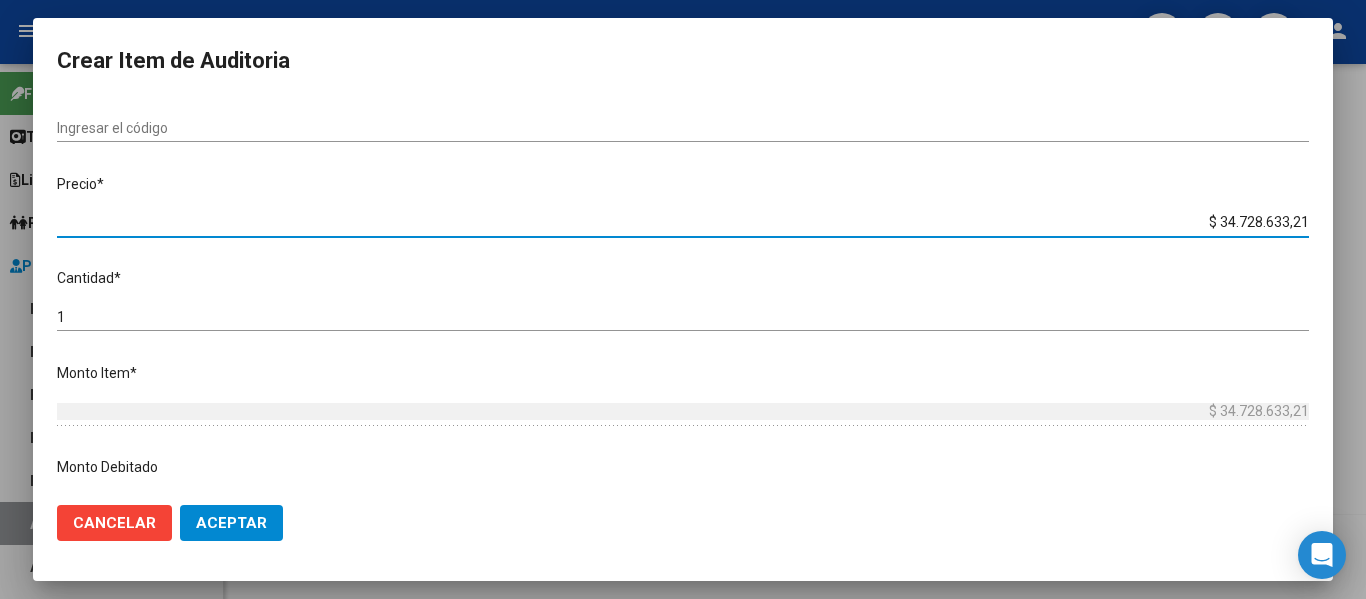 type on "$ 3.472.863,32" 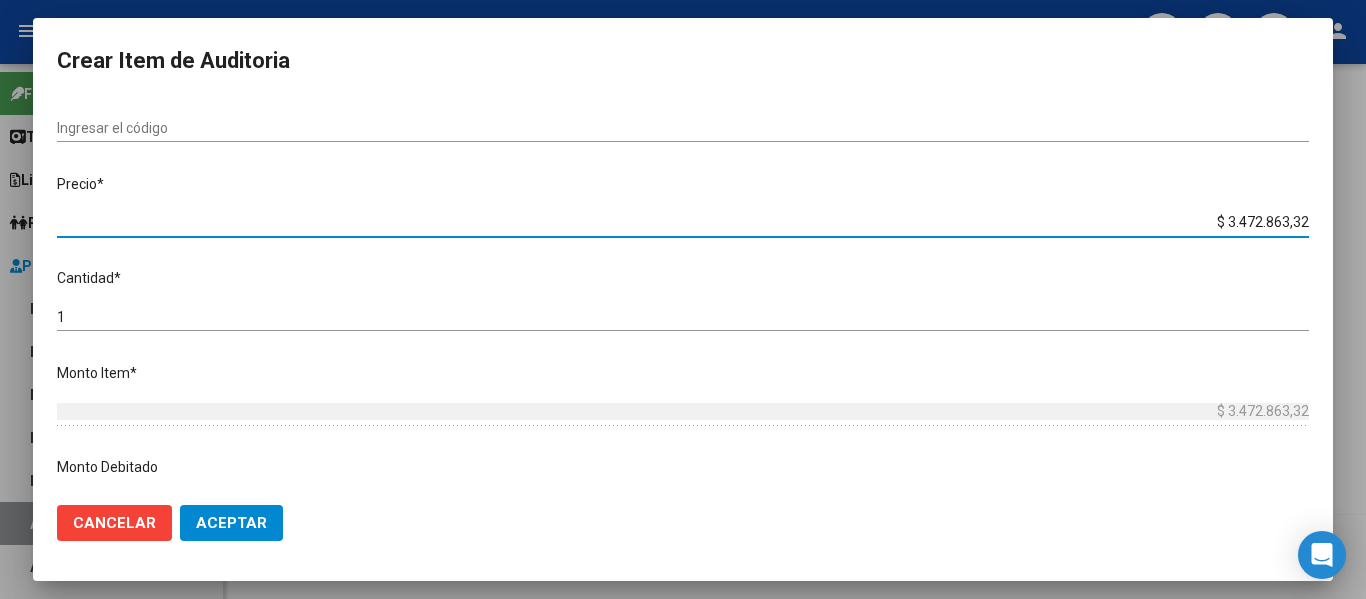 type on "$ 347.286,33" 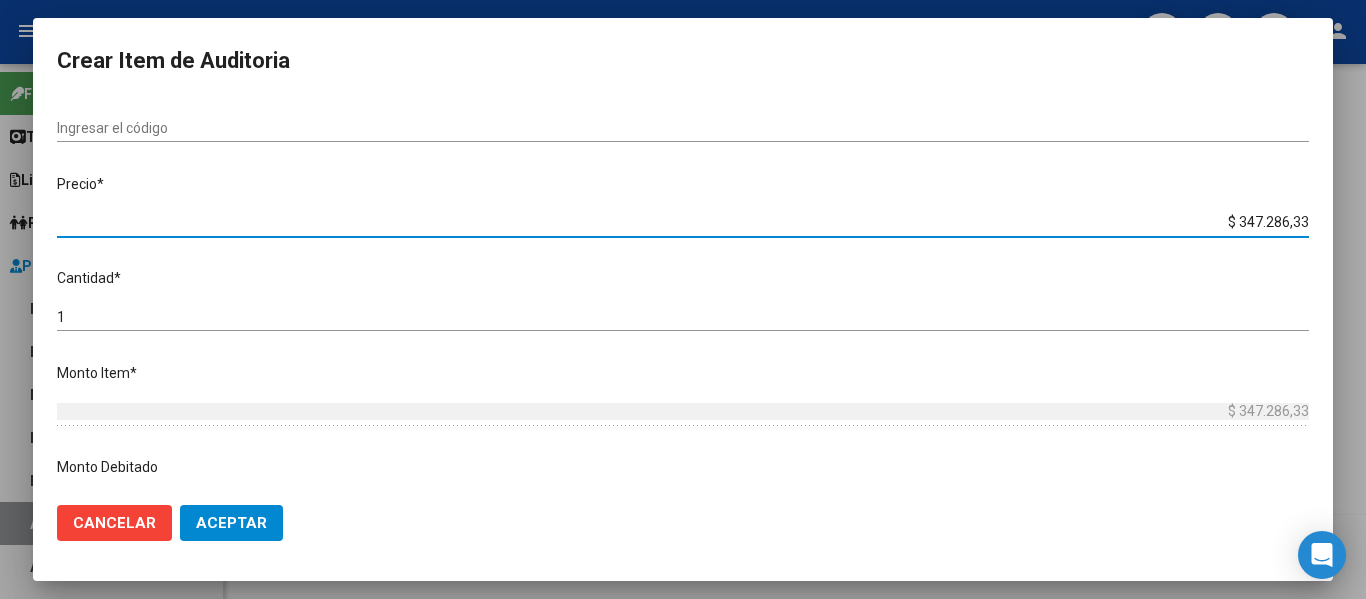 type on "$ 34.728,63" 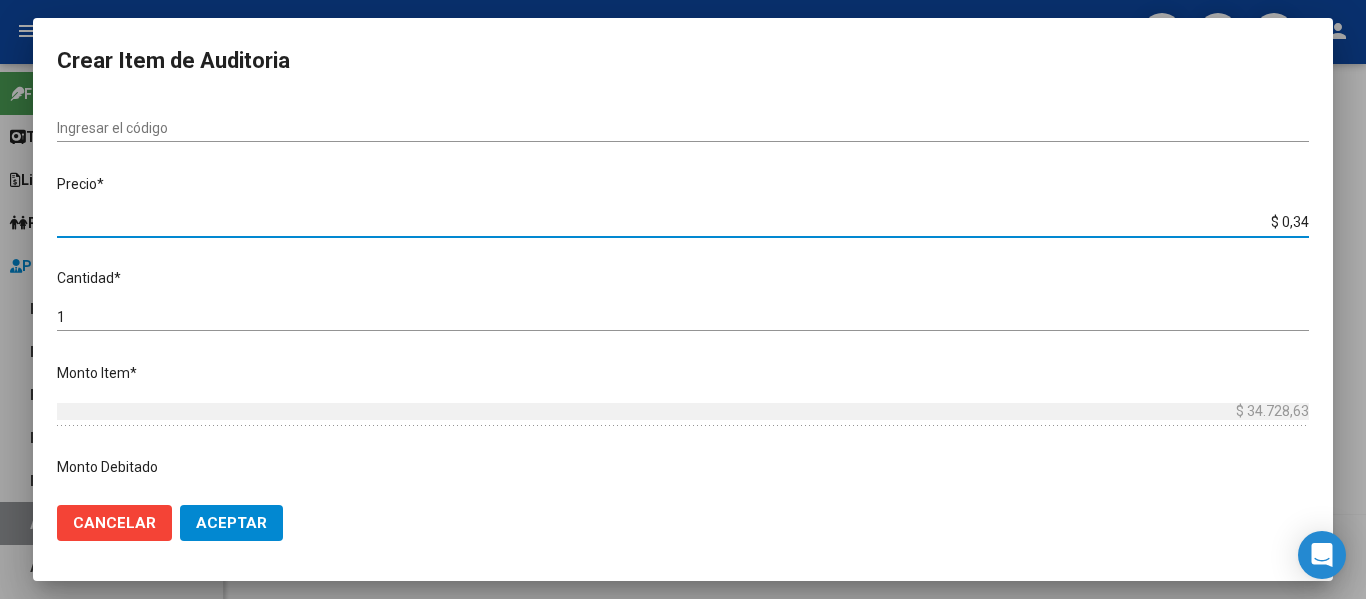 type on "$ 0,03" 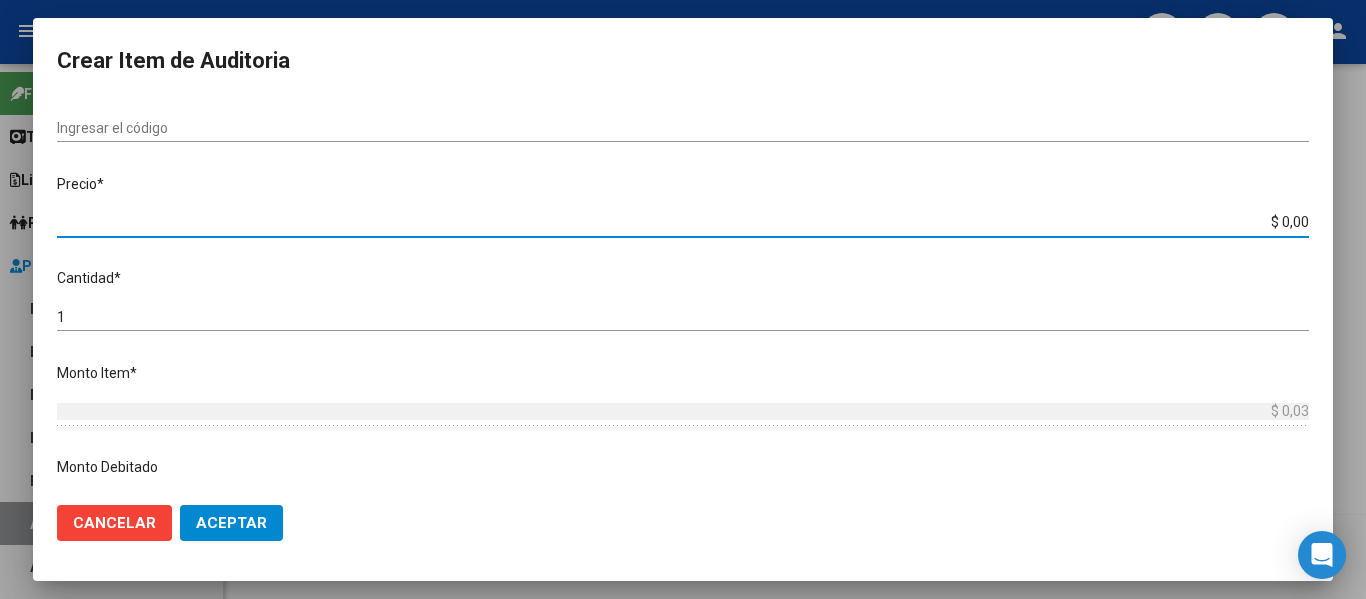 paste on "12466839,75" 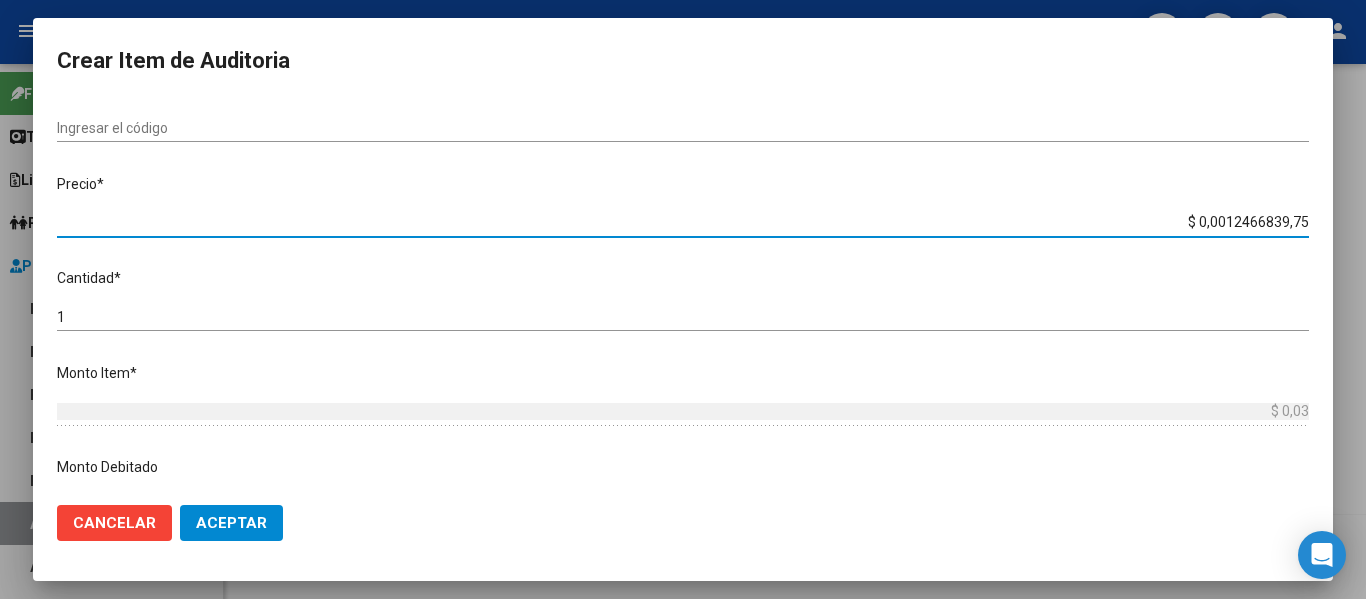 type on "$ 12.466.839,75" 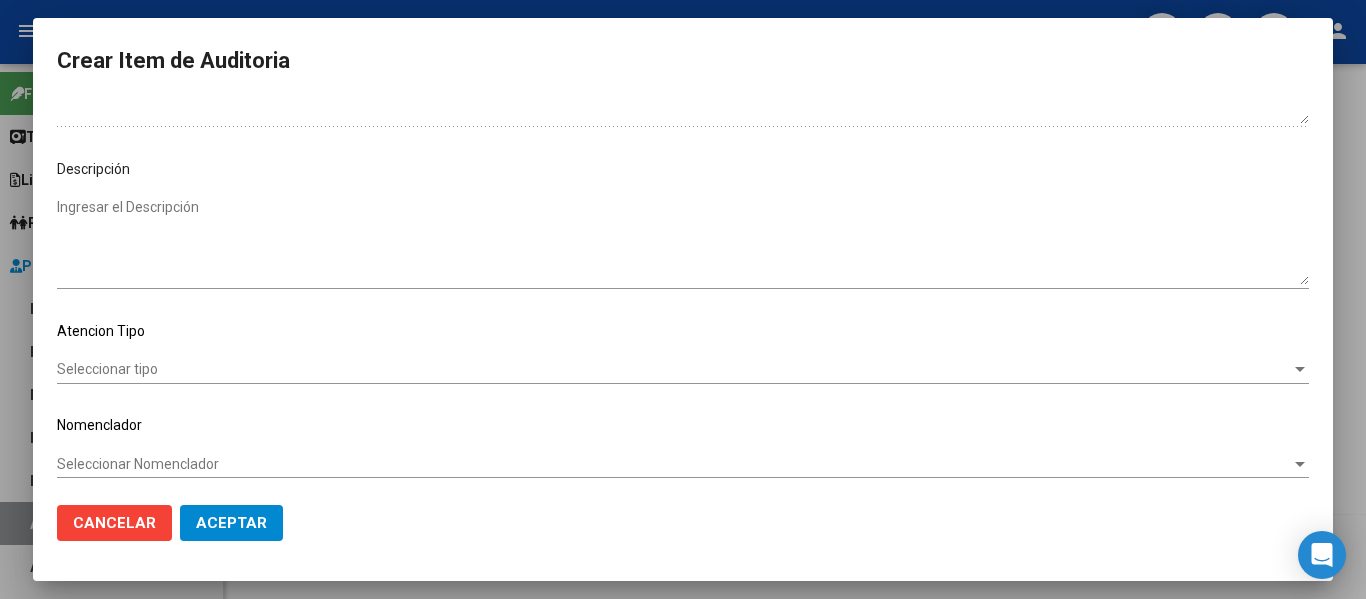scroll, scrollTop: 1134, scrollLeft: 0, axis: vertical 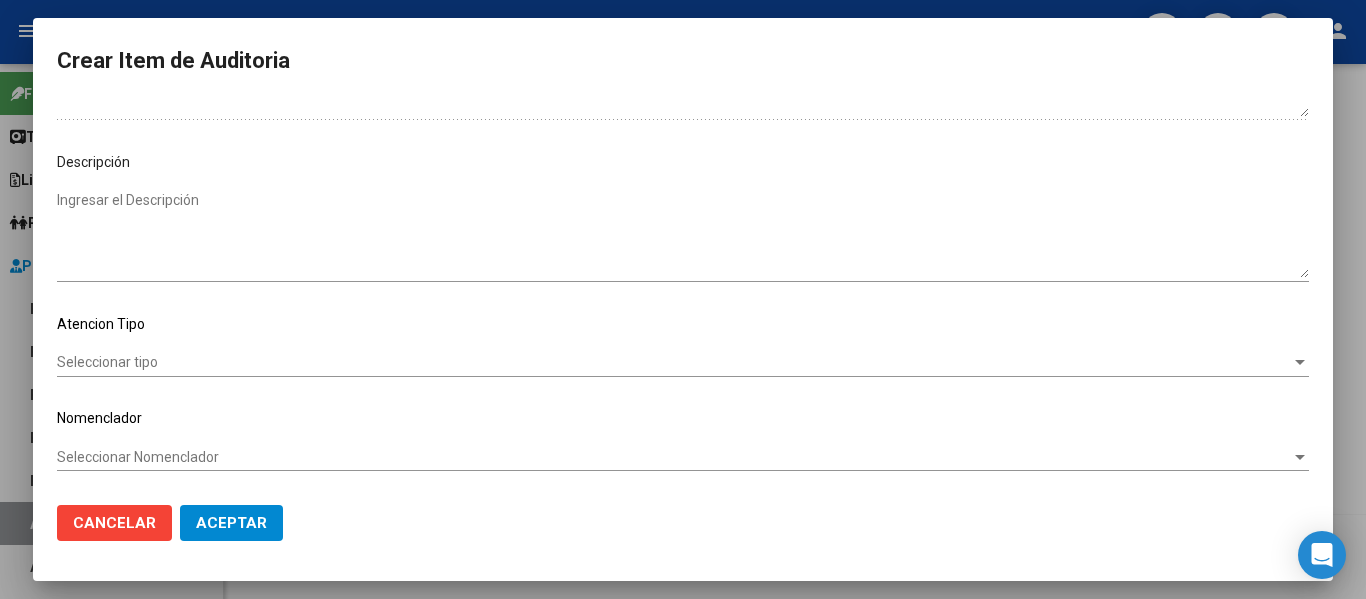 type on "$ 12.466.839,75" 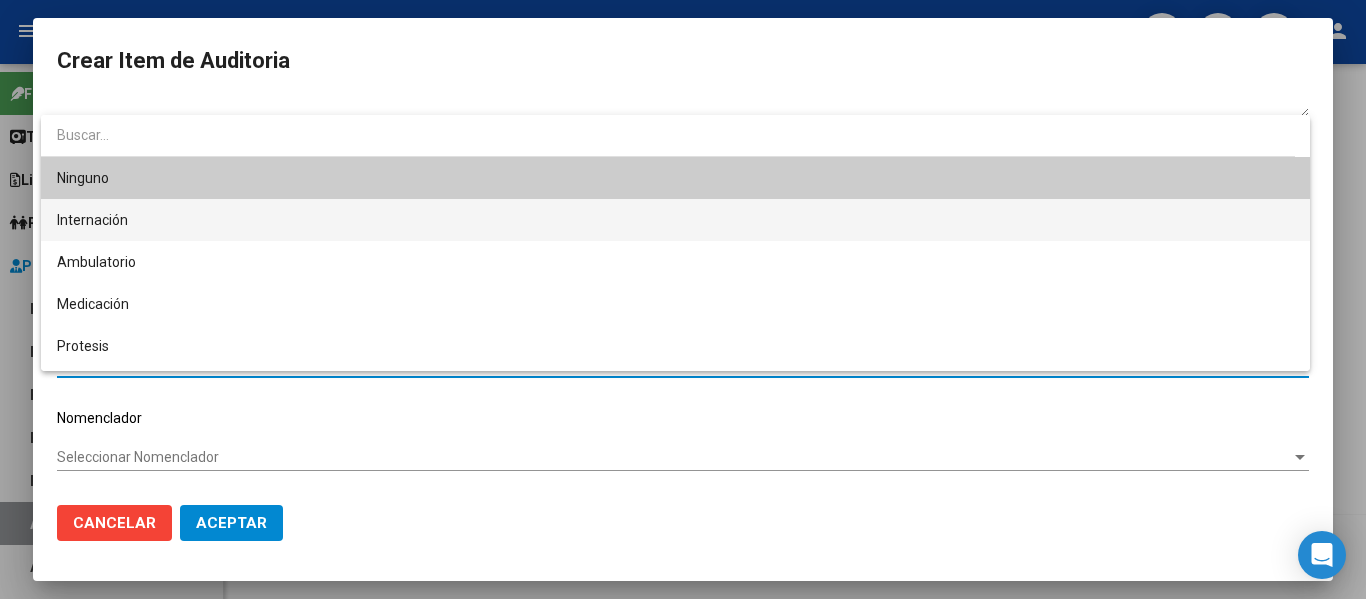 click on "Internación" at bounding box center [675, 220] 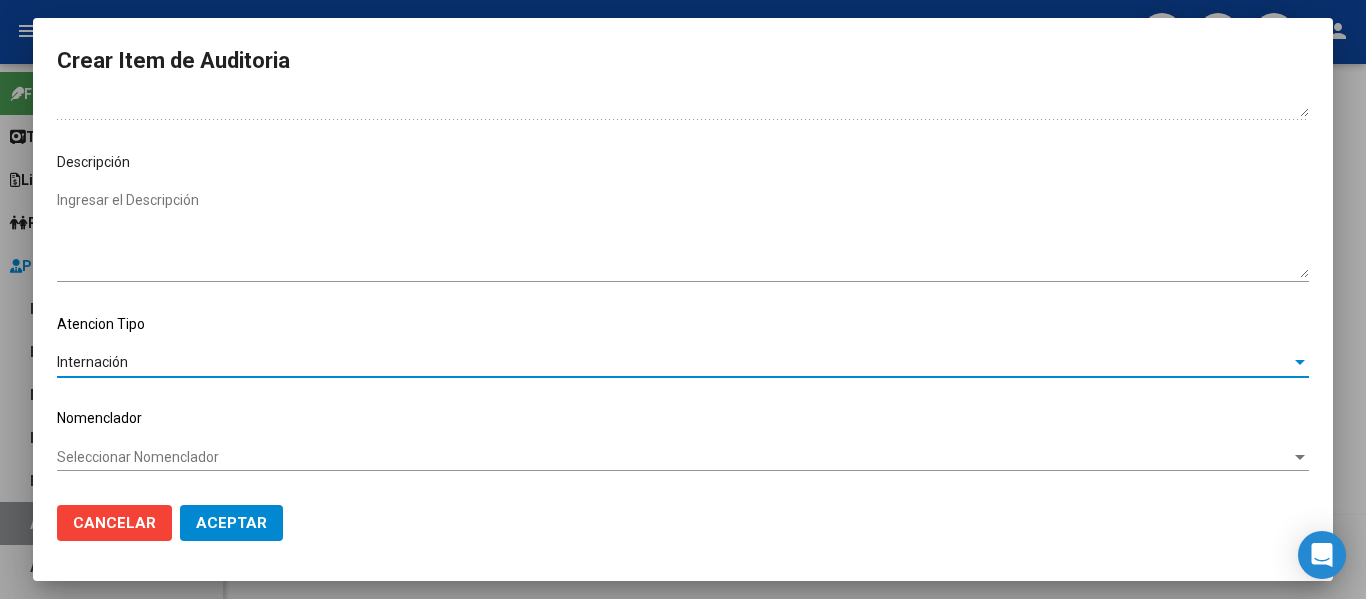 click on "Aceptar" 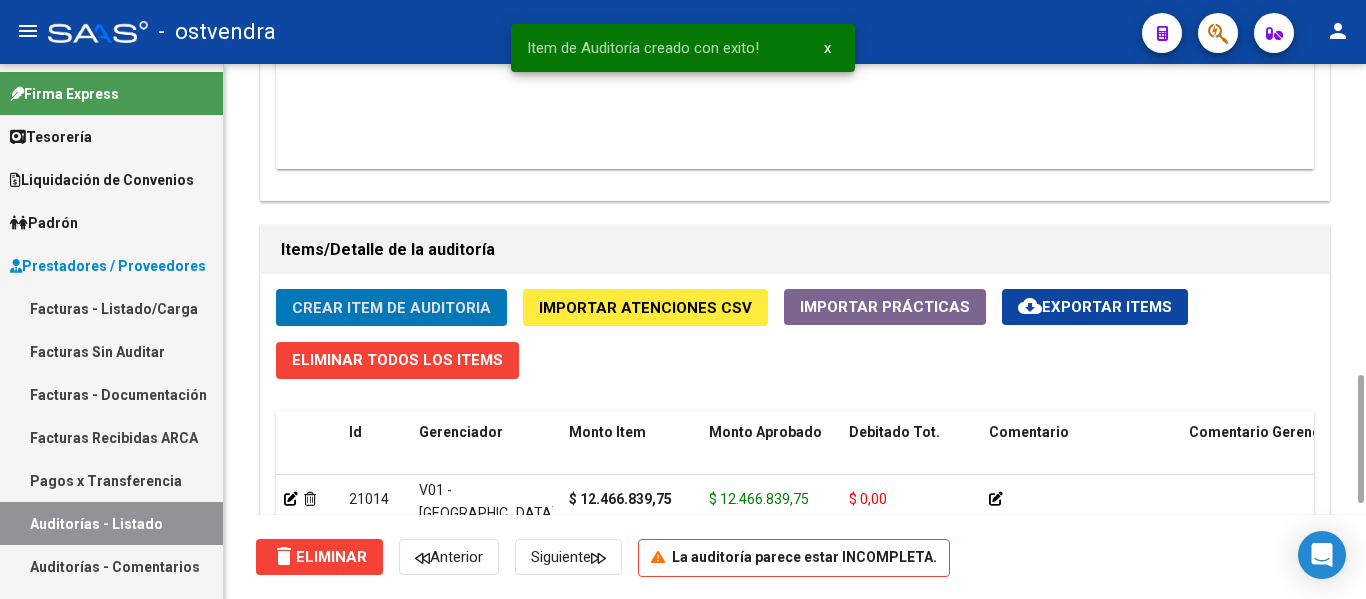 scroll, scrollTop: 1286, scrollLeft: 0, axis: vertical 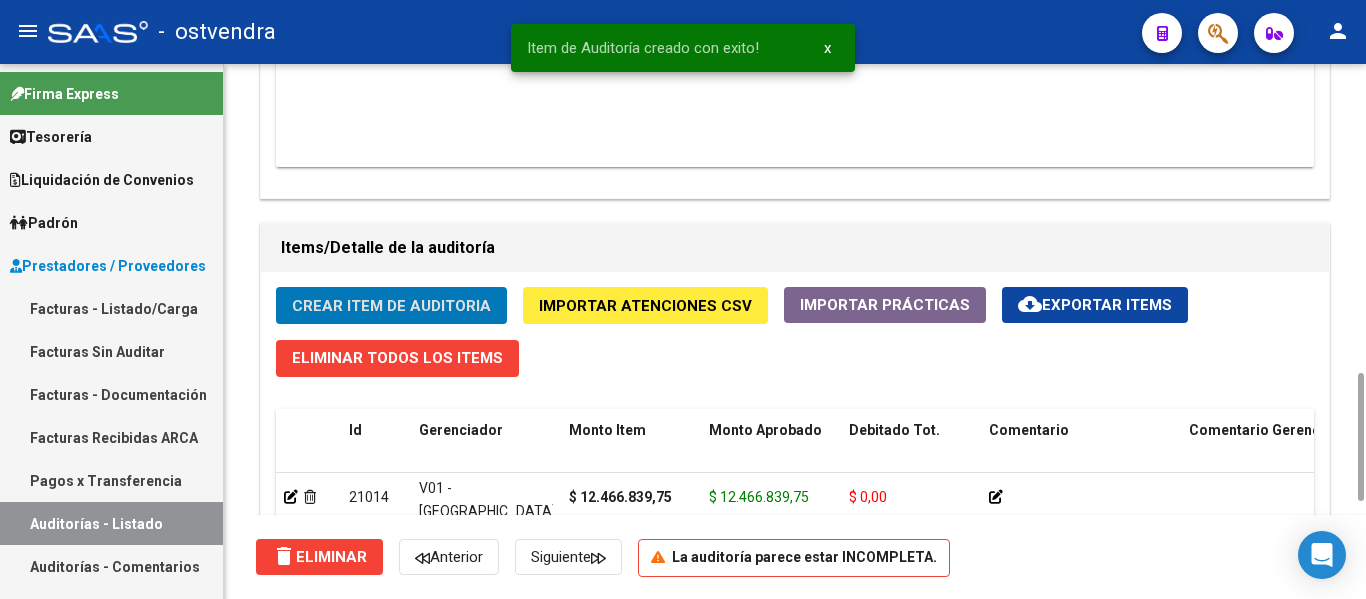 click on "Crear Item de Auditoria" 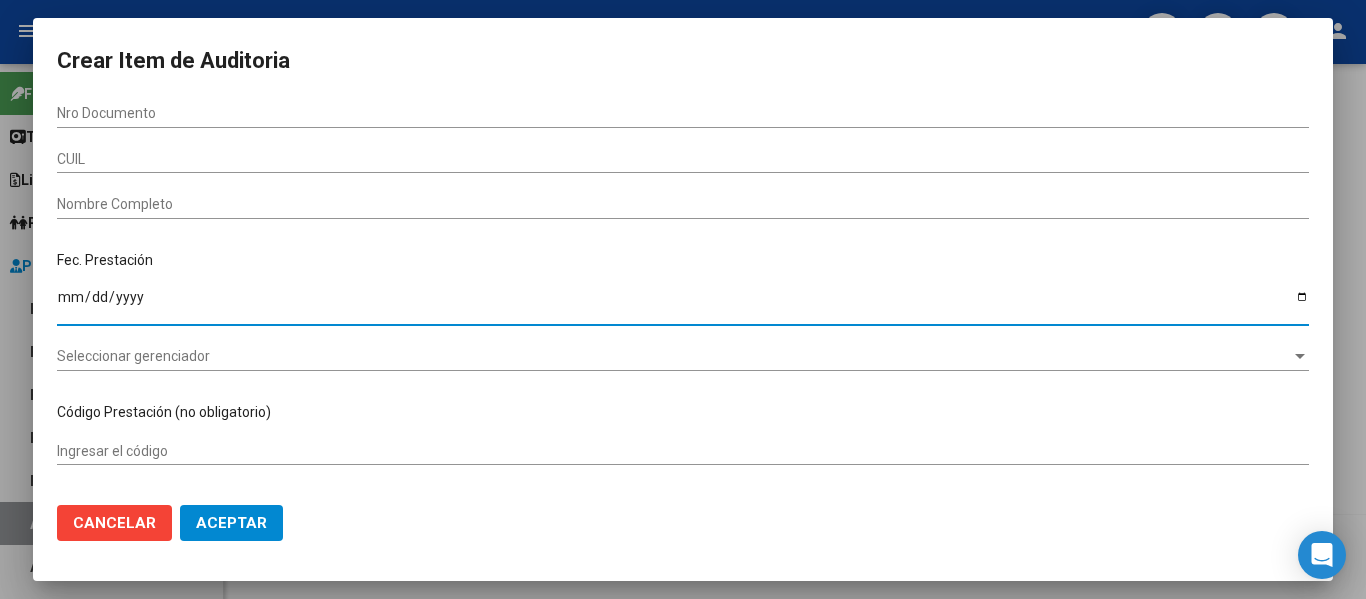 click on "Ingresar la fecha" at bounding box center (683, 304) 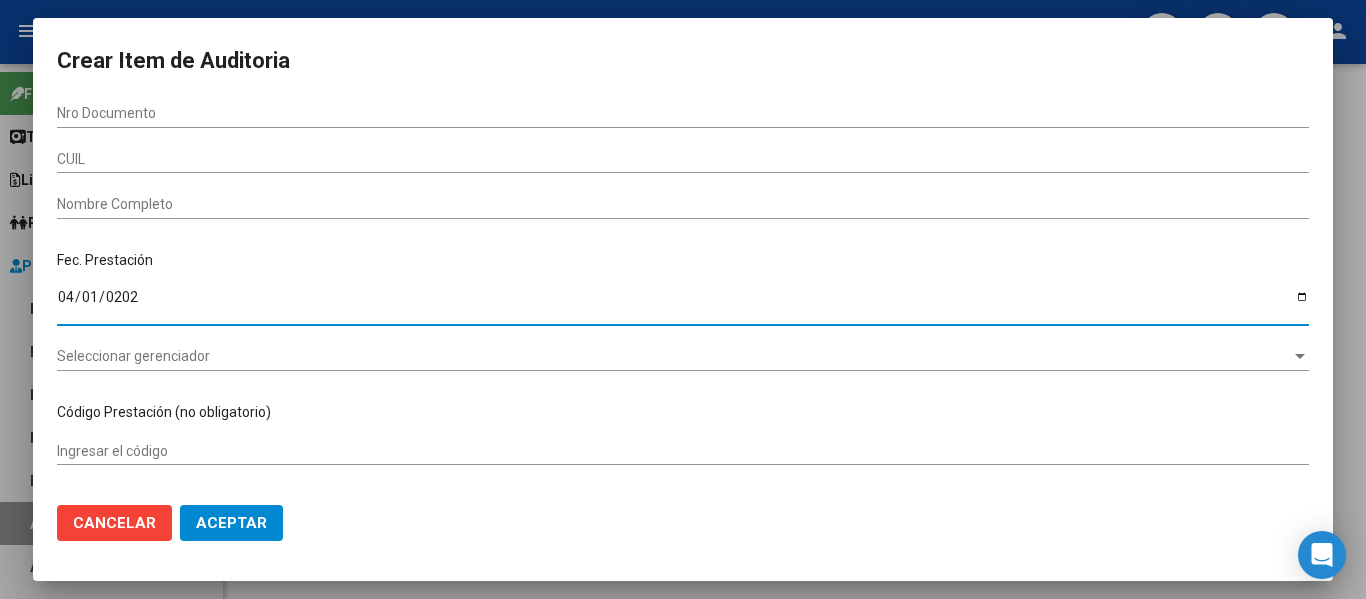 type on "[DATE]" 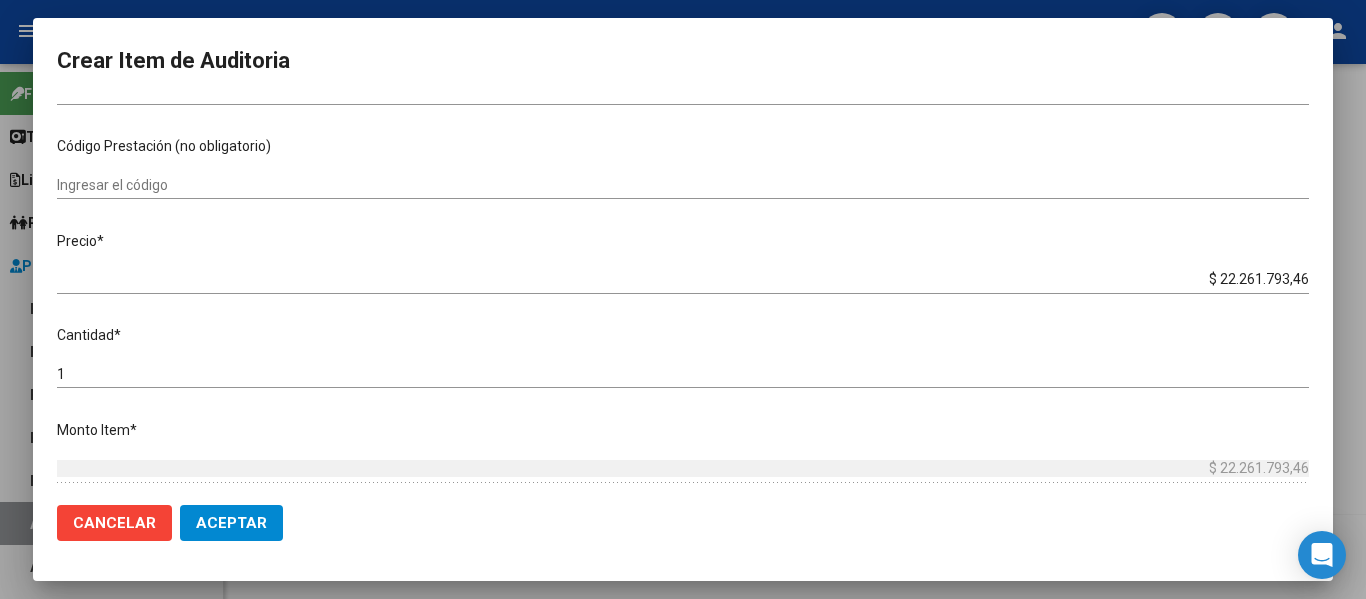 scroll, scrollTop: 255, scrollLeft: 0, axis: vertical 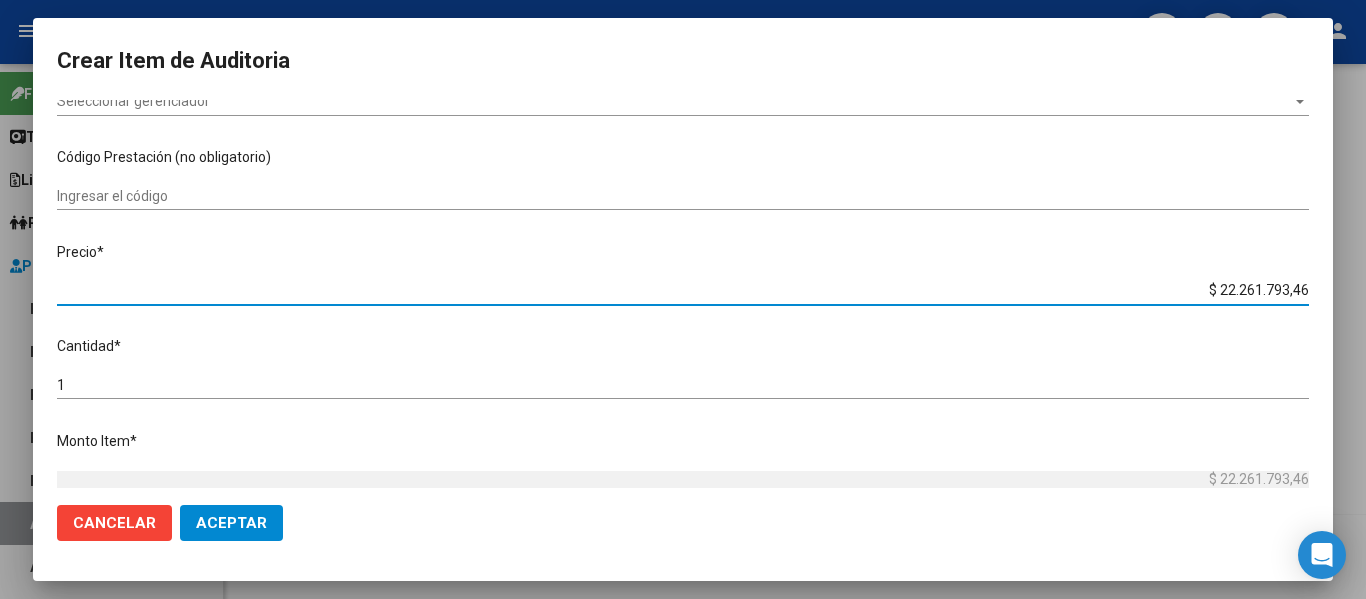 drag, startPoint x: 1204, startPoint y: 290, endPoint x: 1365, endPoint y: 257, distance: 164.3472 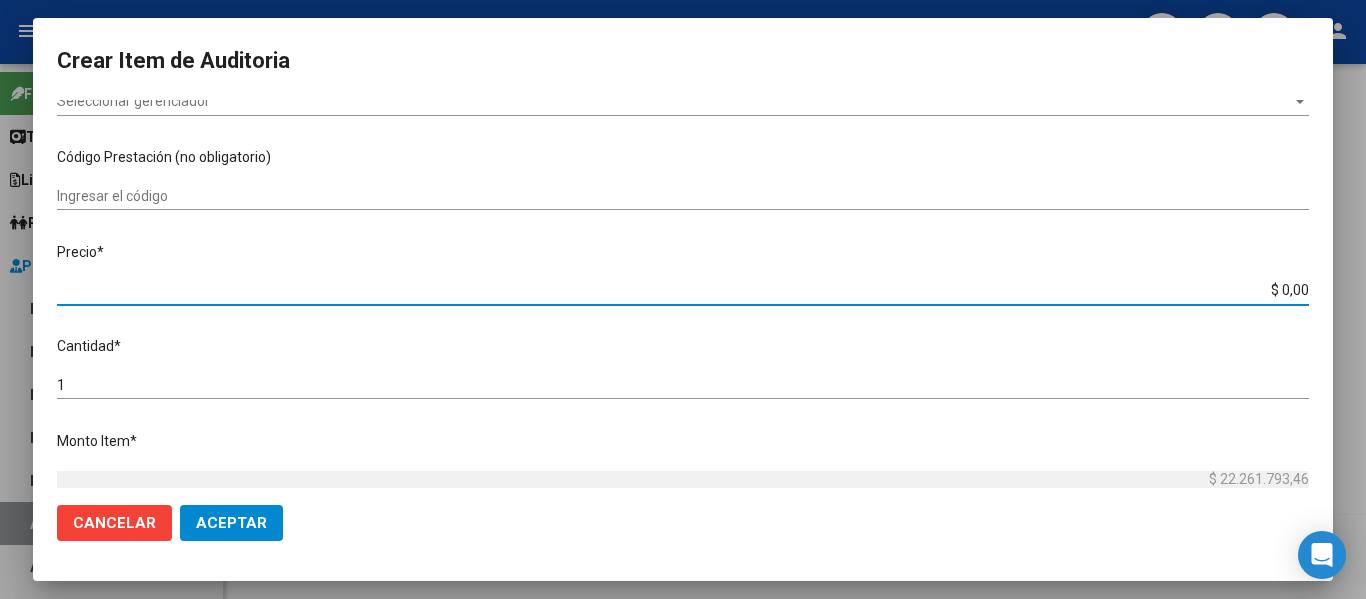 paste on "$ 404.814,71" 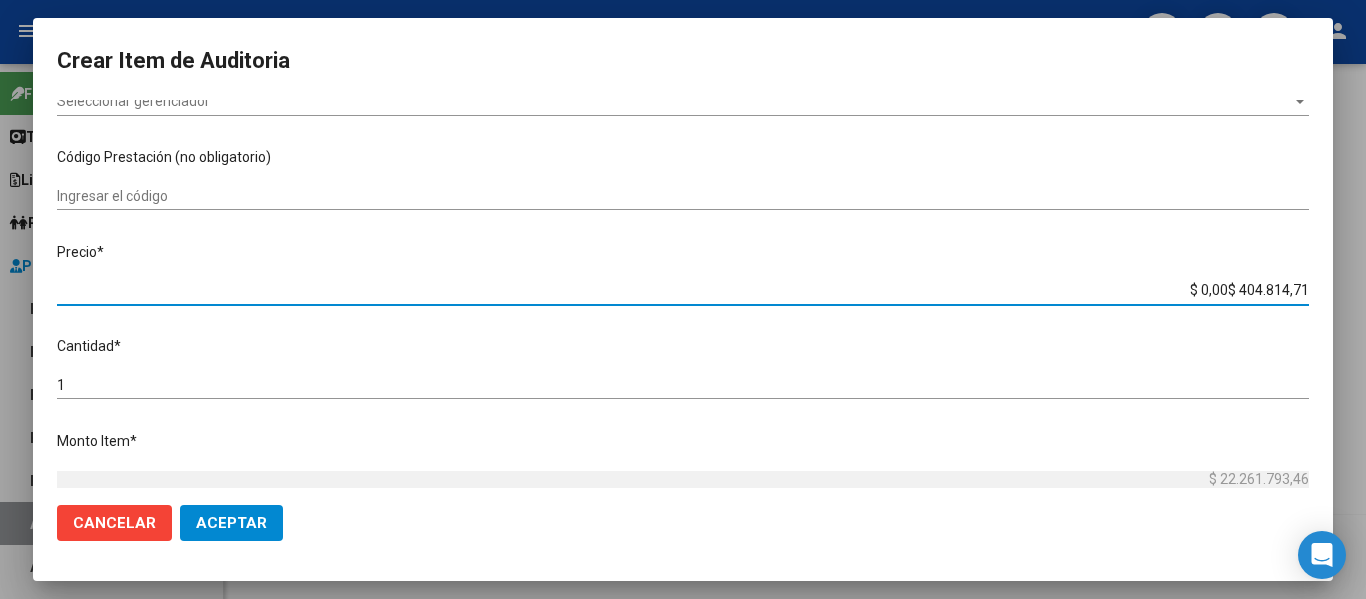 type on "$ 404.814,71" 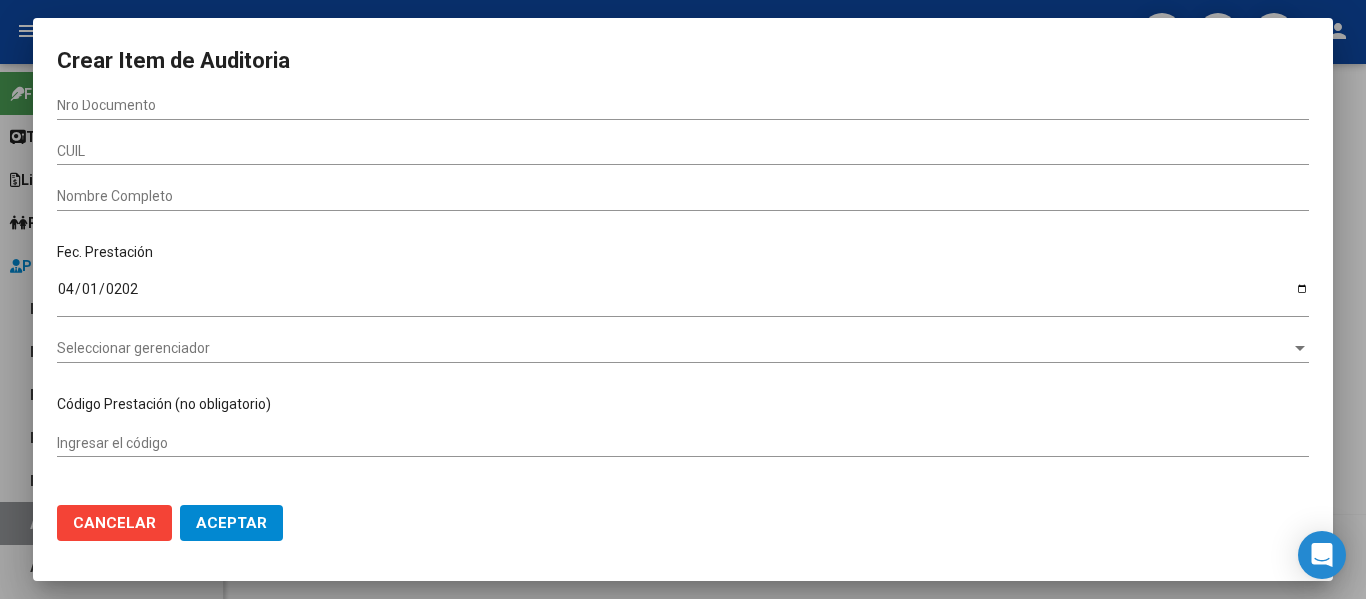scroll, scrollTop: 0, scrollLeft: 0, axis: both 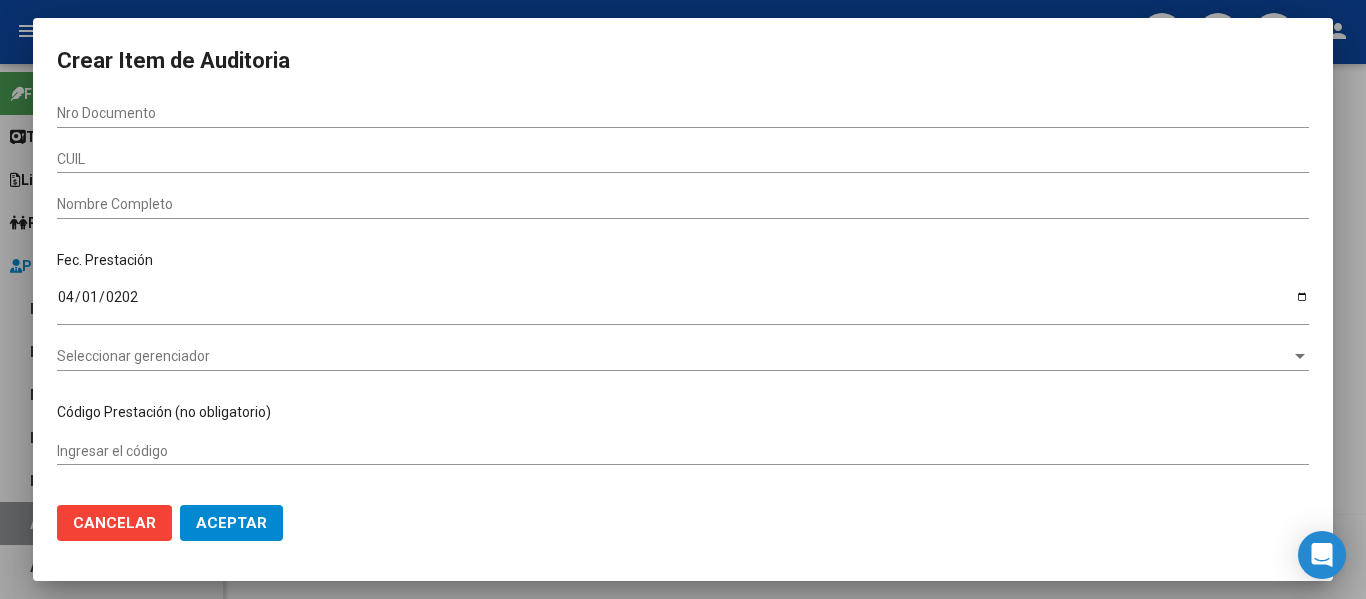type on "$ 404.814,71" 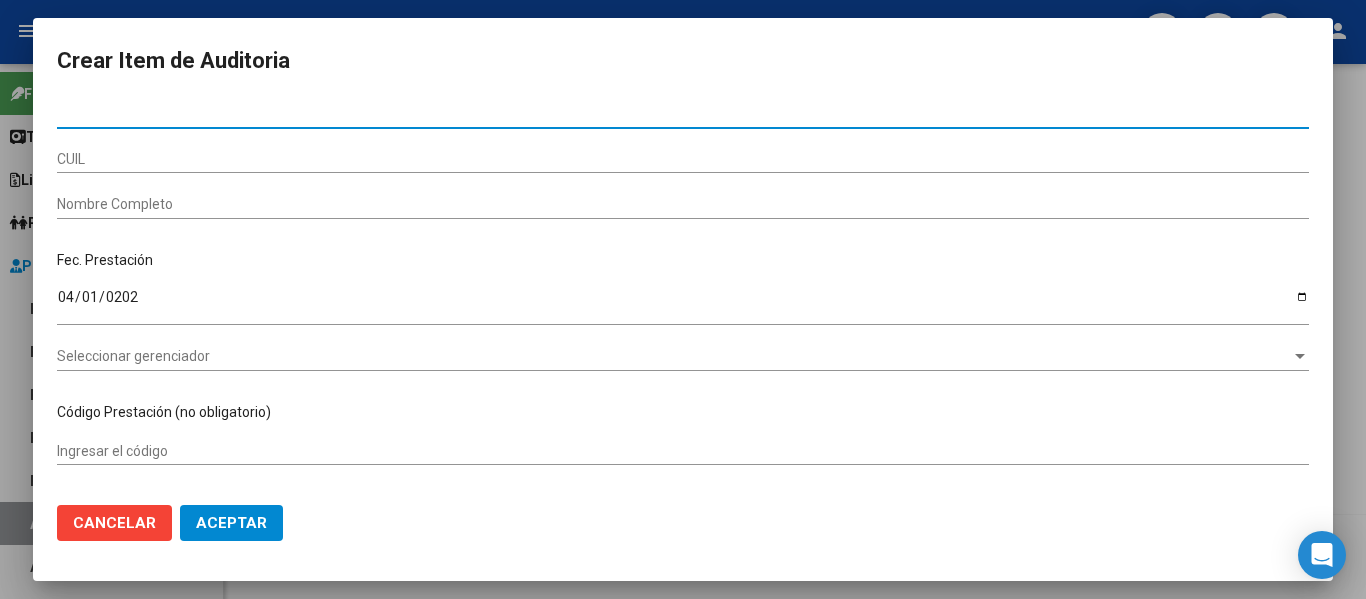 click on "Nro Documento" at bounding box center [683, 113] 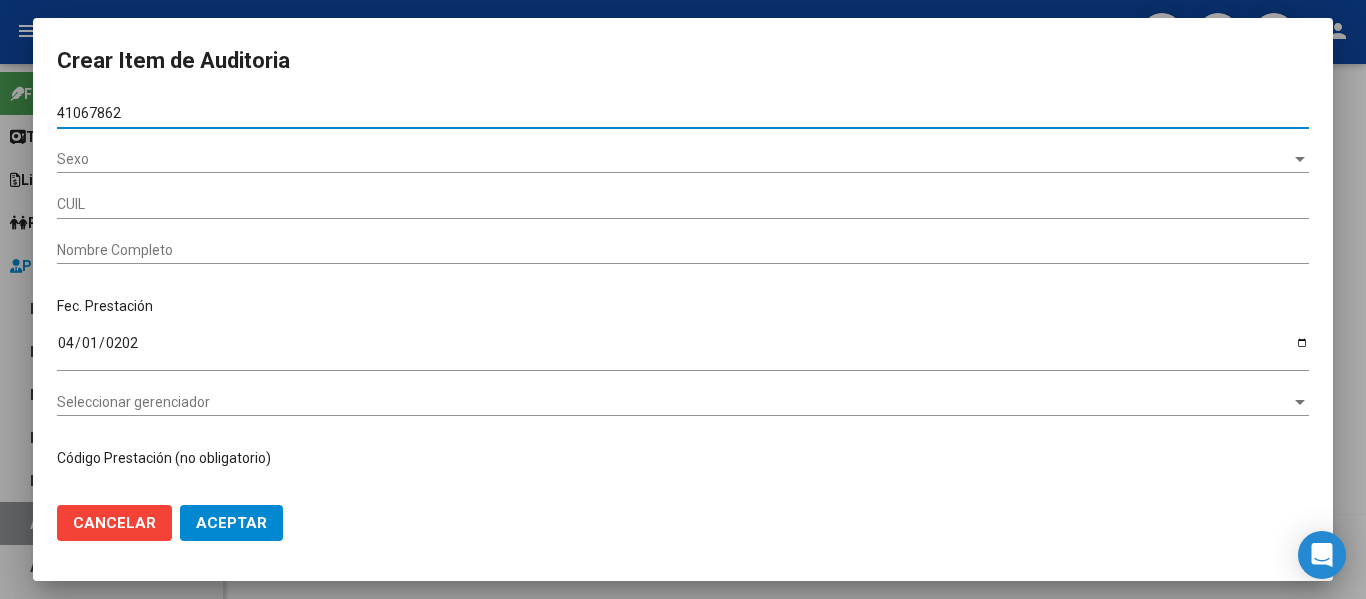 type on "23410678624" 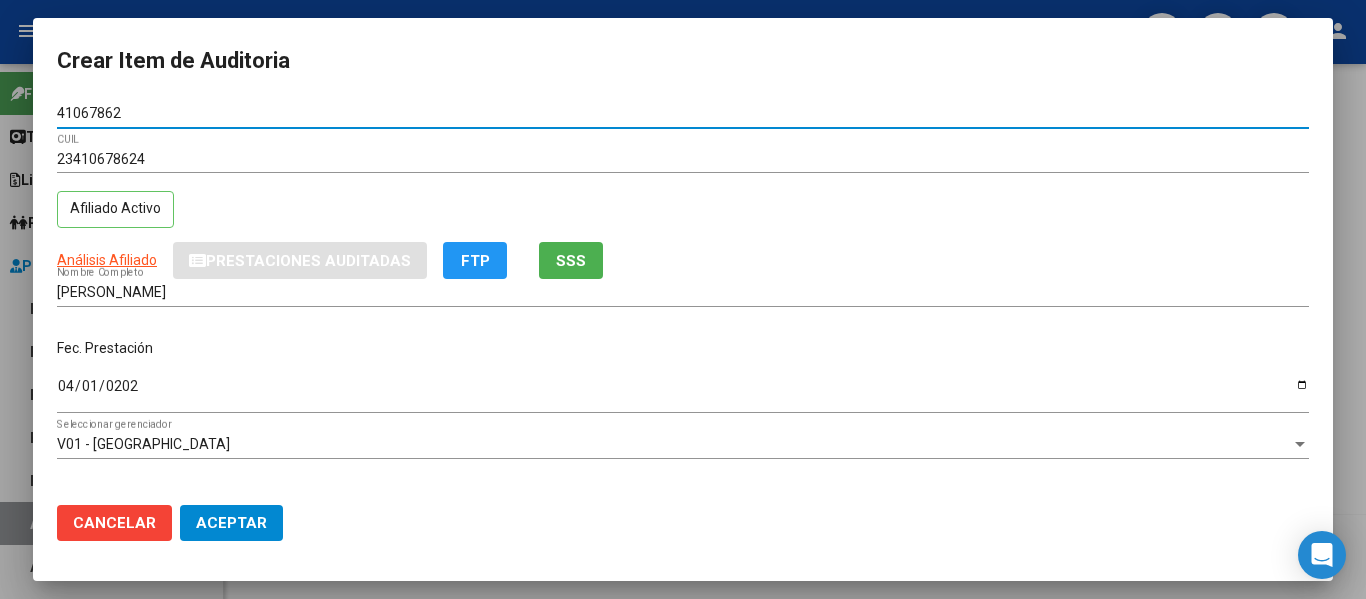 type on "41067862" 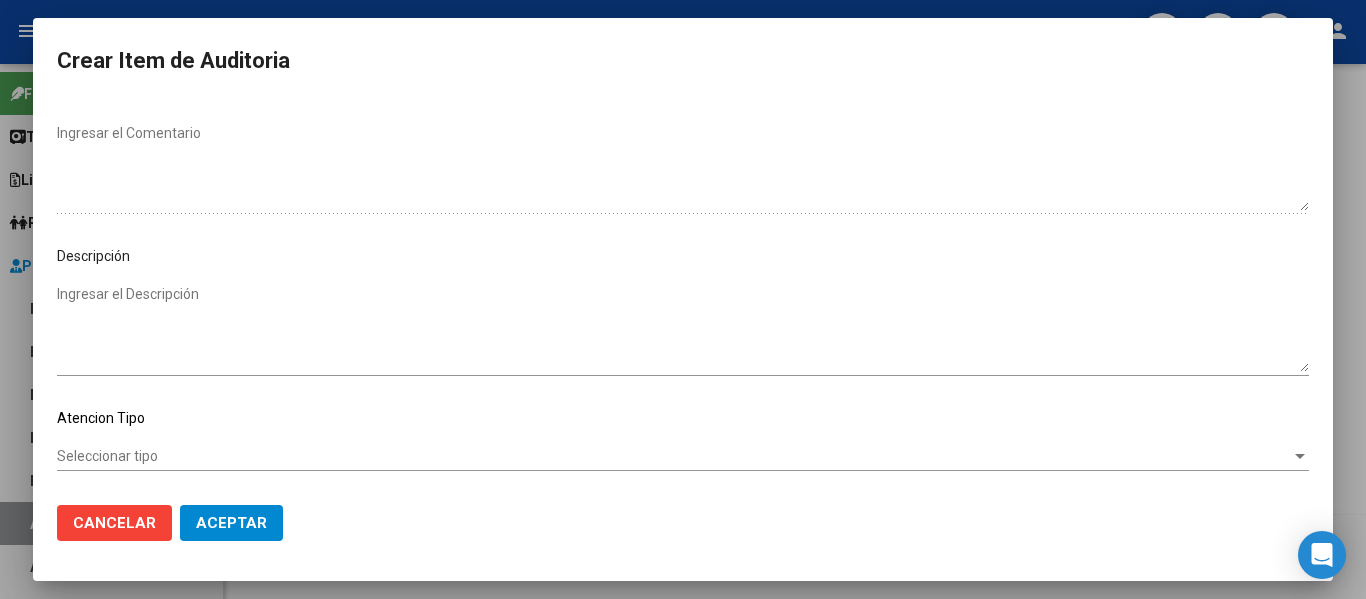 scroll, scrollTop: 1041, scrollLeft: 0, axis: vertical 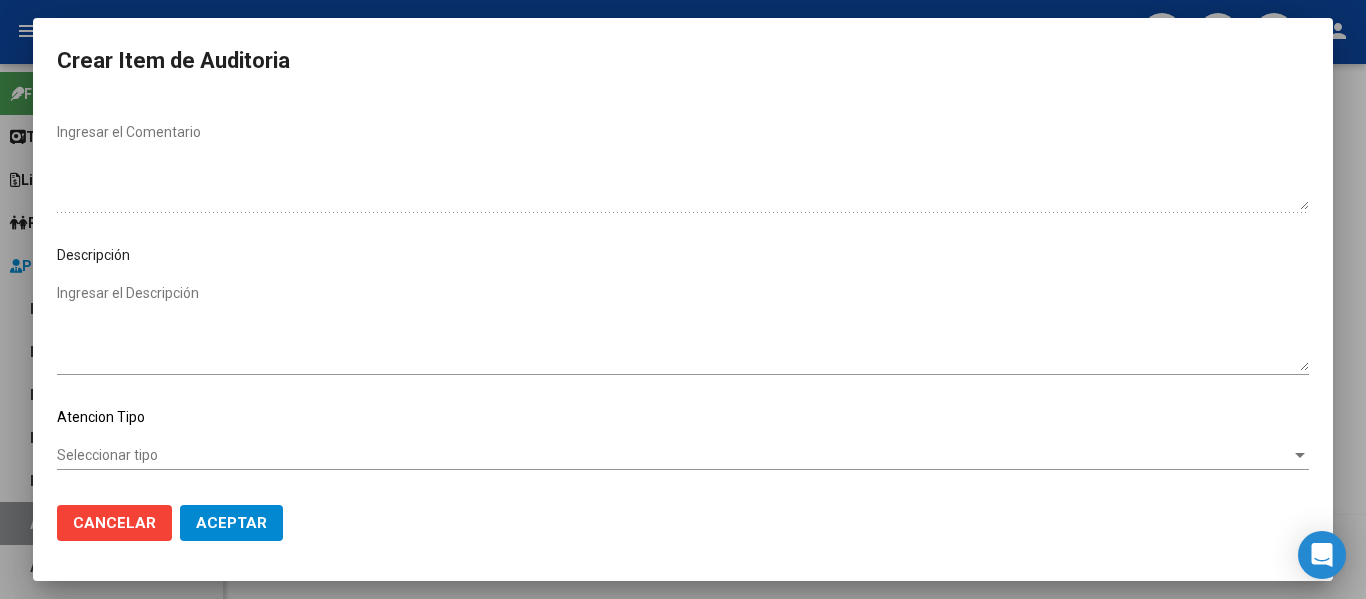 click on "Seleccionar tipo Seleccionar tipo" 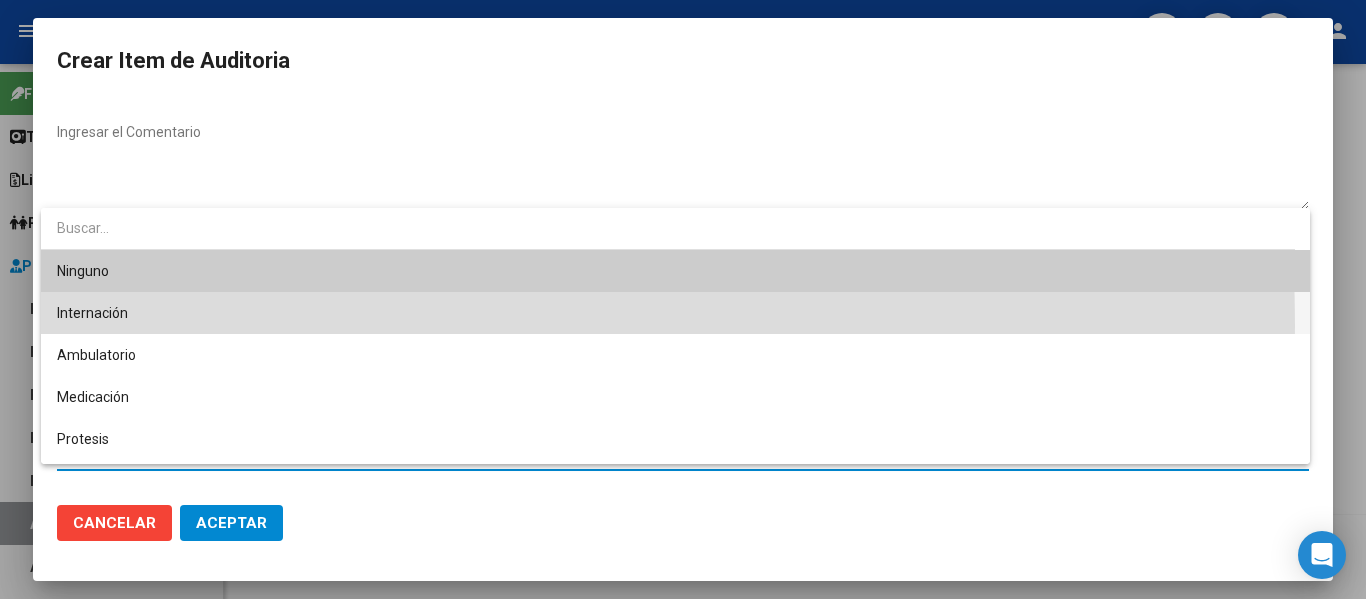 click on "Internación" at bounding box center [675, 313] 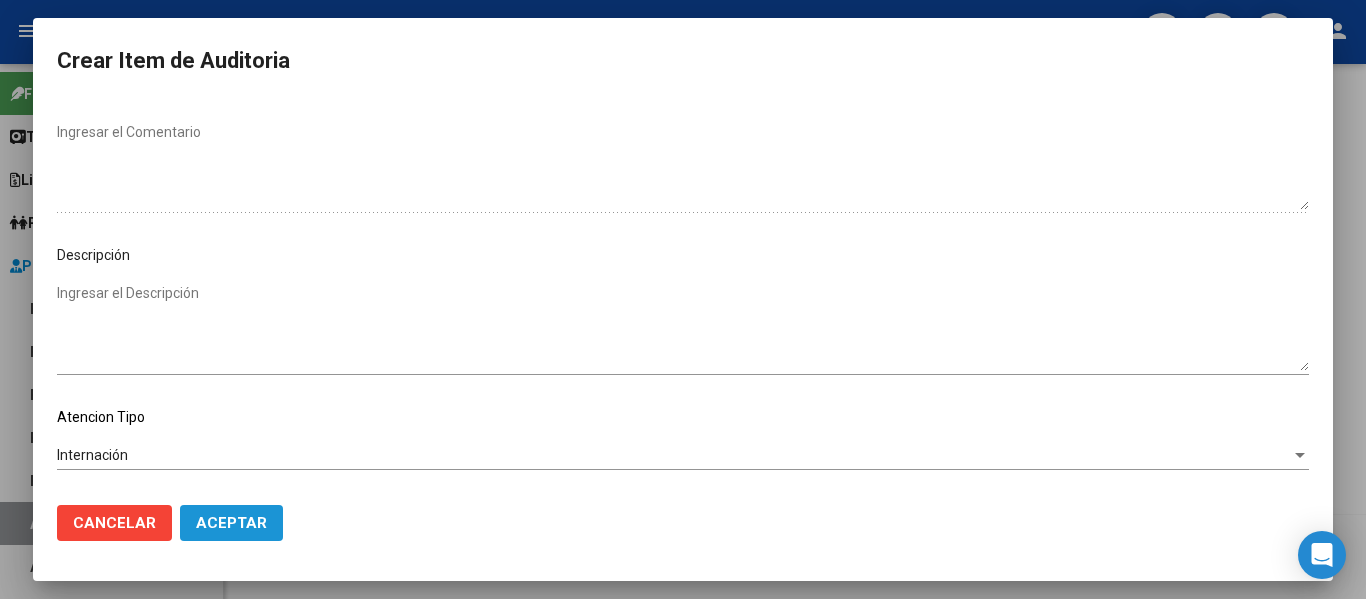 click on "Aceptar" 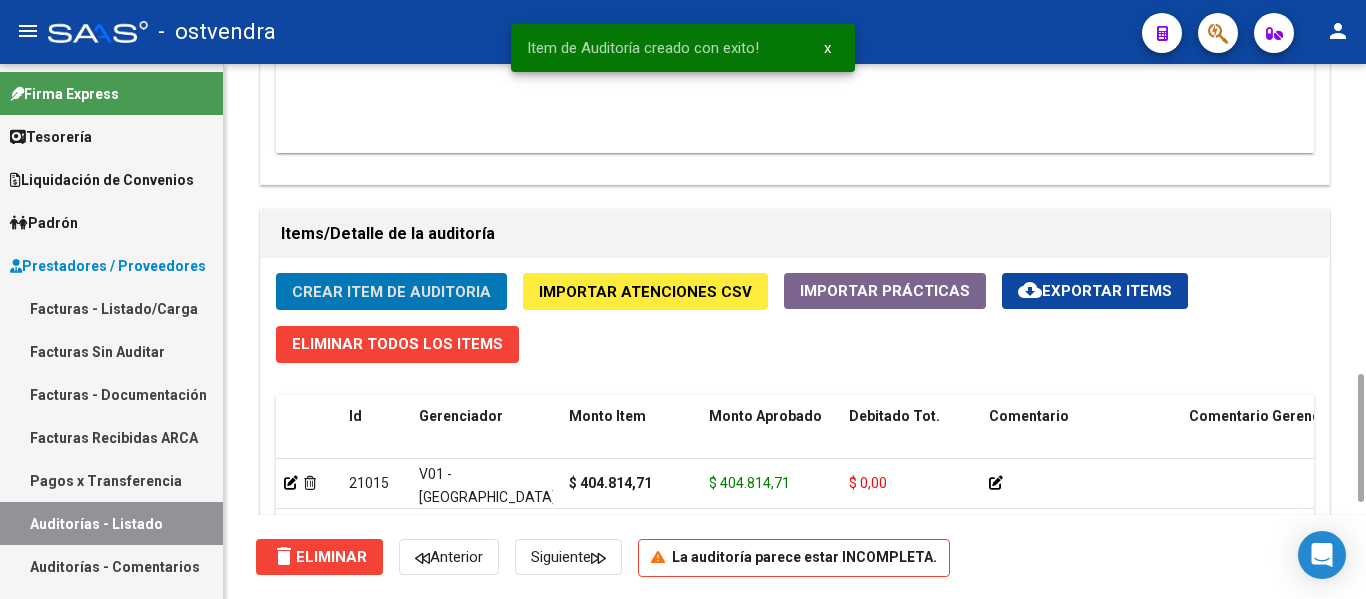 scroll, scrollTop: 1298, scrollLeft: 0, axis: vertical 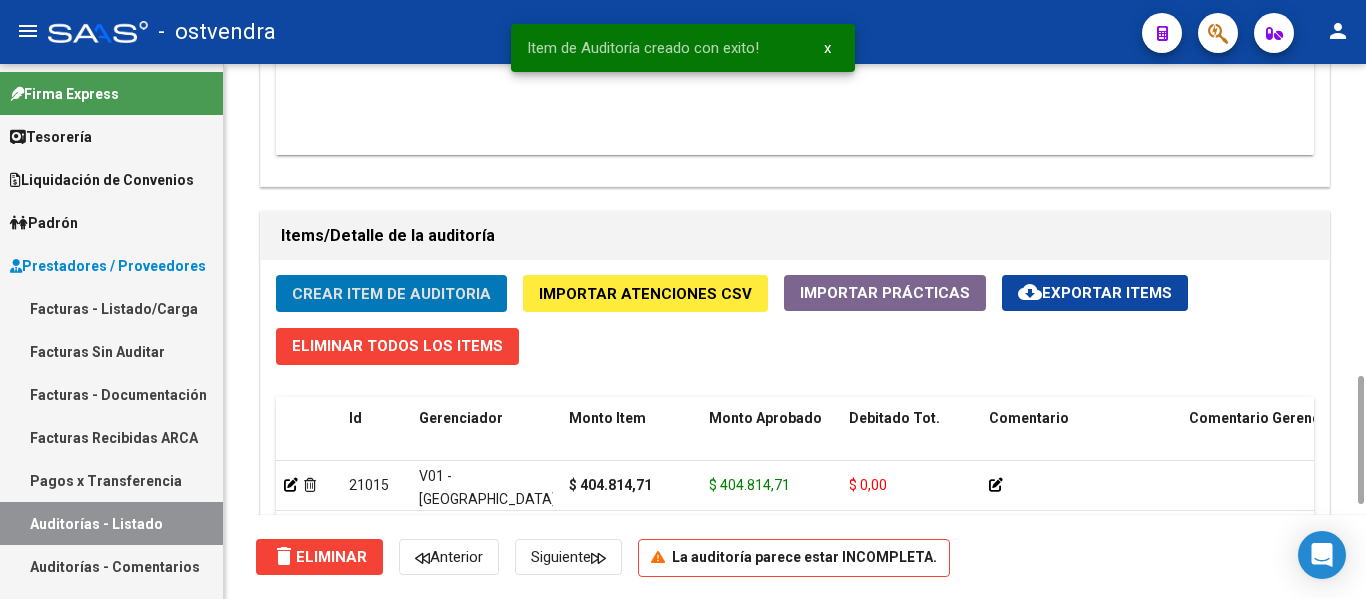 click on "Crear Item de Auditoria" 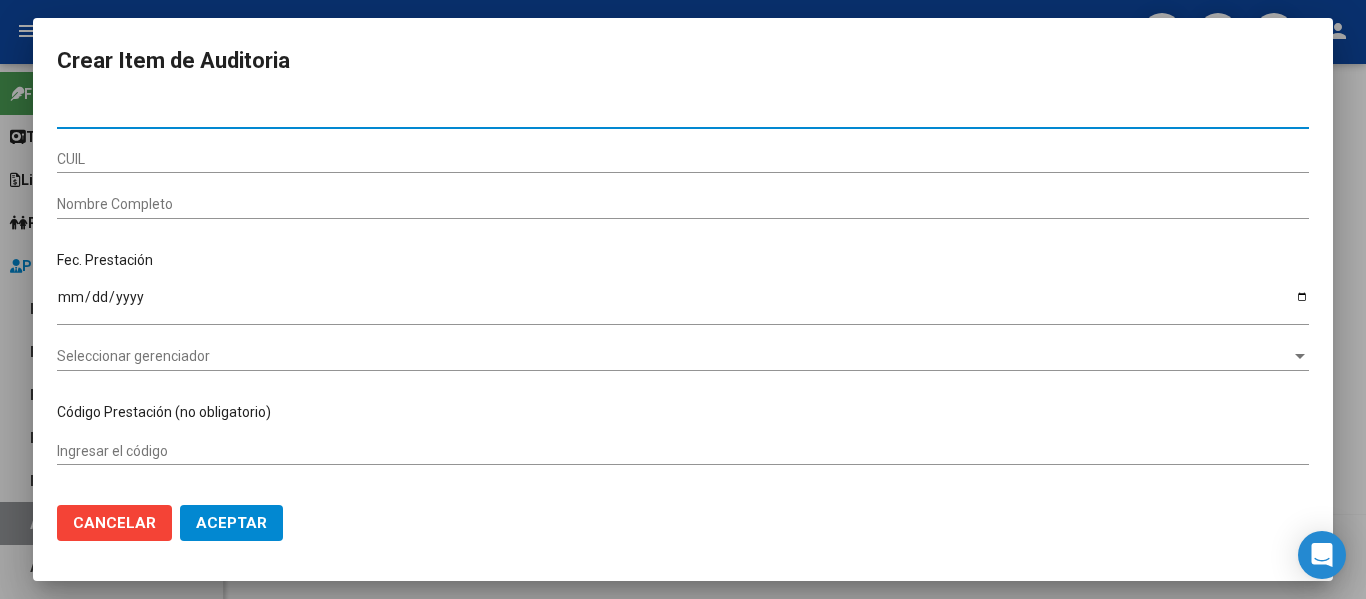 paste on "45572828" 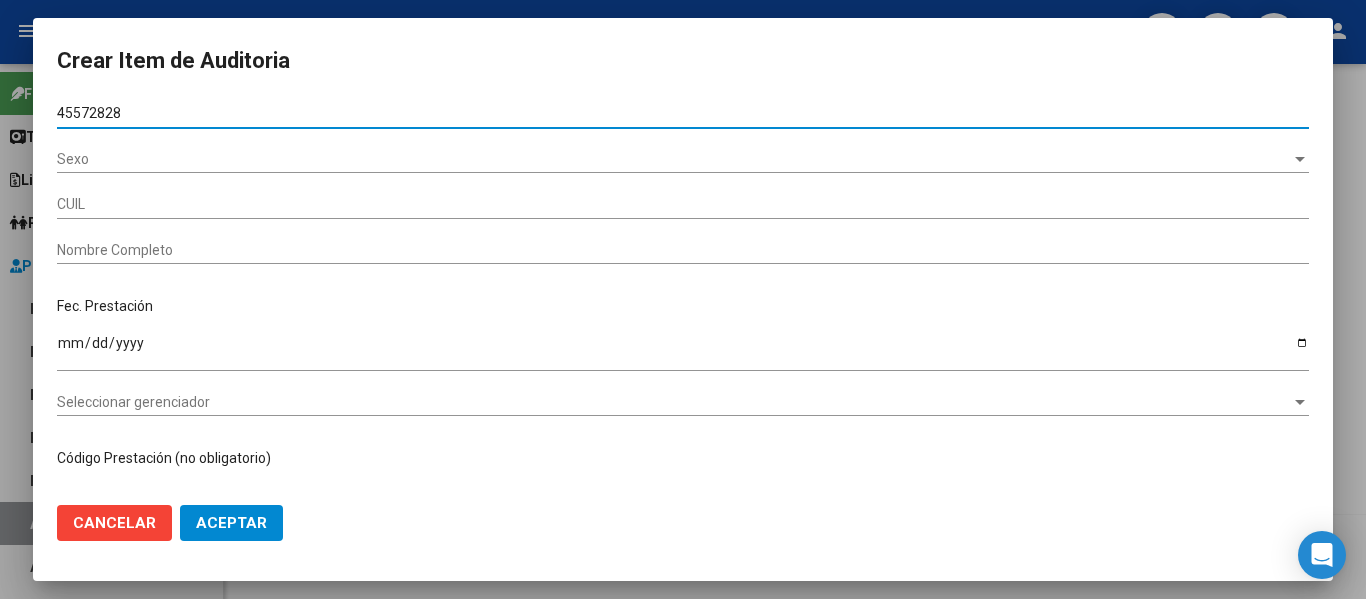 type on "20455728283" 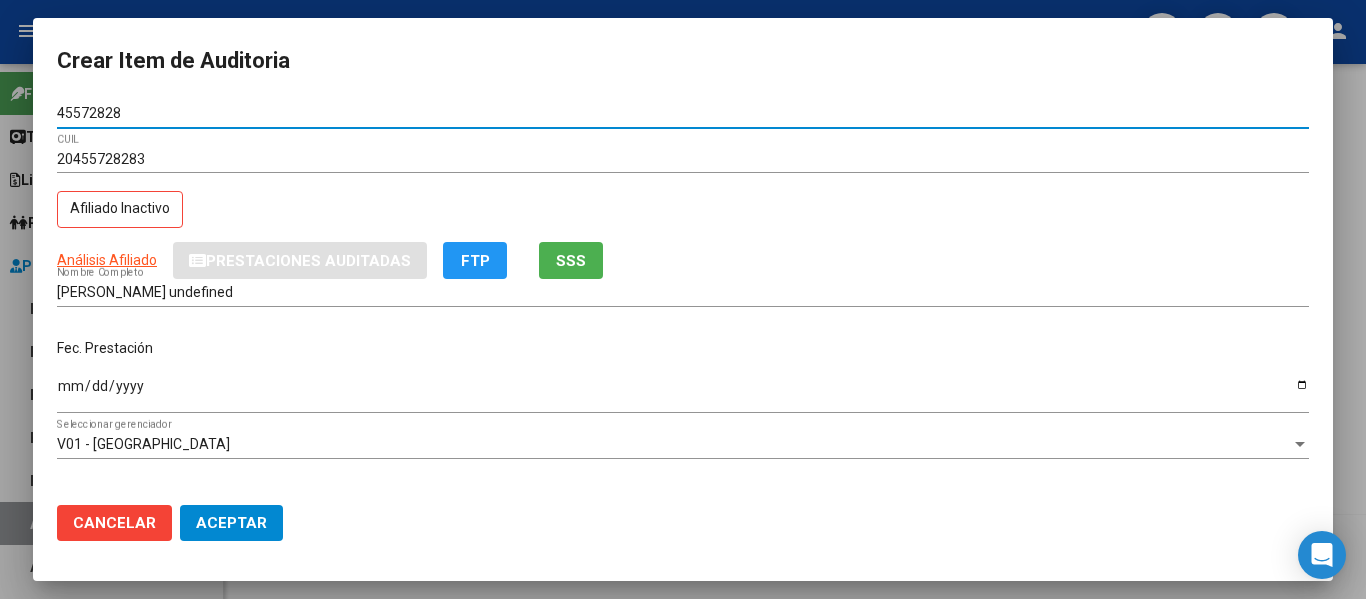 type on "45572828" 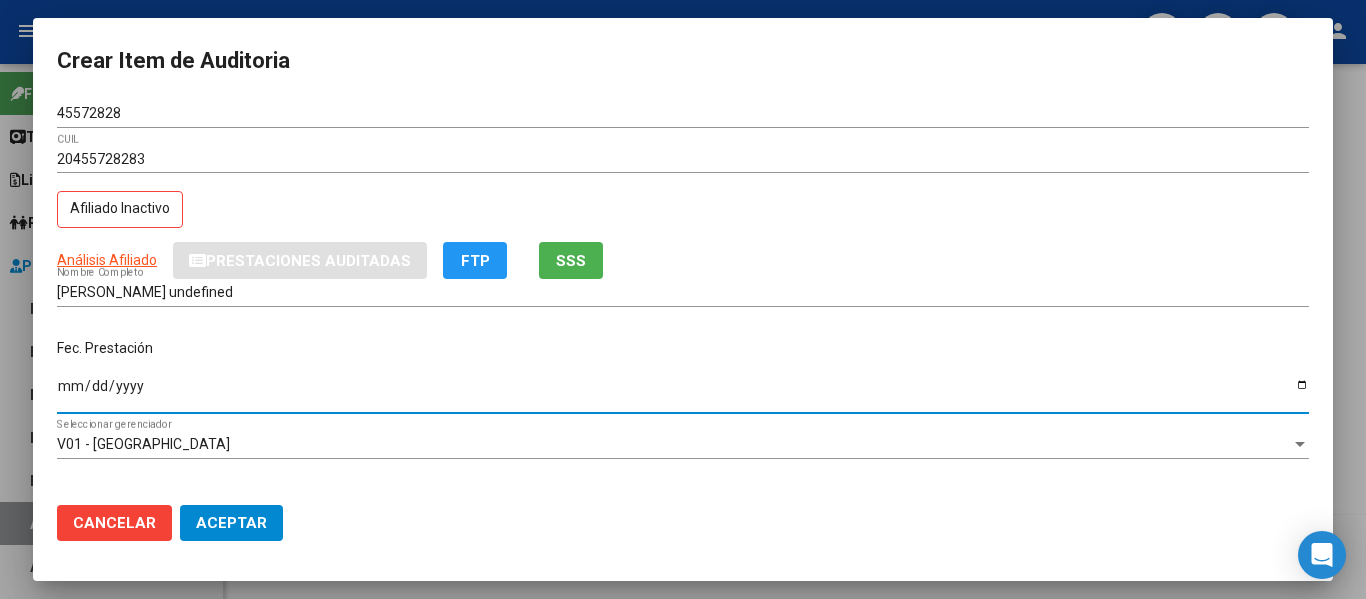 click on "Ingresar la fecha" at bounding box center (683, 393) 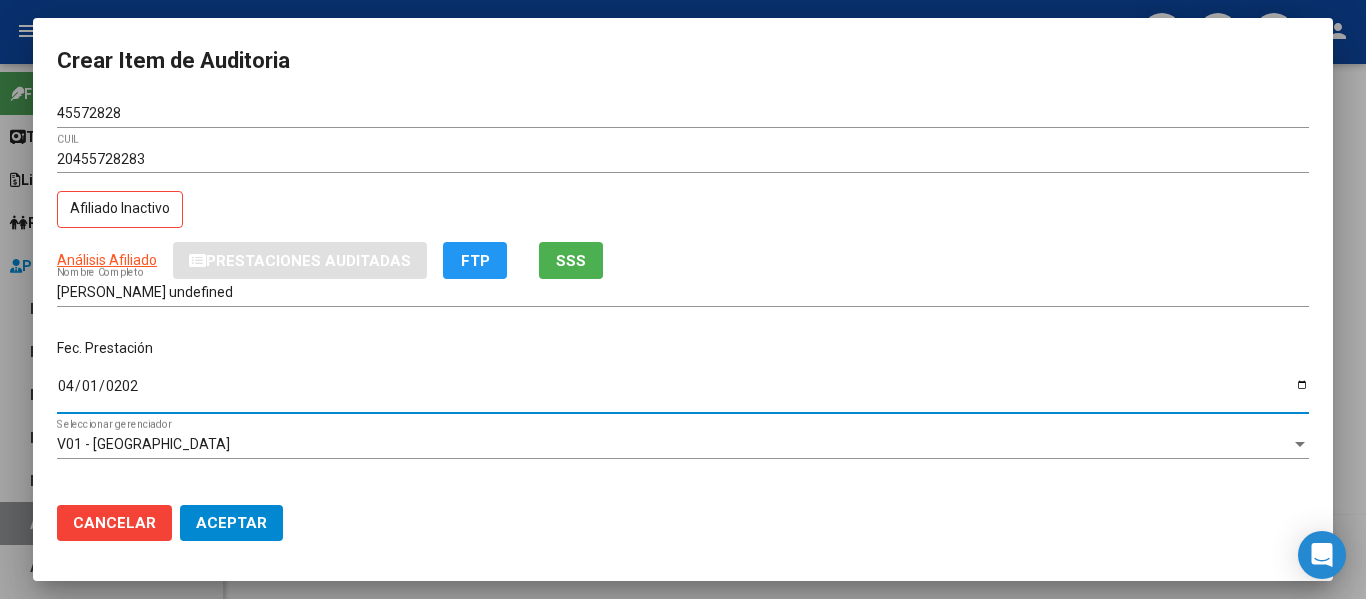 type on "[DATE]" 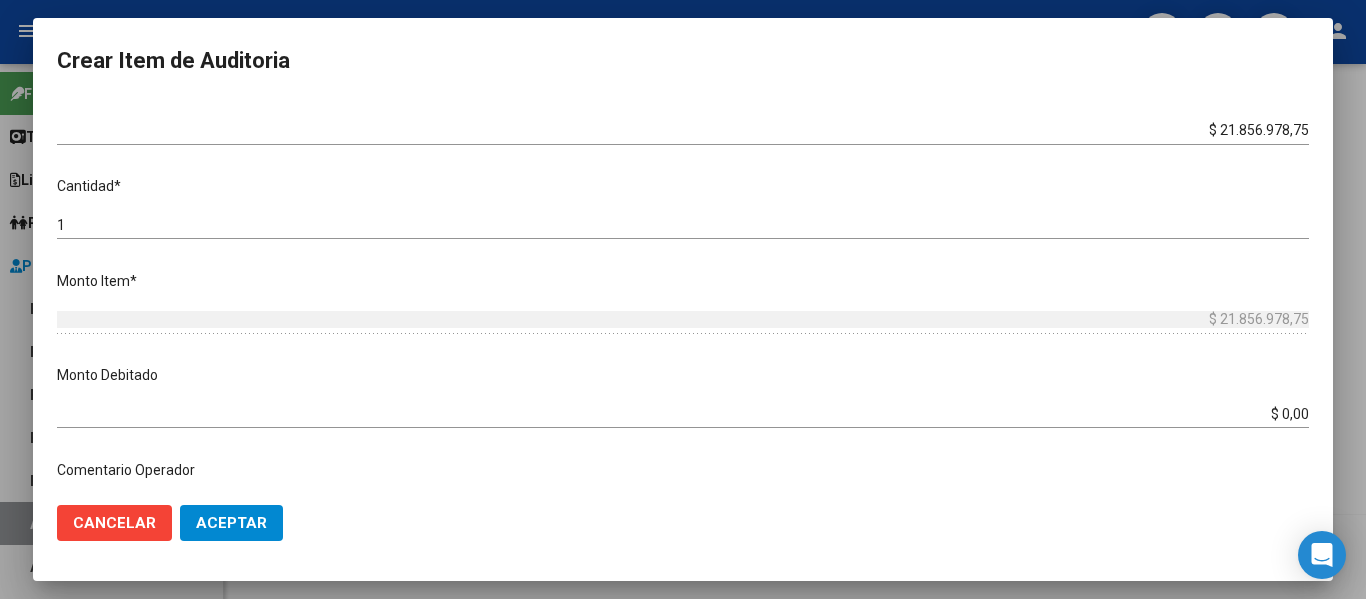 scroll, scrollTop: 508, scrollLeft: 0, axis: vertical 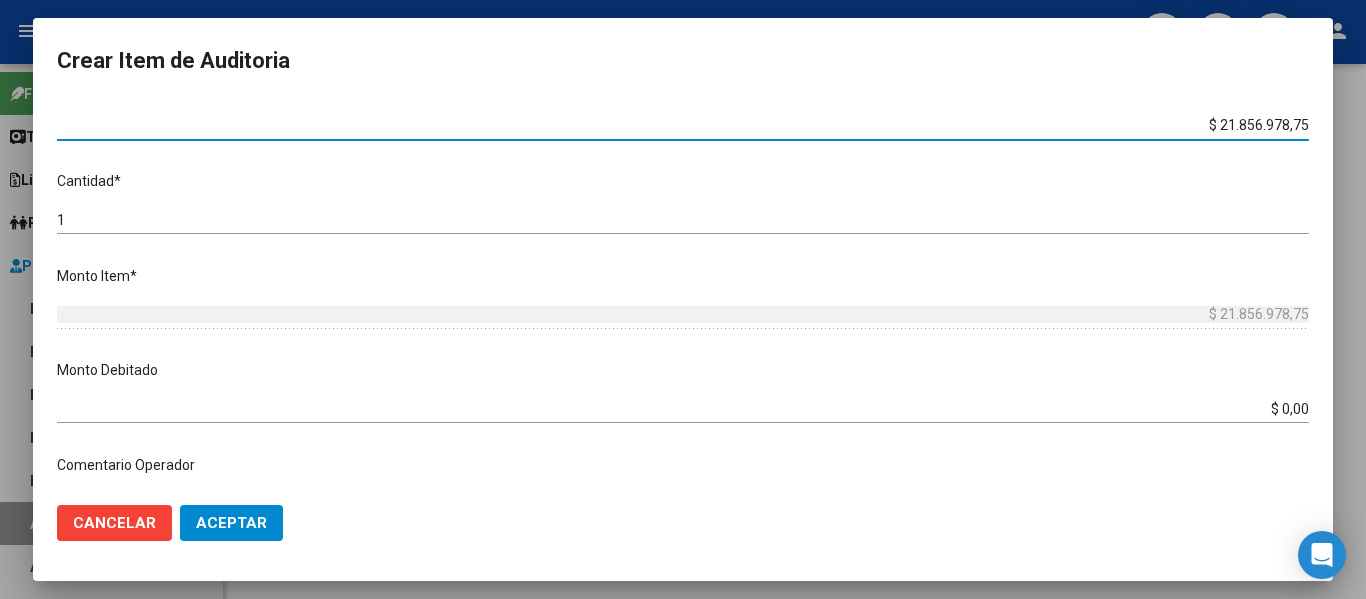 drag, startPoint x: 1208, startPoint y: 120, endPoint x: 1365, endPoint y: 97, distance: 158.67577 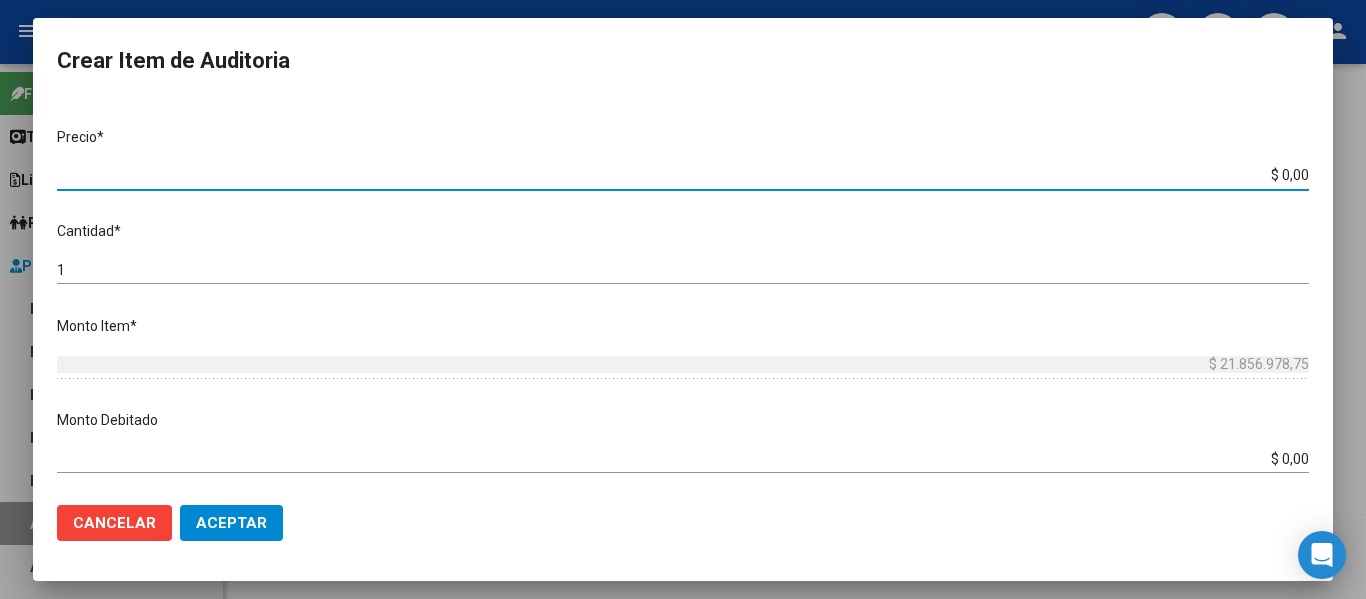 paste on "986910,47" 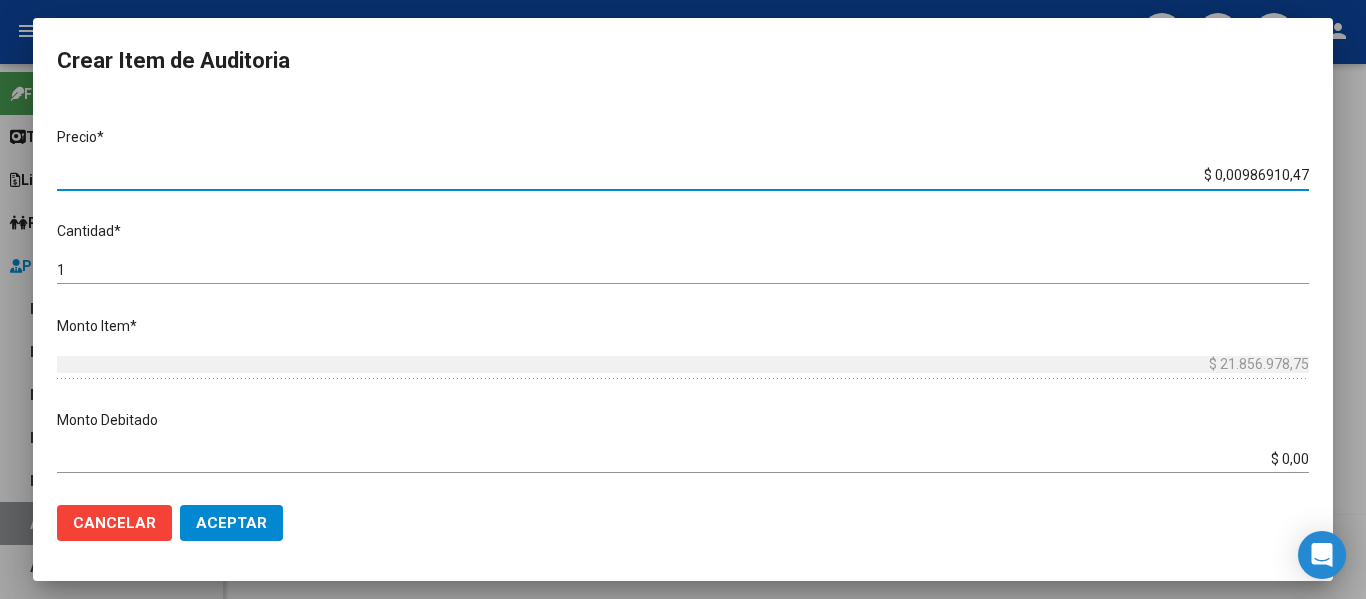 type on "$ 986.910,47" 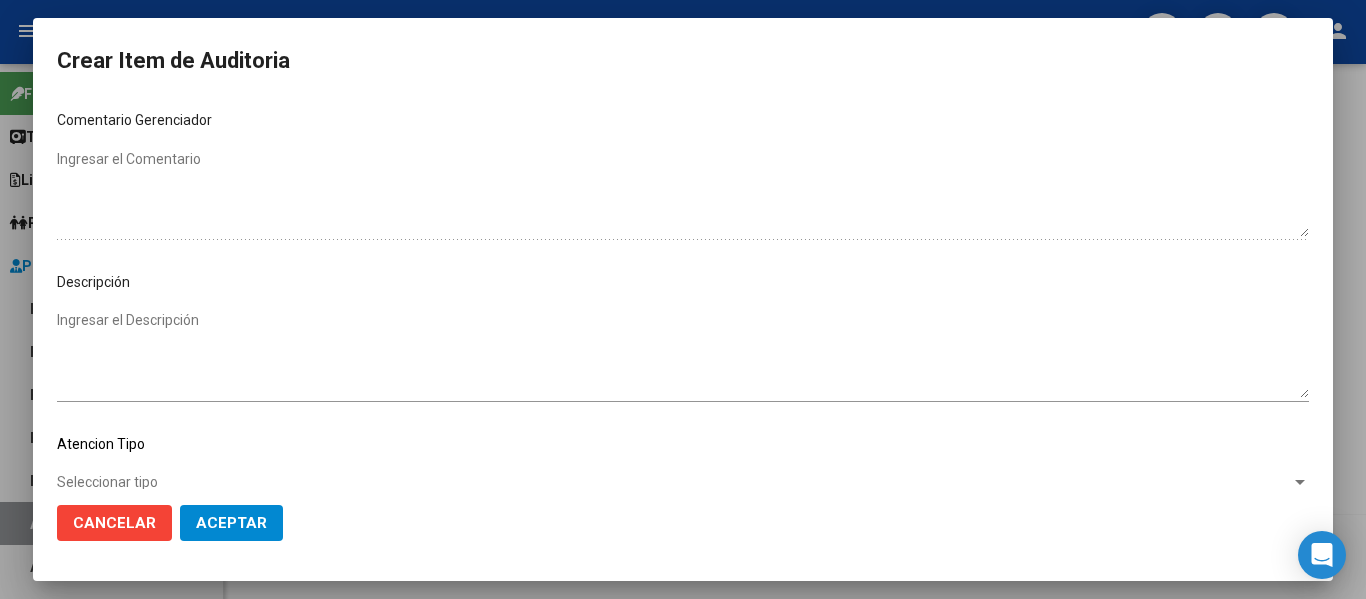 scroll, scrollTop: 1029, scrollLeft: 0, axis: vertical 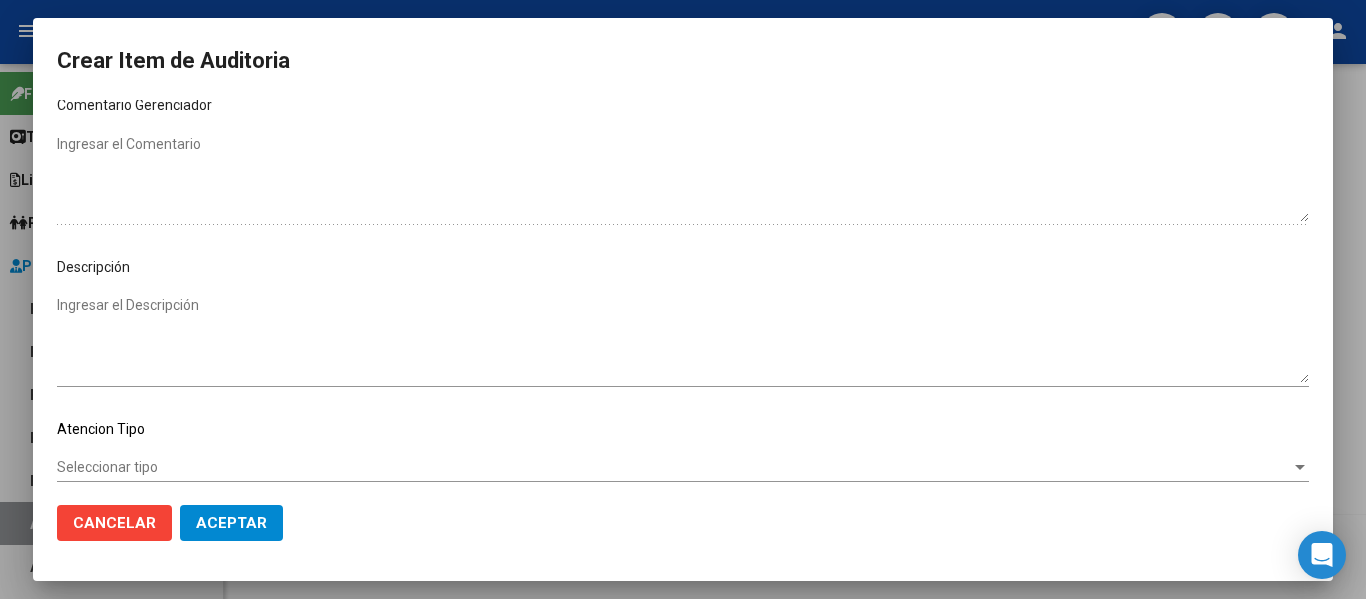 type on "$ 986.910,47" 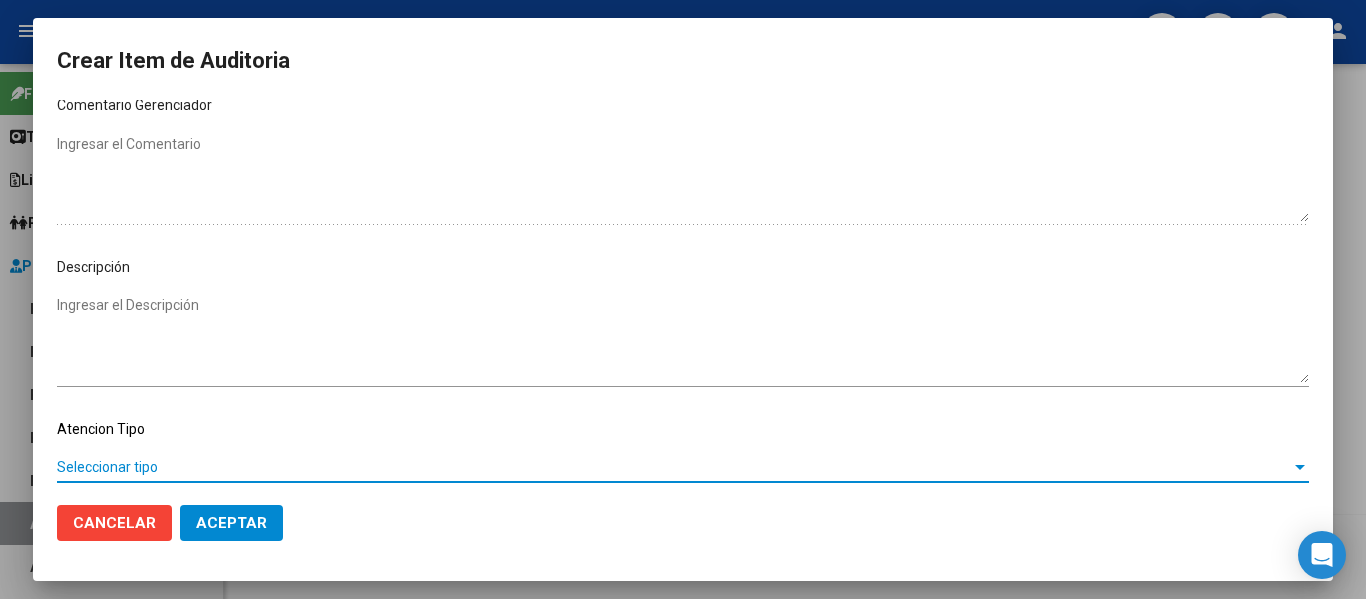 click on "Seleccionar tipo" at bounding box center (674, 467) 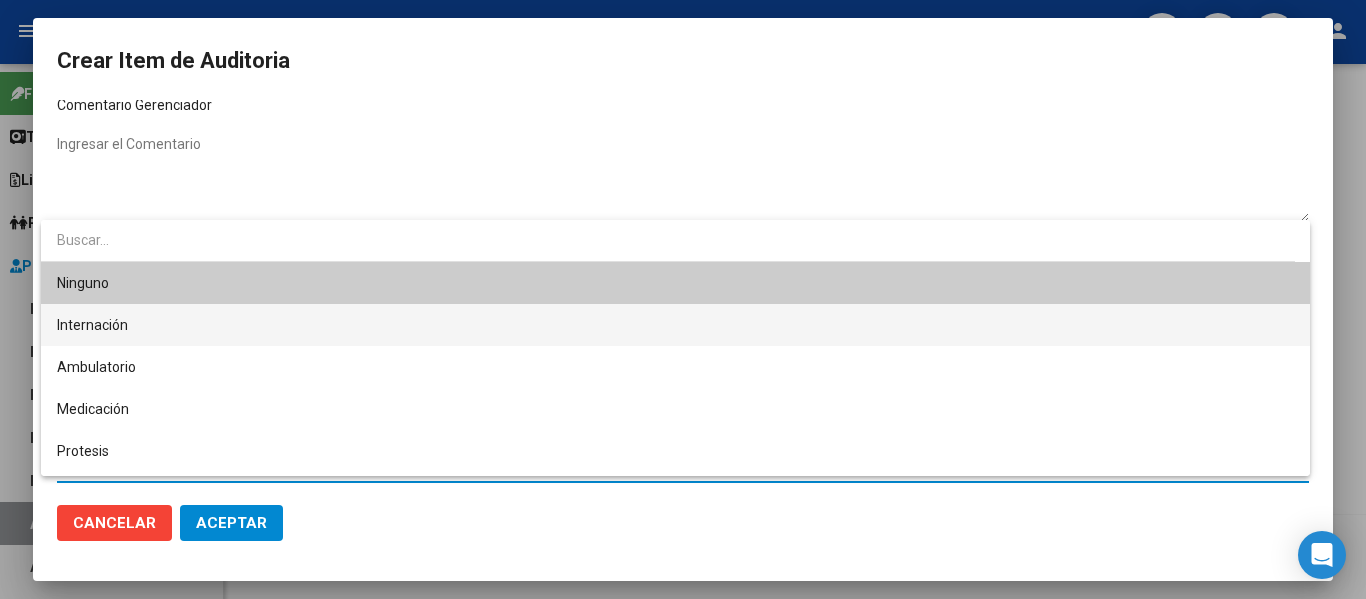 click on "Internación" at bounding box center (675, 325) 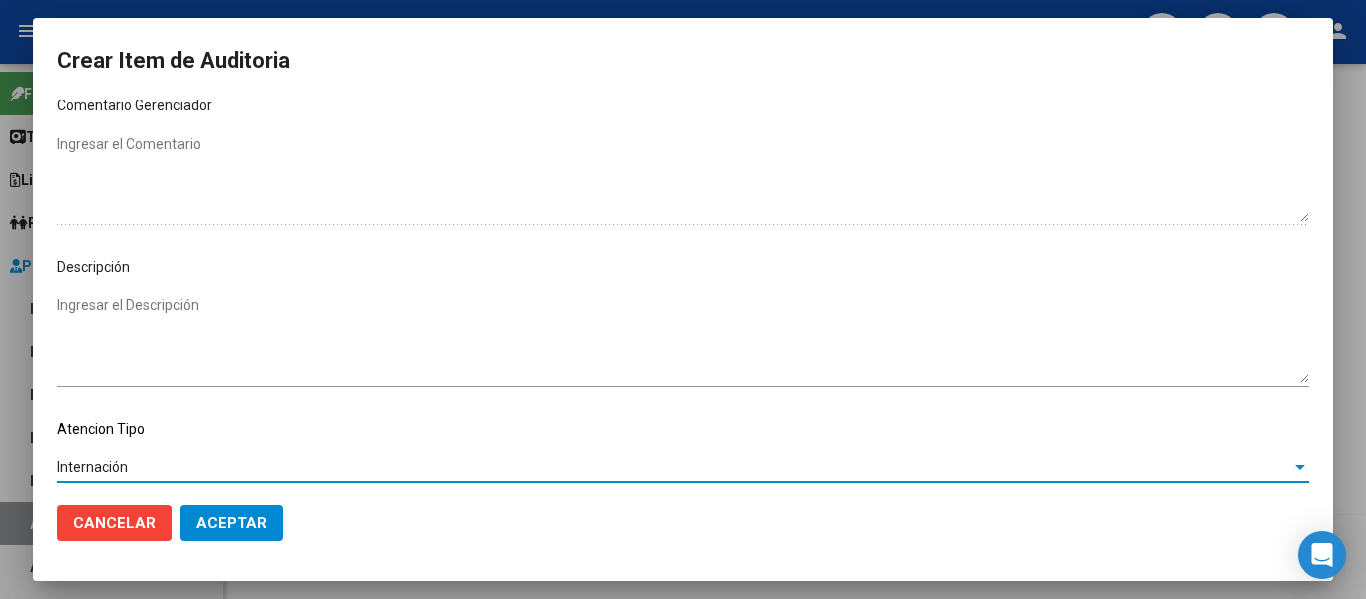click on "Aceptar" 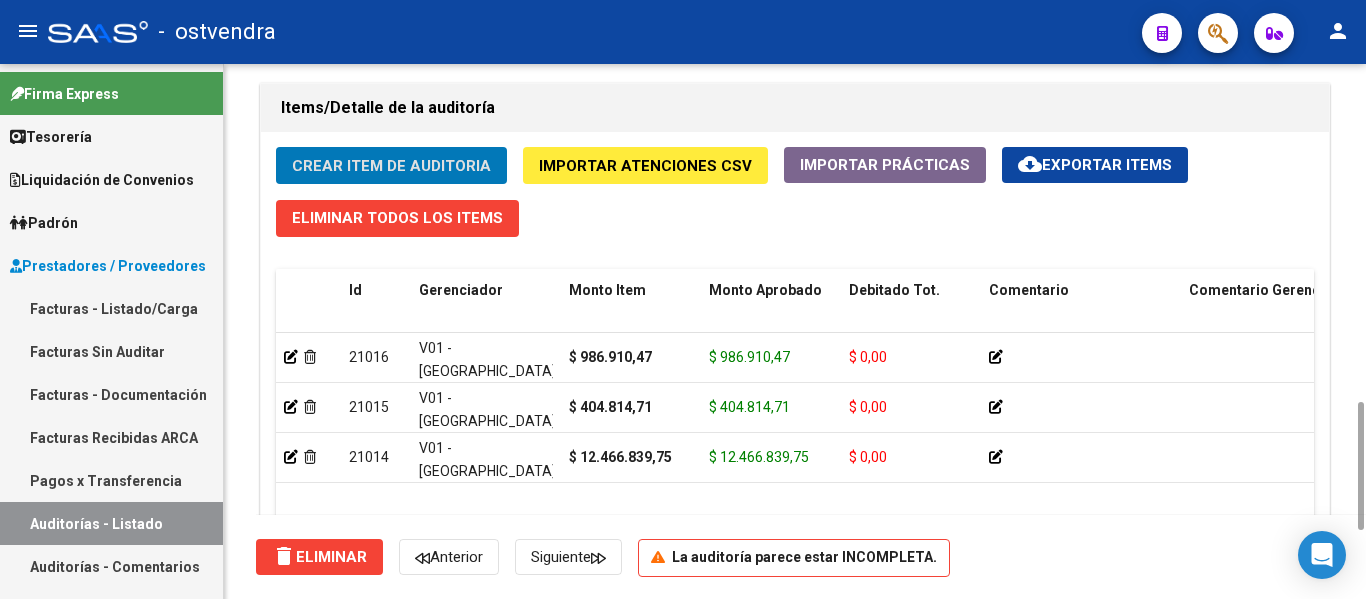 scroll, scrollTop: 1428, scrollLeft: 0, axis: vertical 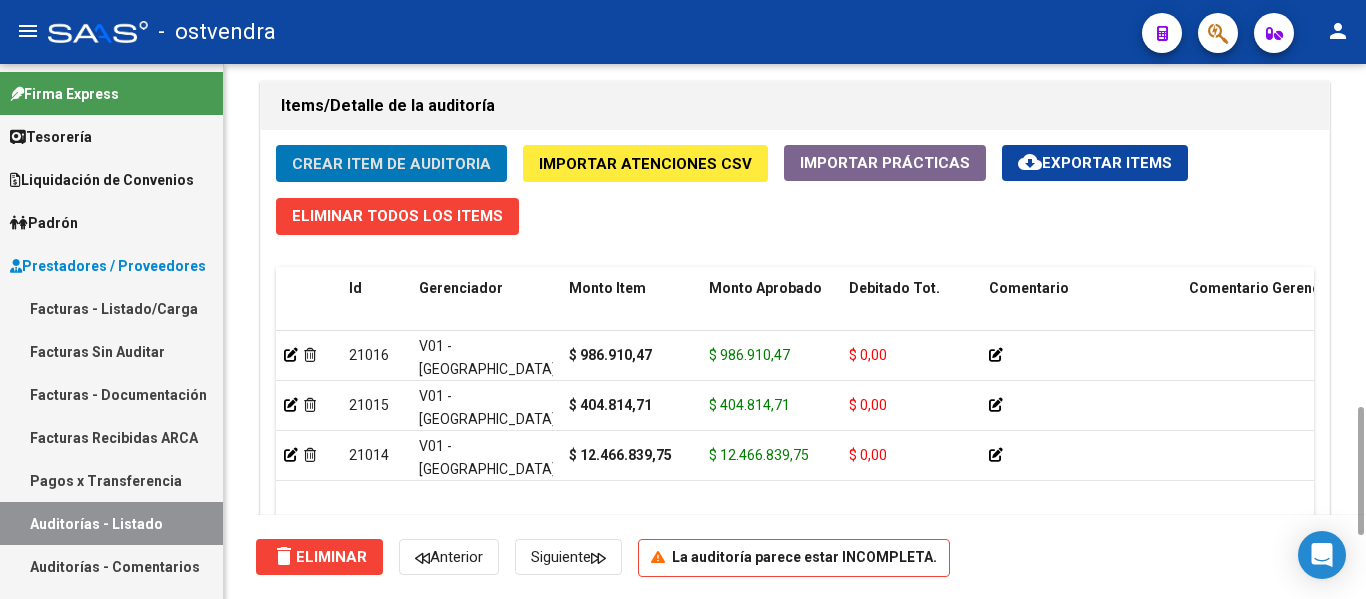 click on "Crear Item de Auditoria" 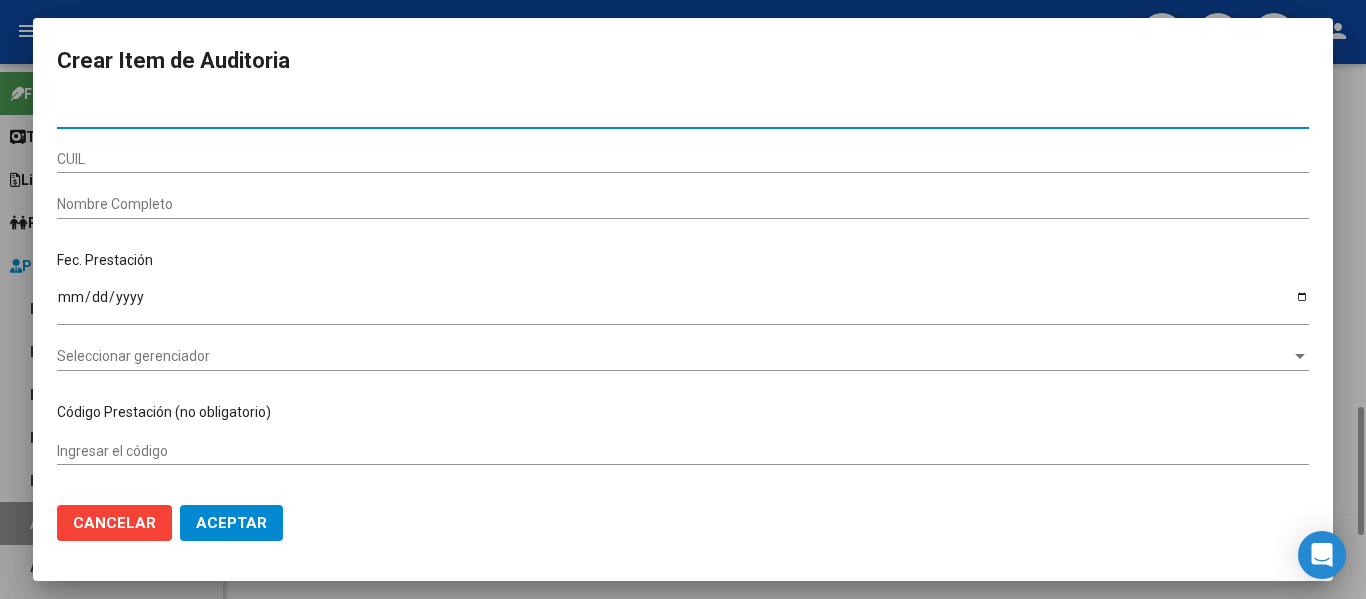 paste on "20839233" 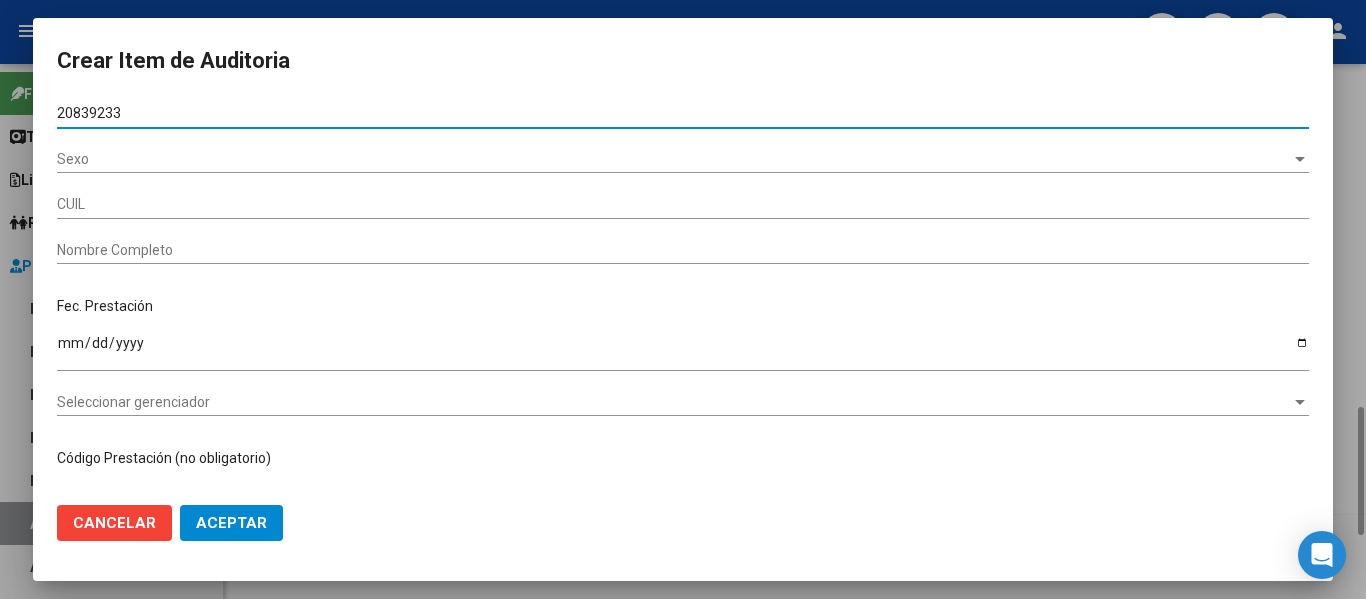 type on "20208392337" 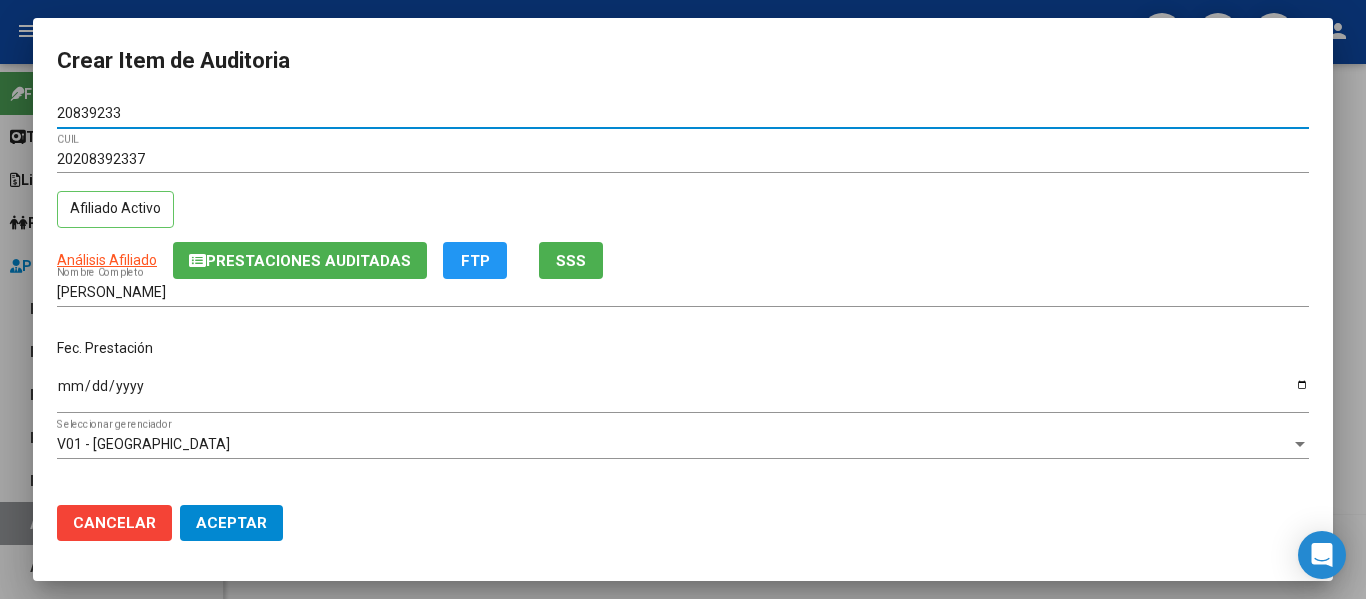 type on "20839233" 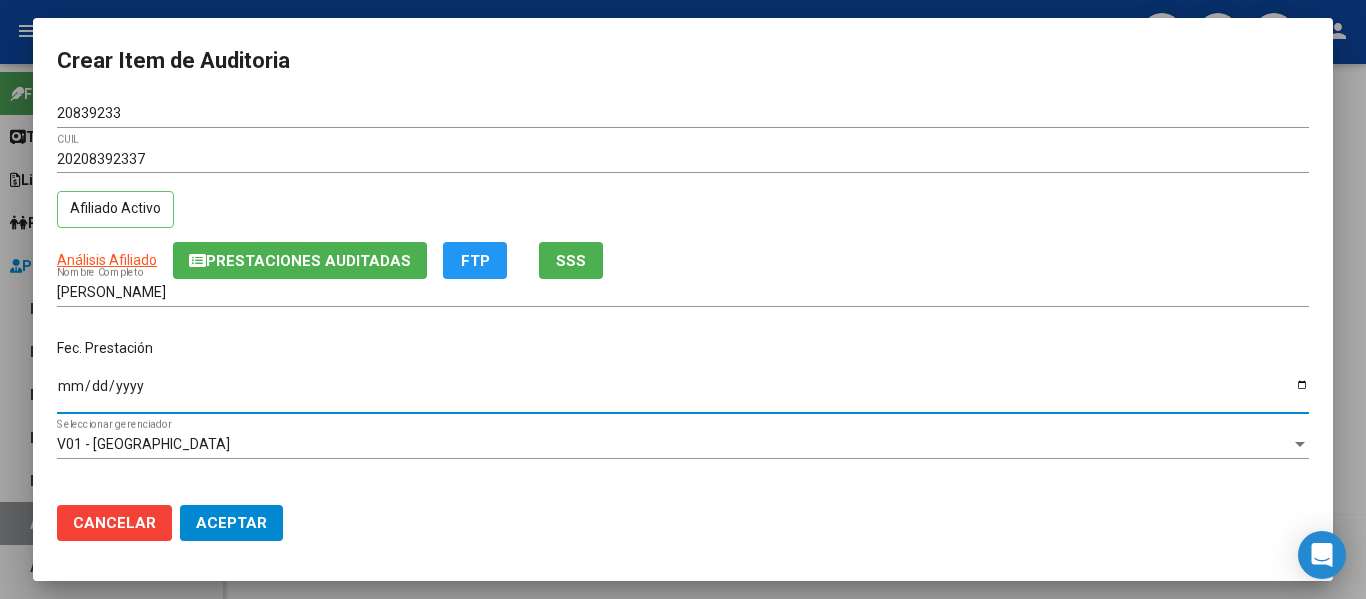 click on "Ingresar la fecha" at bounding box center (683, 393) 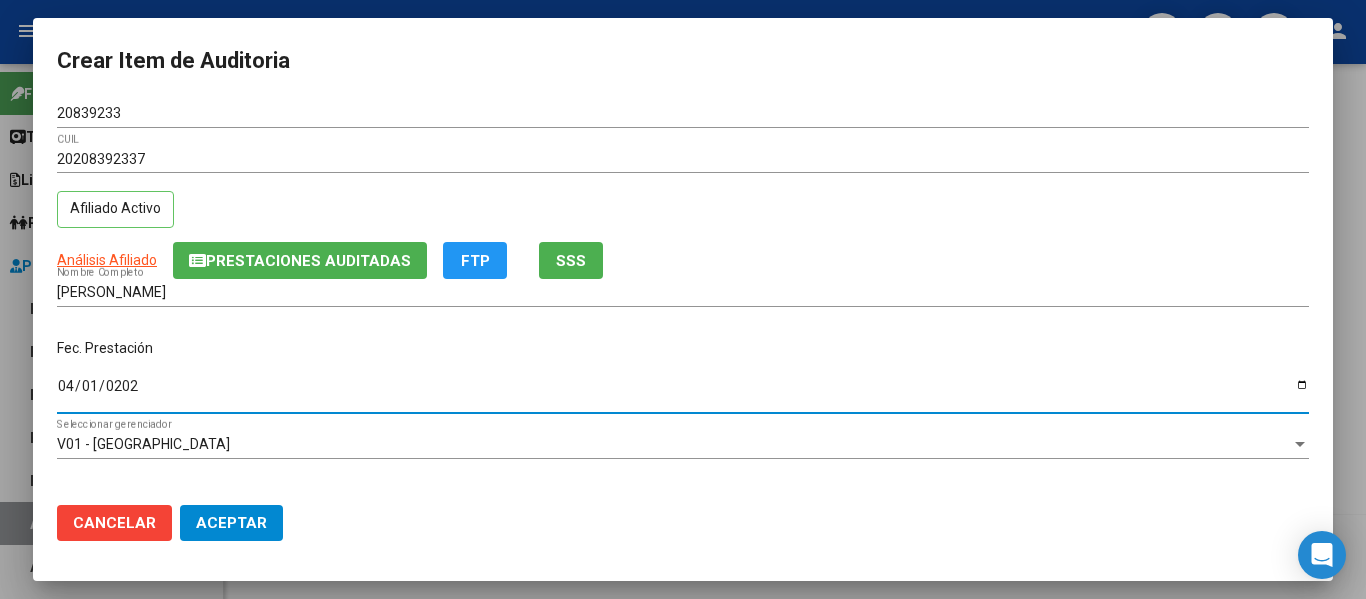 type on "[DATE]" 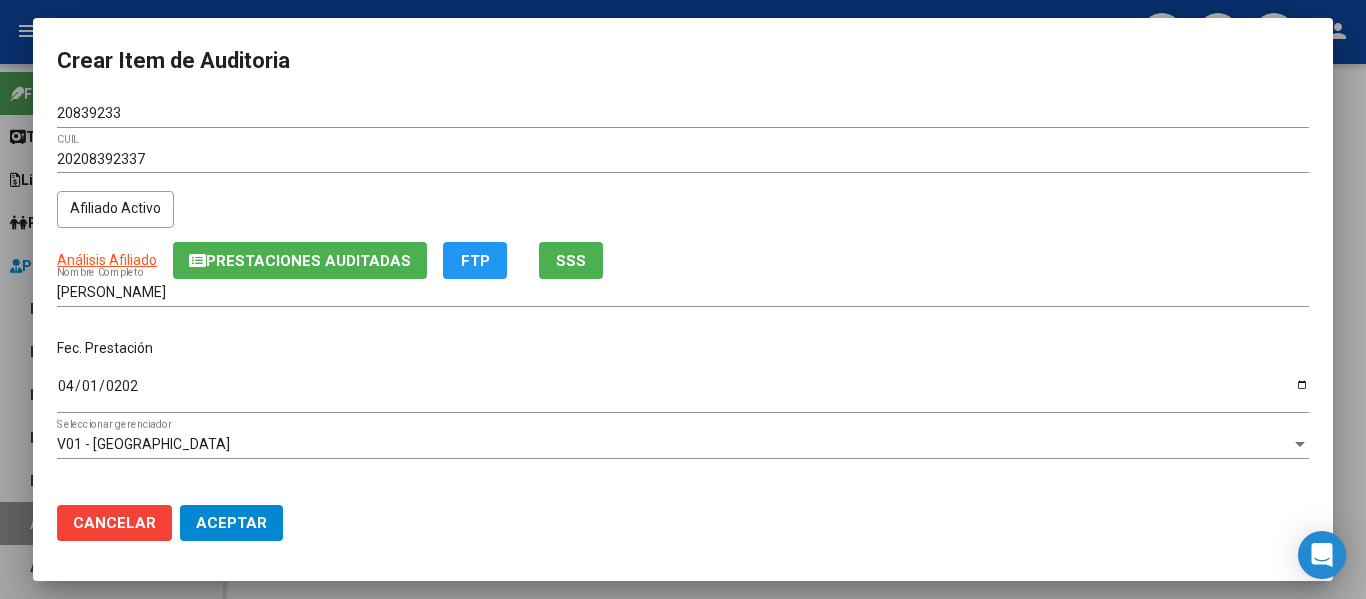 scroll, scrollTop: 245, scrollLeft: 0, axis: vertical 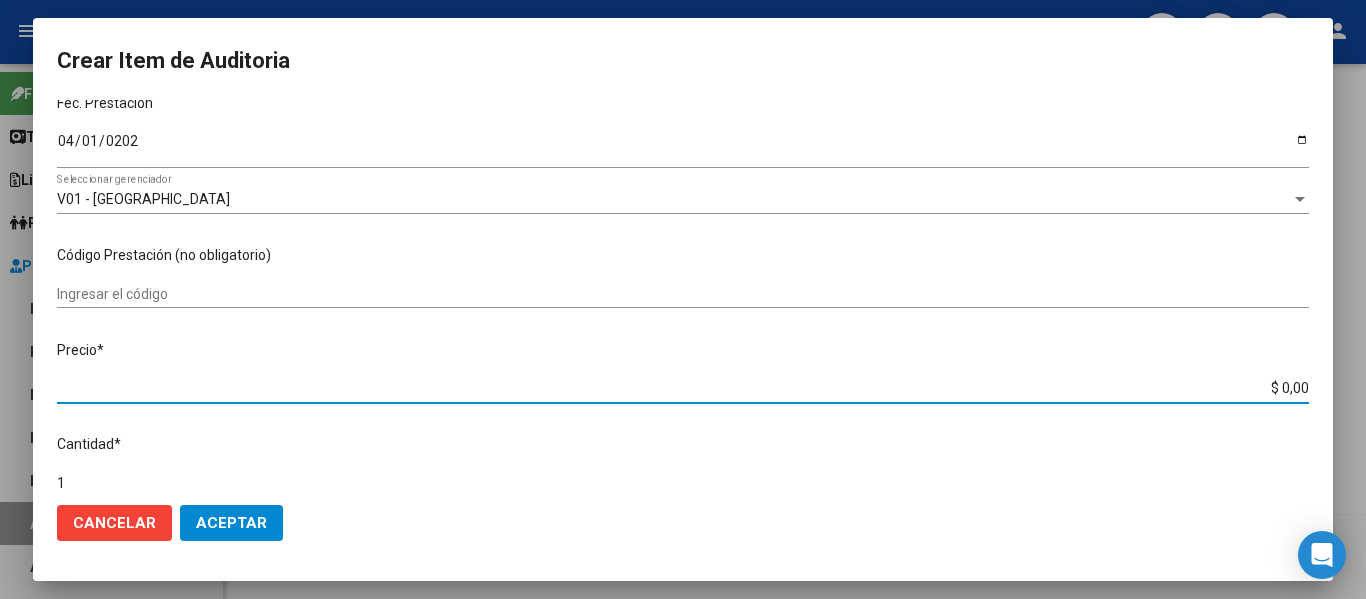 paste on "17010314,04" 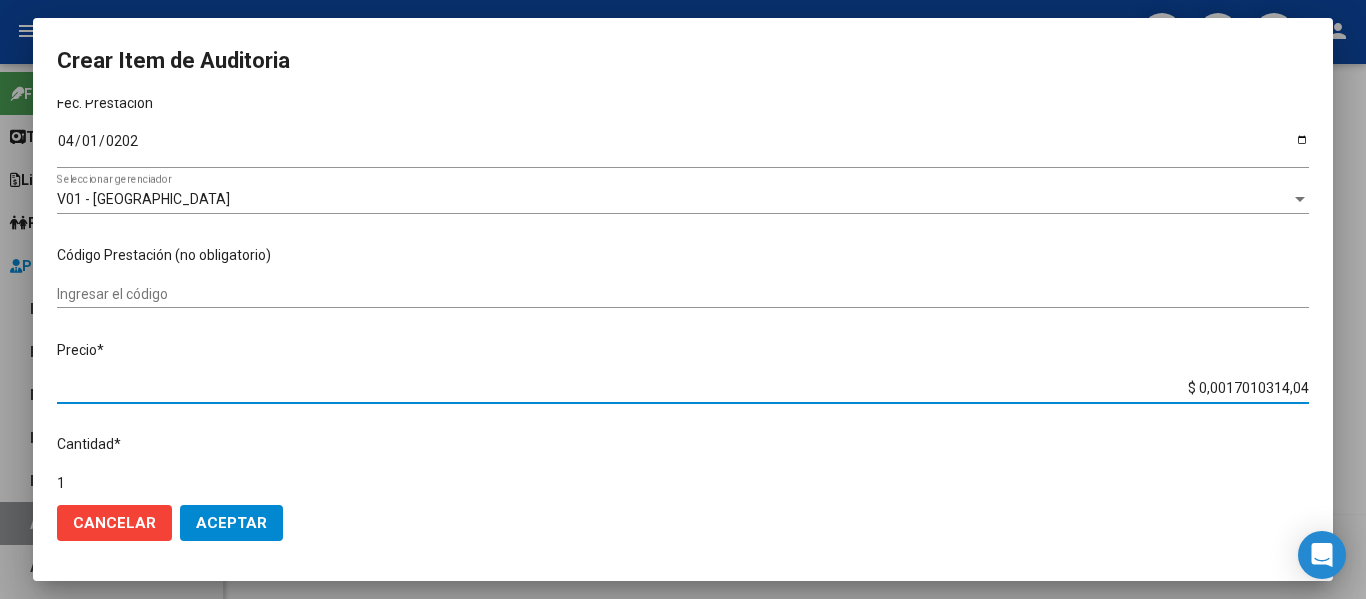 type on "$ 17.010.314,04" 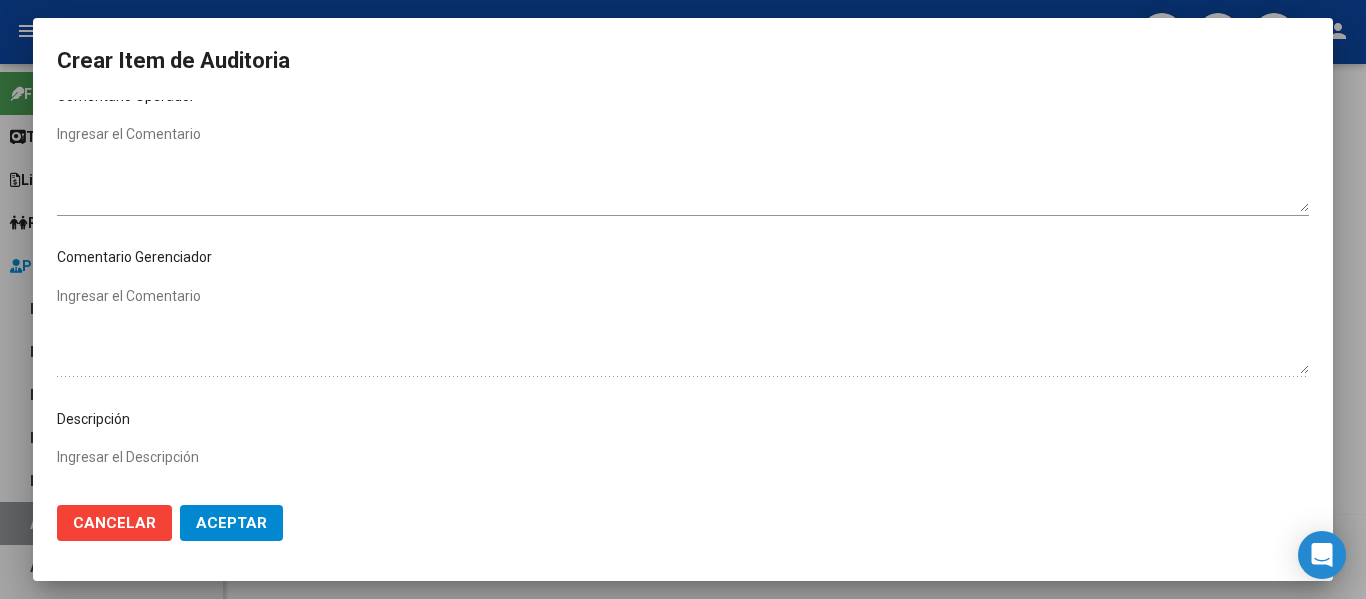 scroll, scrollTop: 879, scrollLeft: 0, axis: vertical 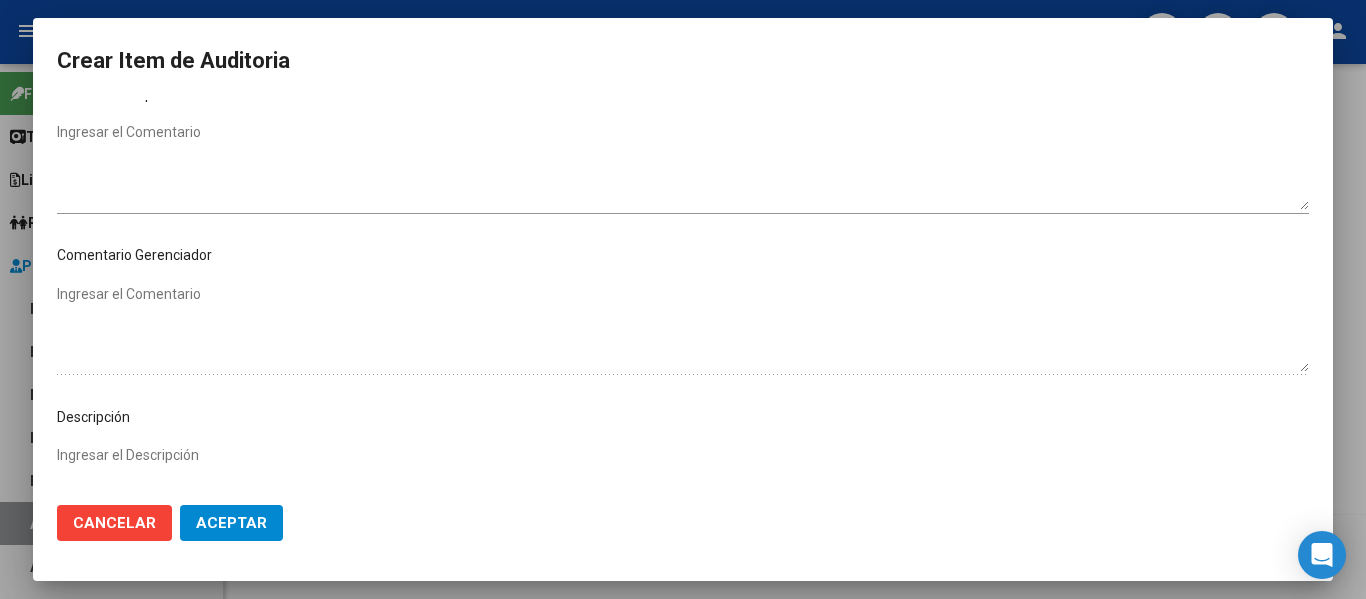type on "$ 17.010.314,04" 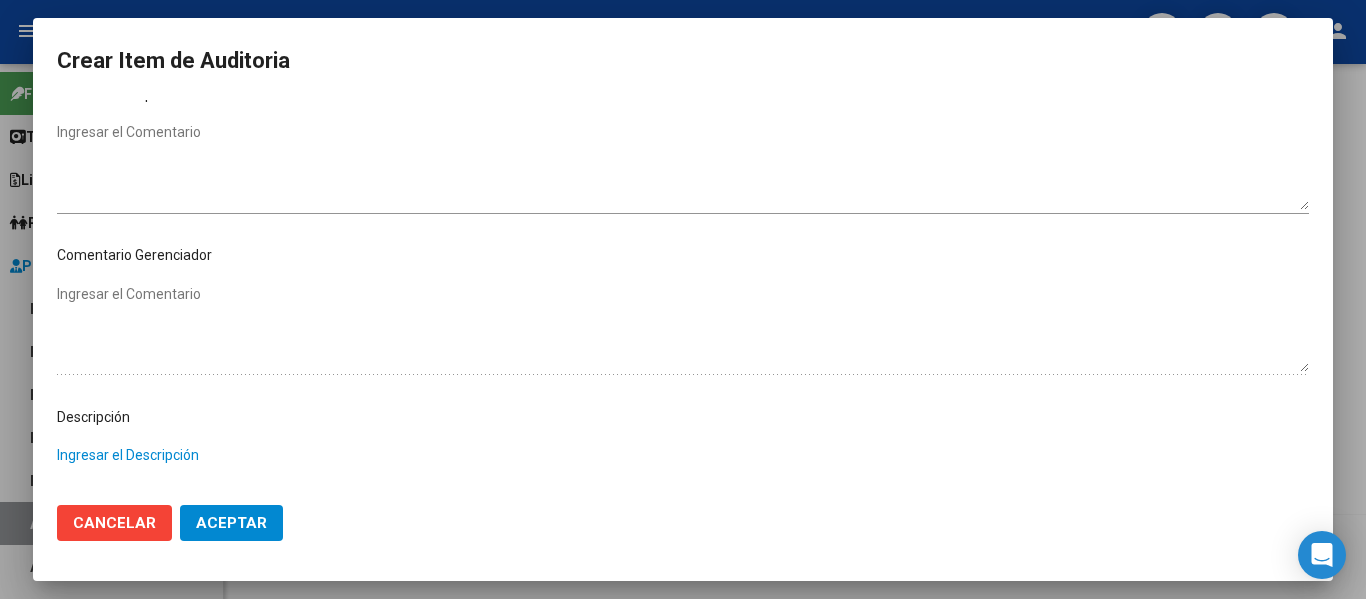 scroll, scrollTop: 1034, scrollLeft: 0, axis: vertical 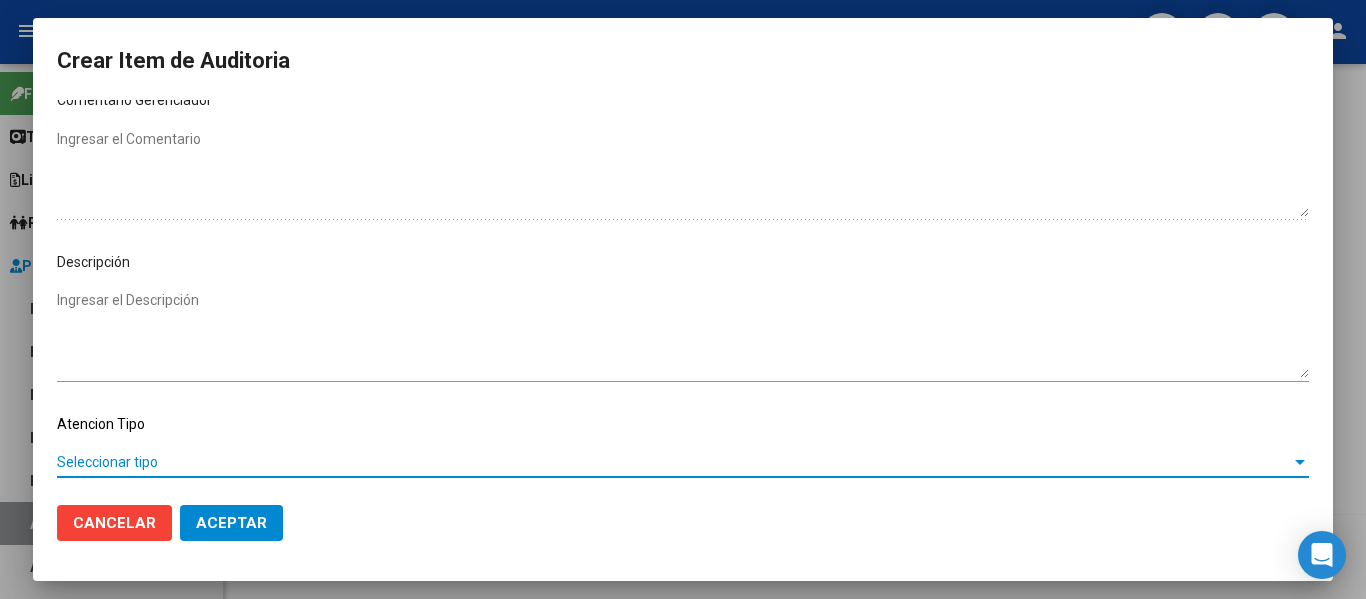 click on "Seleccionar tipo" at bounding box center (674, 462) 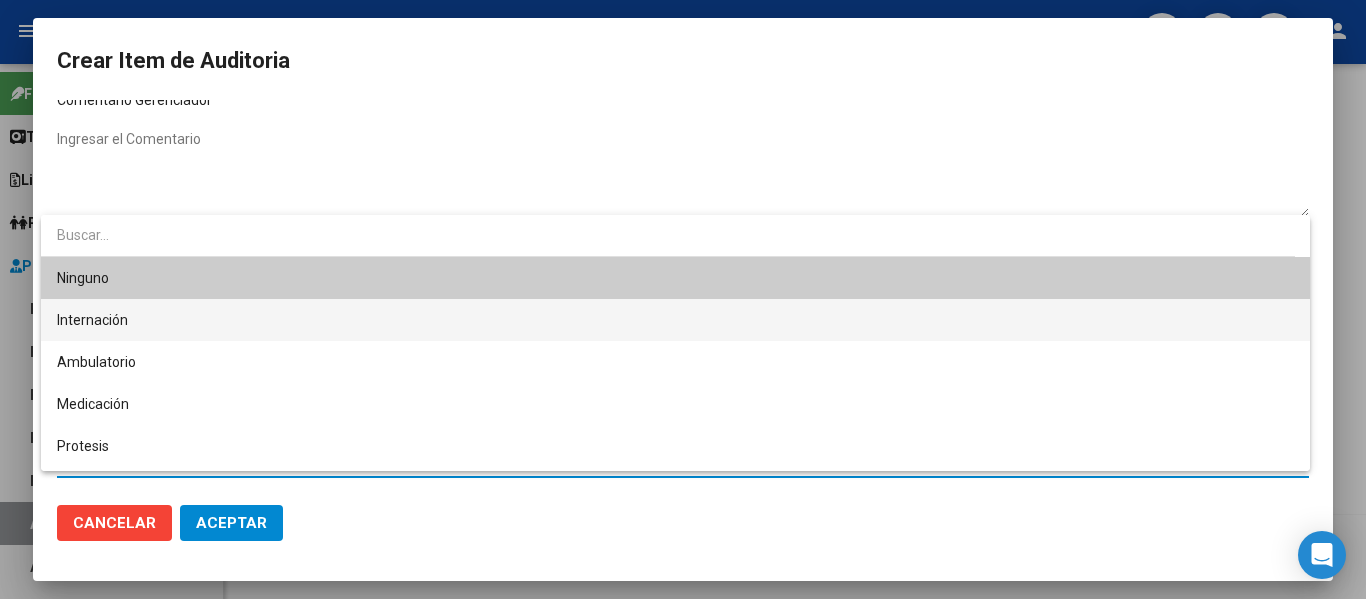 click on "Internación" at bounding box center (675, 320) 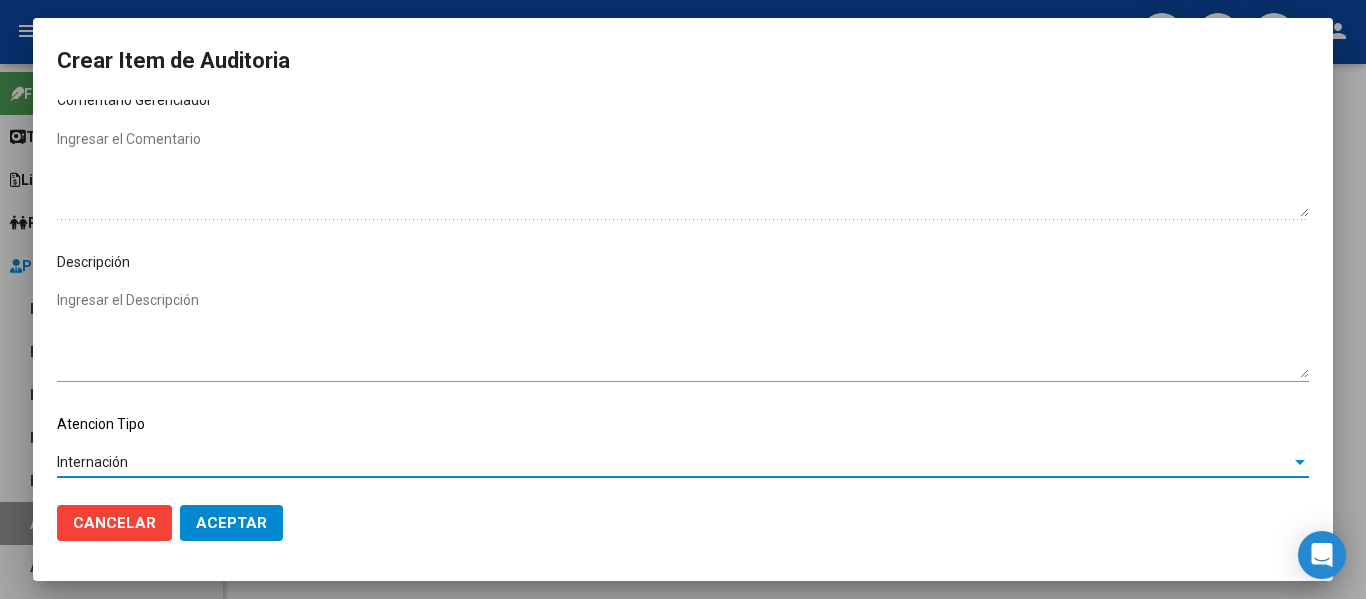 click on "Aceptar" 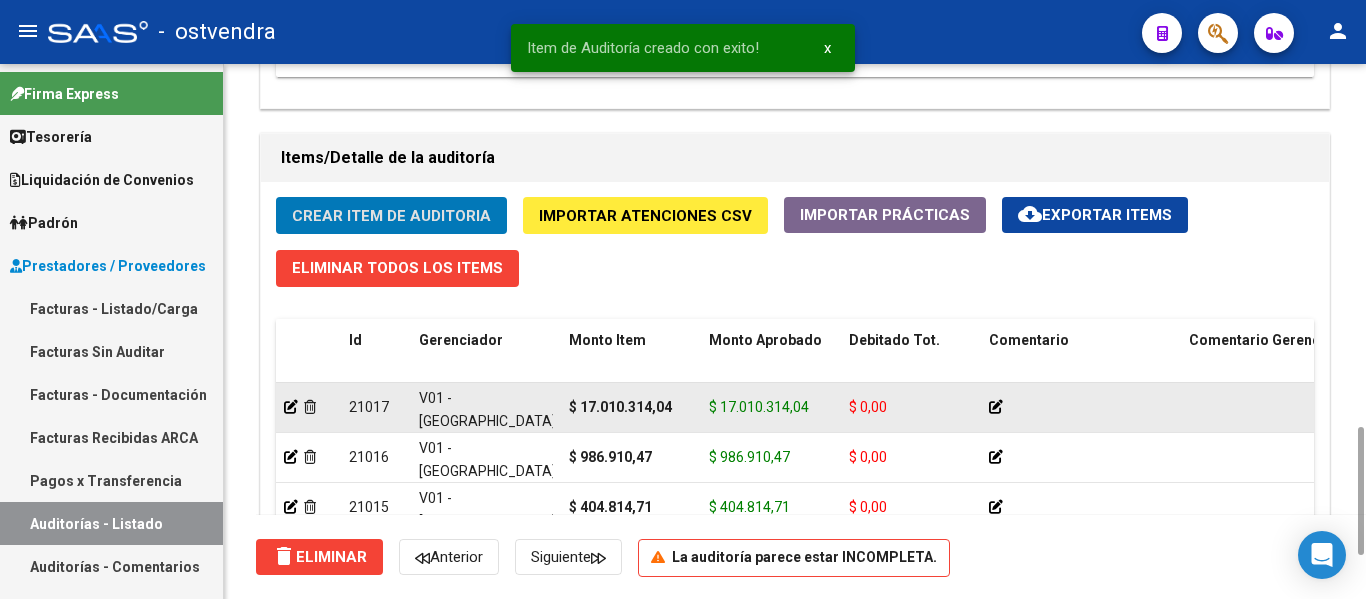 scroll, scrollTop: 1356, scrollLeft: 0, axis: vertical 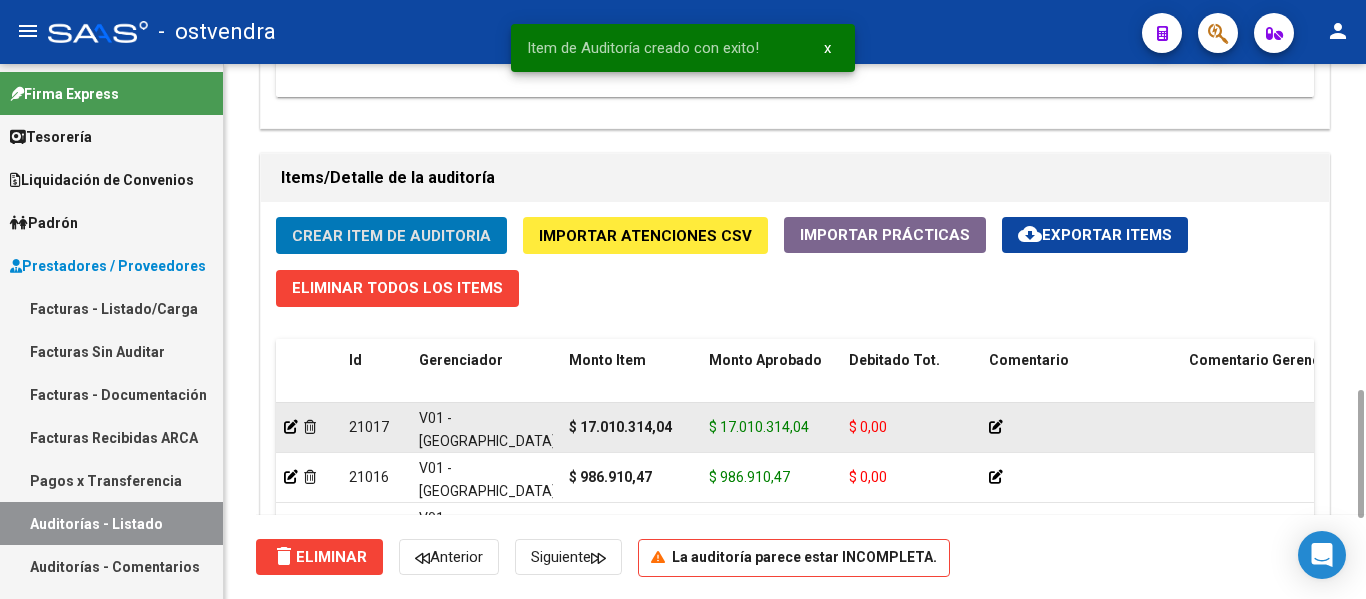 type 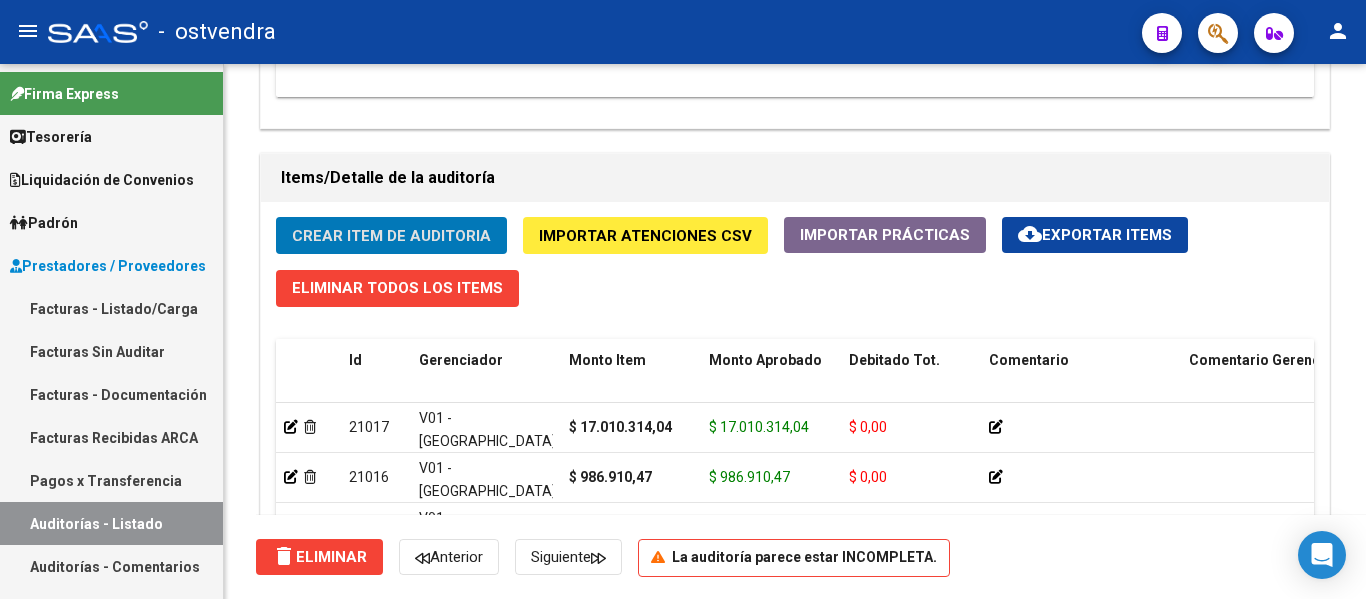 click on "Crear Item de Auditoria" 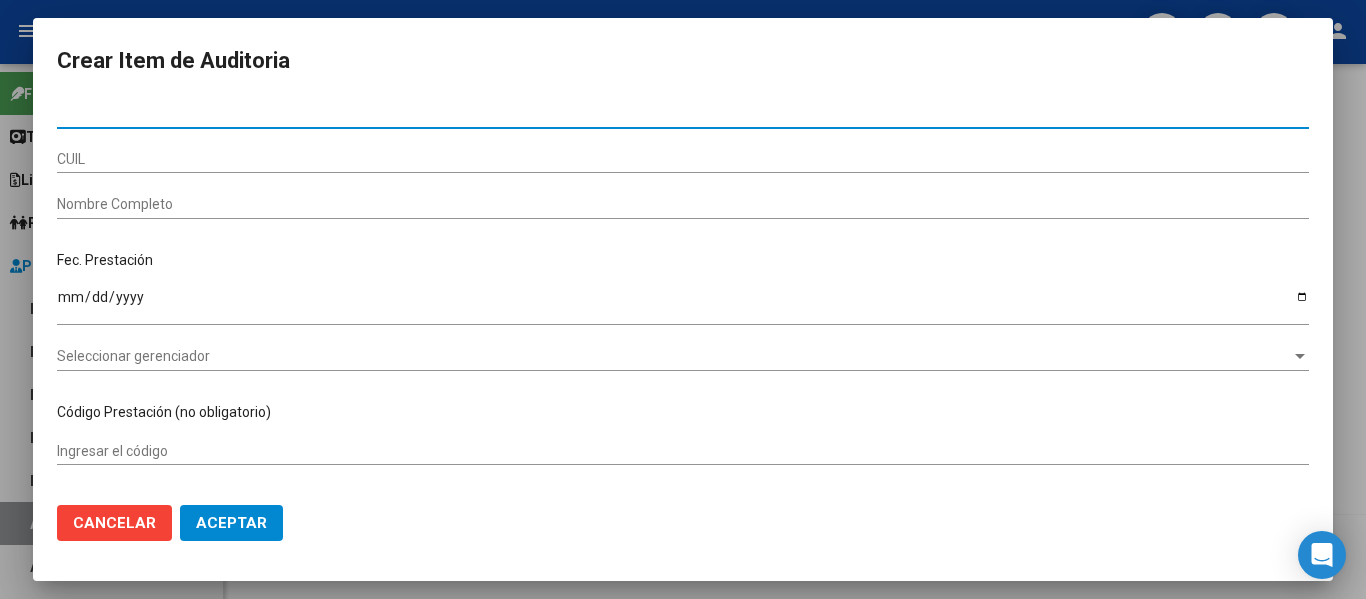 paste on "24169096" 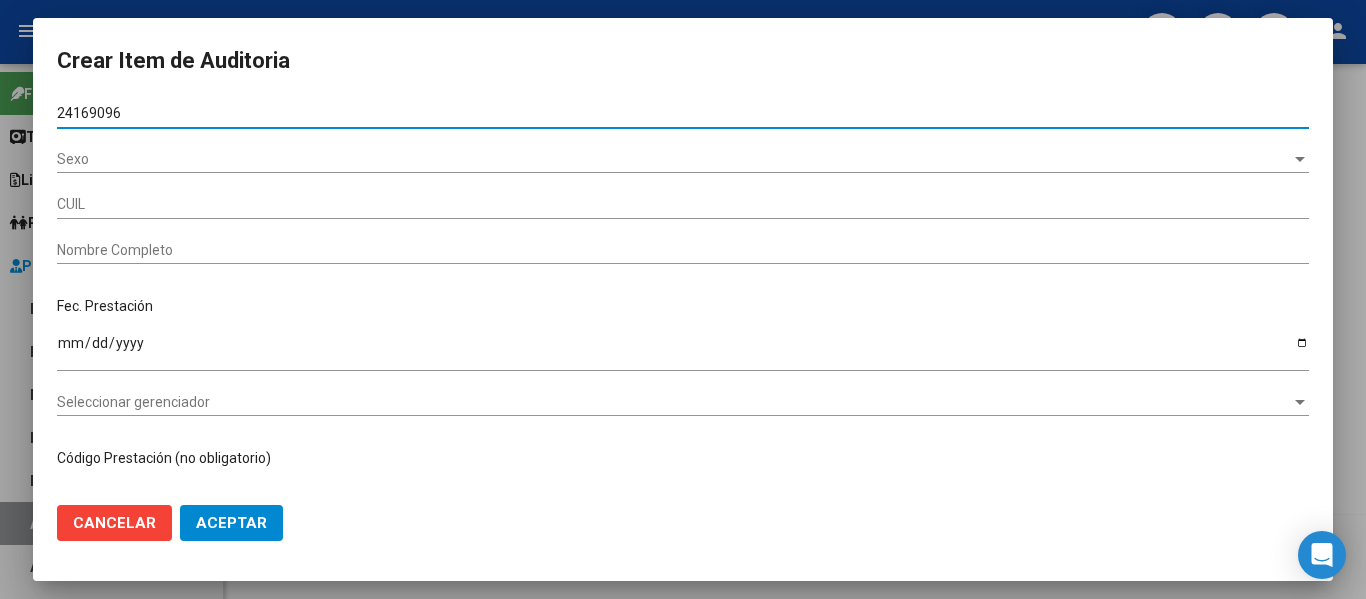 type on "27241690968" 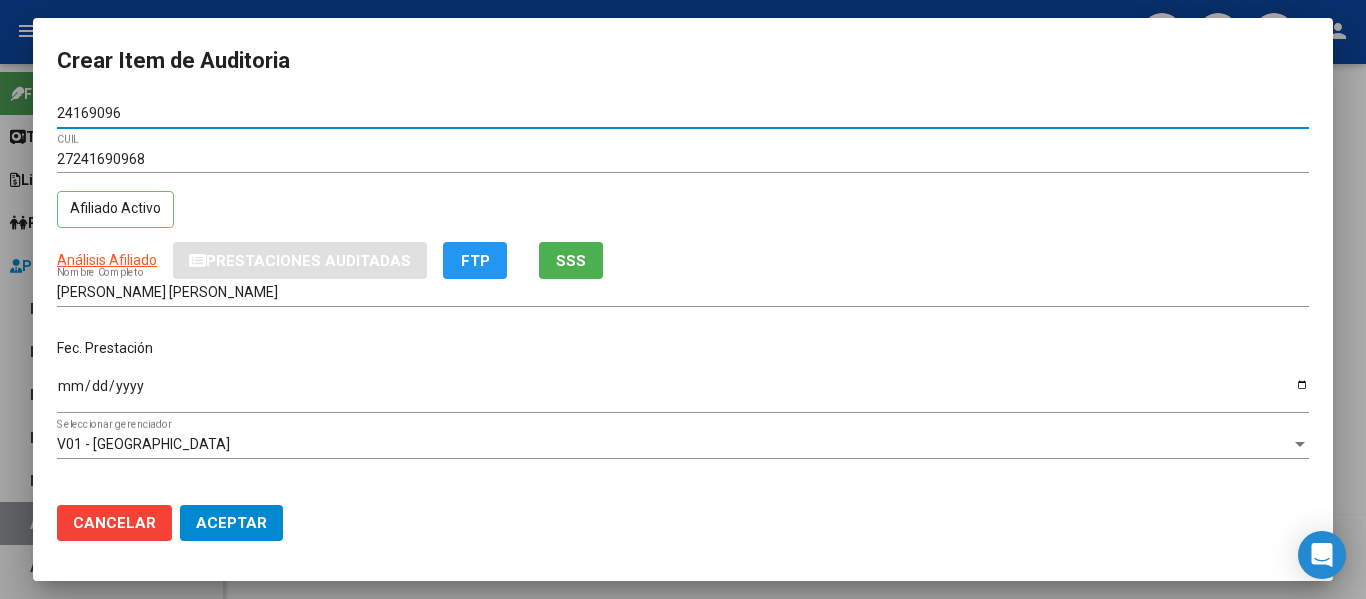 type on "24169096" 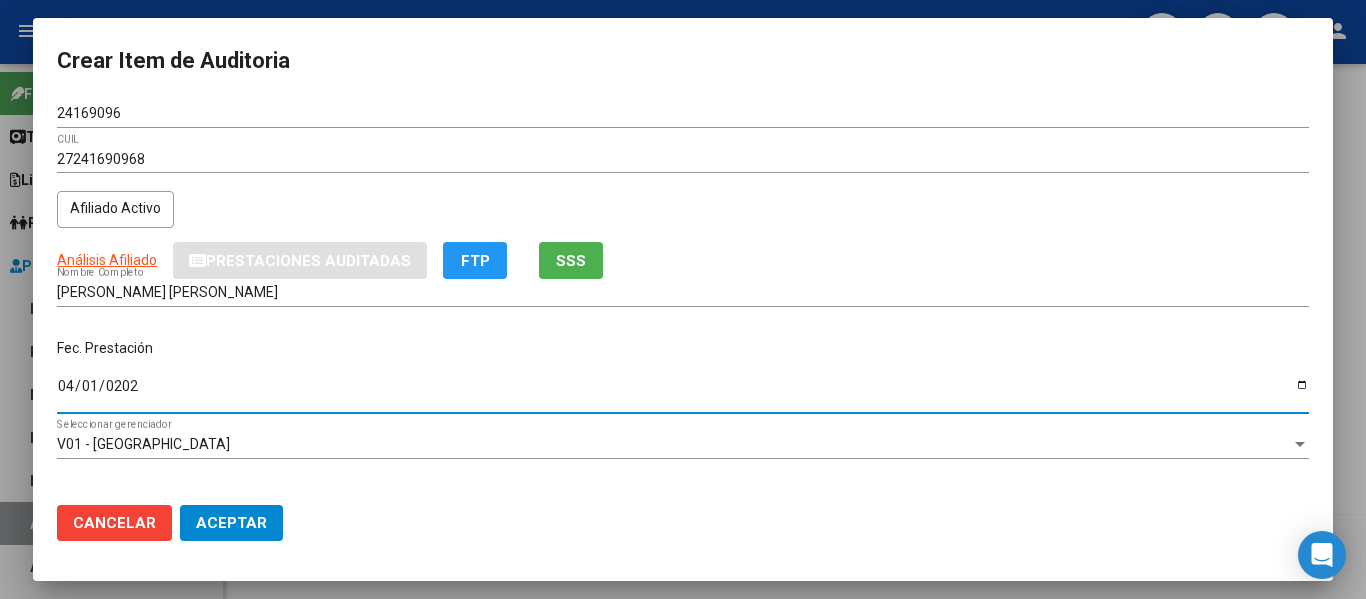 type on "[DATE]" 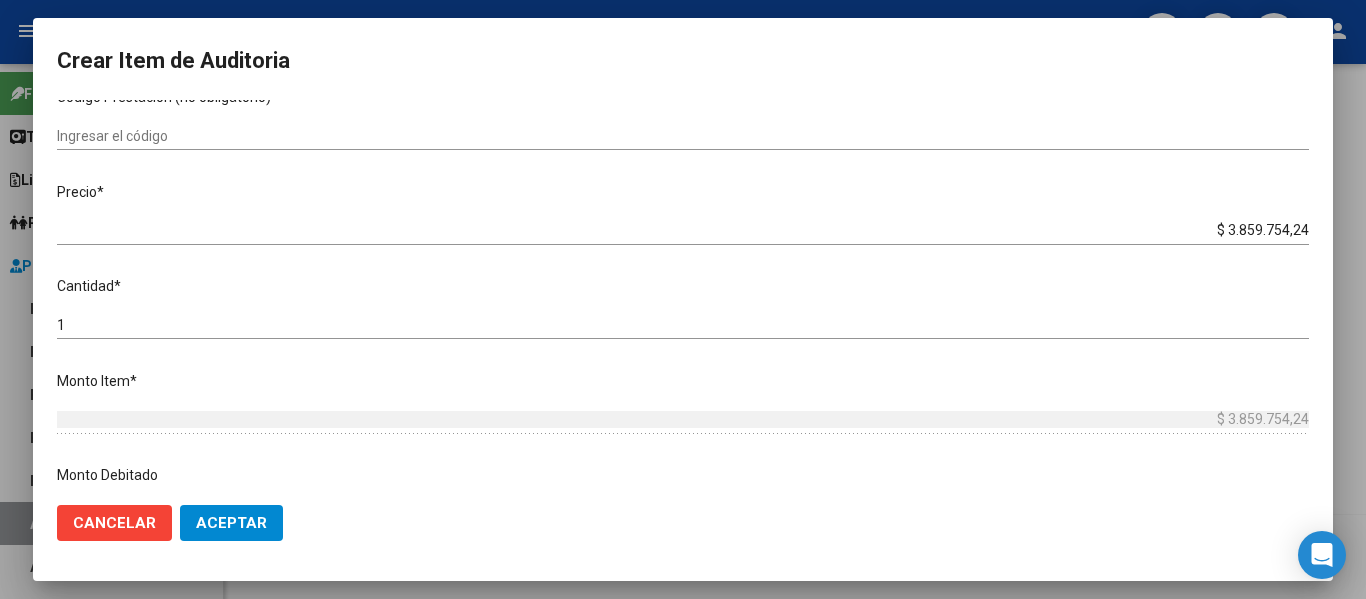 scroll, scrollTop: 404, scrollLeft: 0, axis: vertical 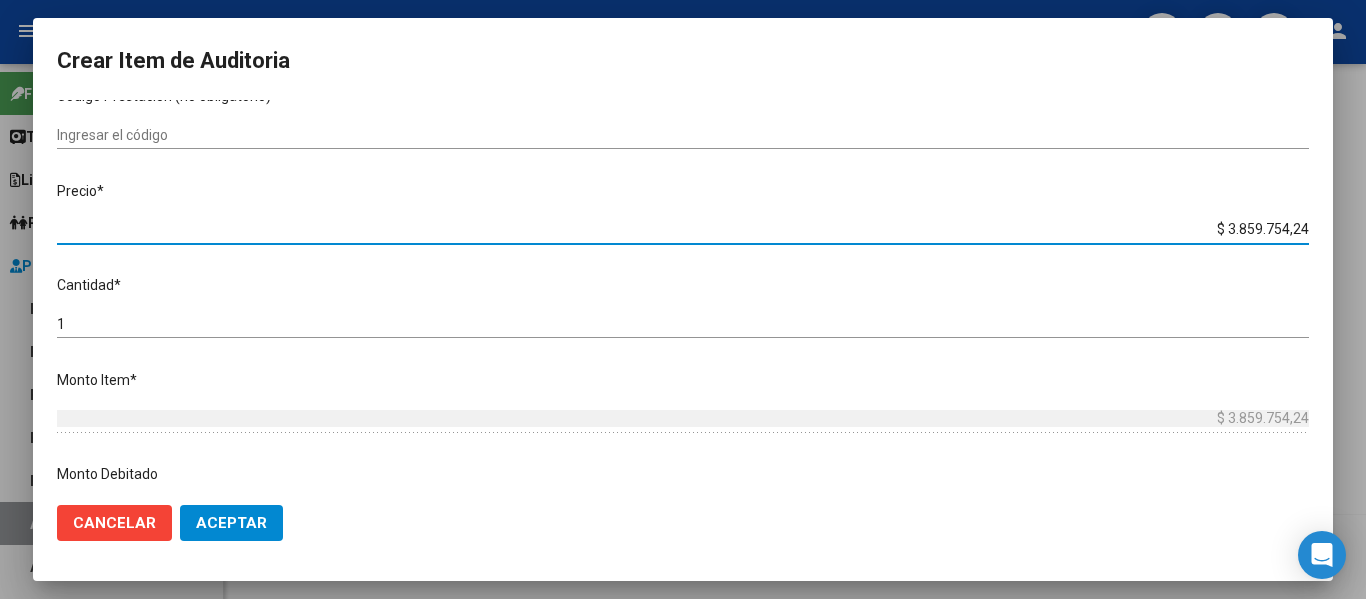 drag, startPoint x: 1214, startPoint y: 230, endPoint x: 1337, endPoint y: 239, distance: 123.32883 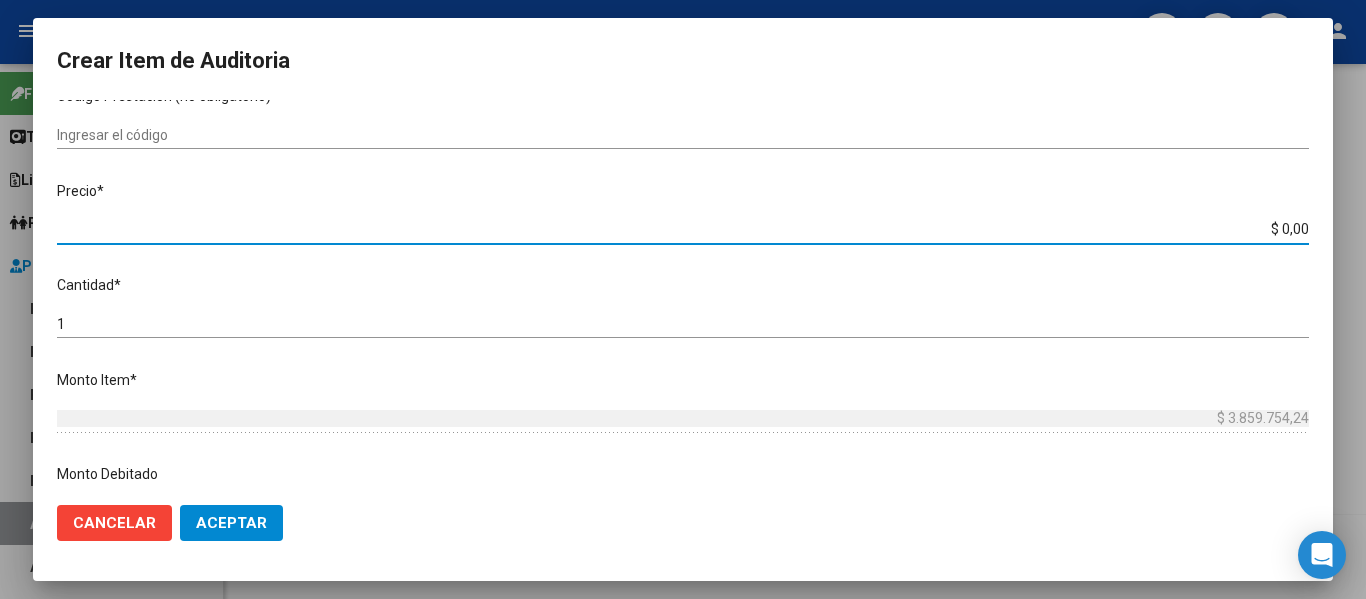 paste on "511344,88" 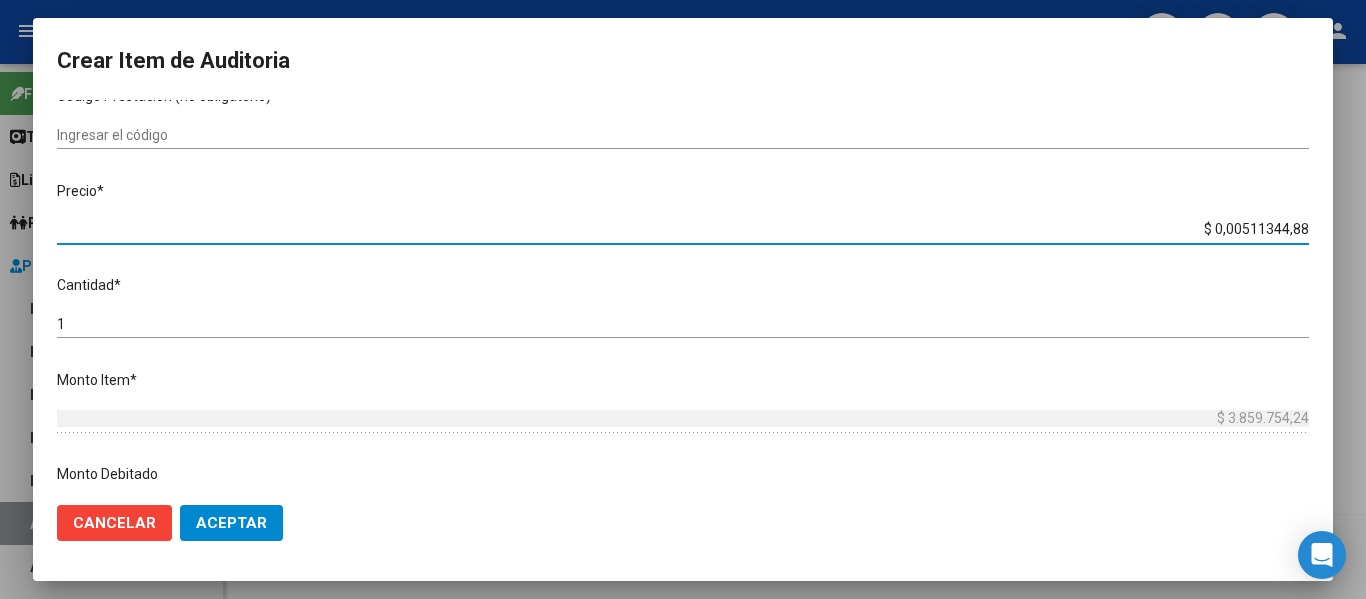 type on "$ 511.344,88" 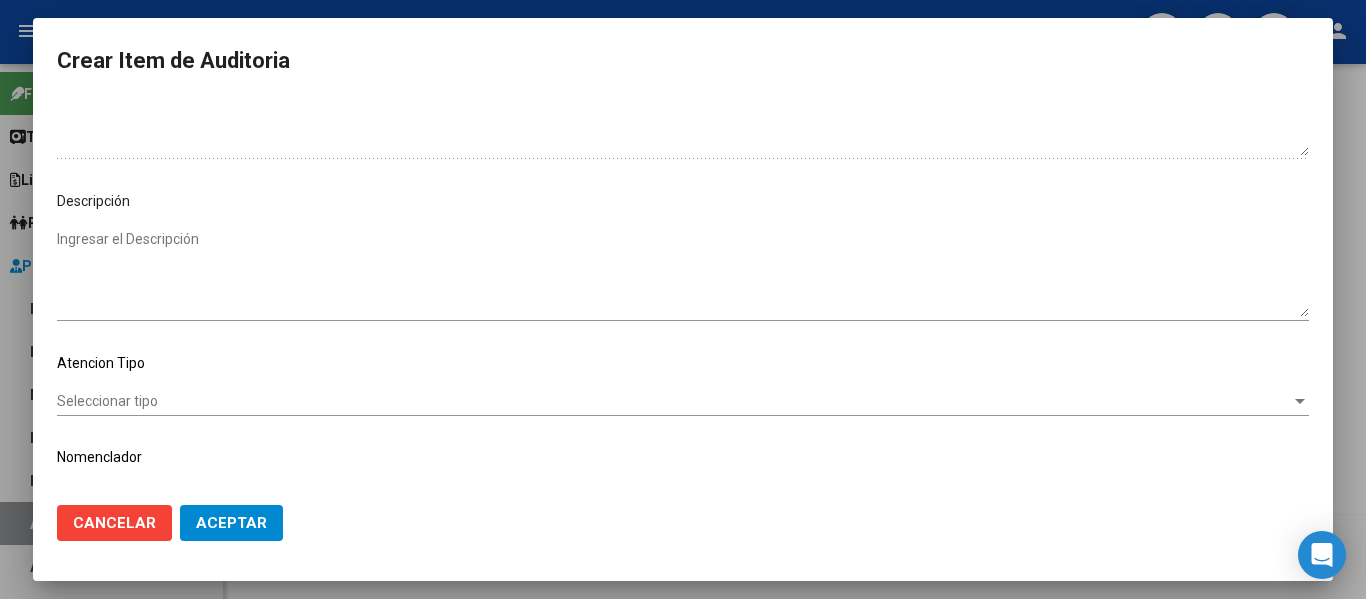 scroll, scrollTop: 1100, scrollLeft: 0, axis: vertical 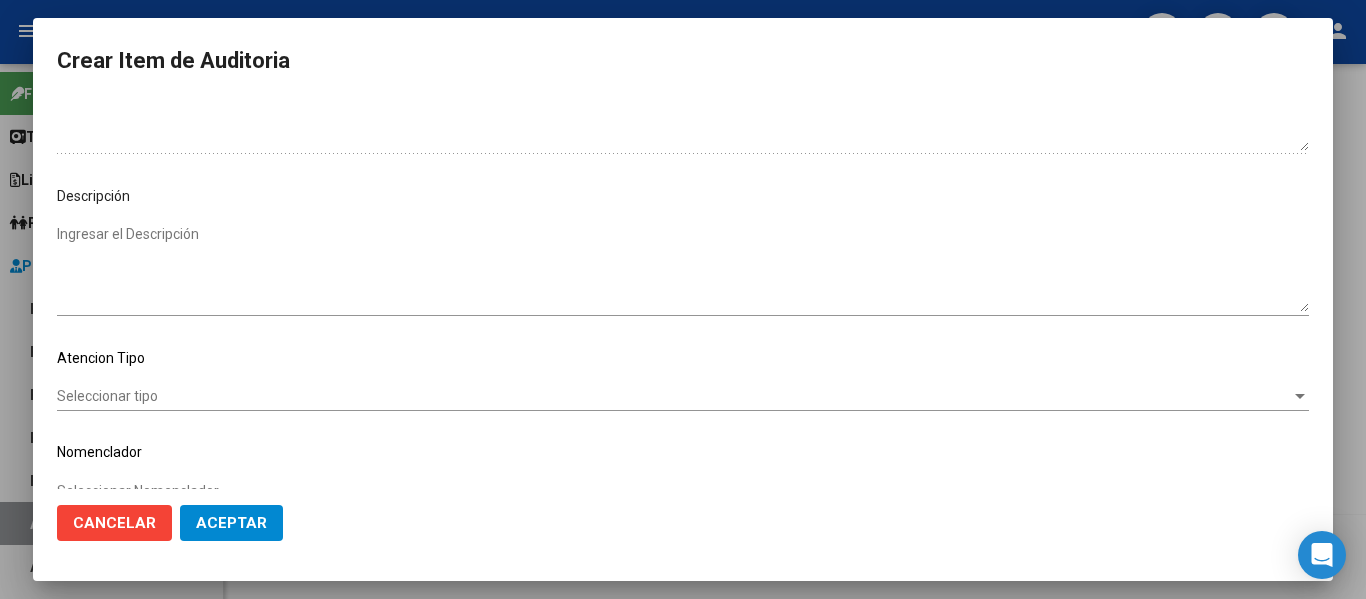 type on "$ 511.344,88" 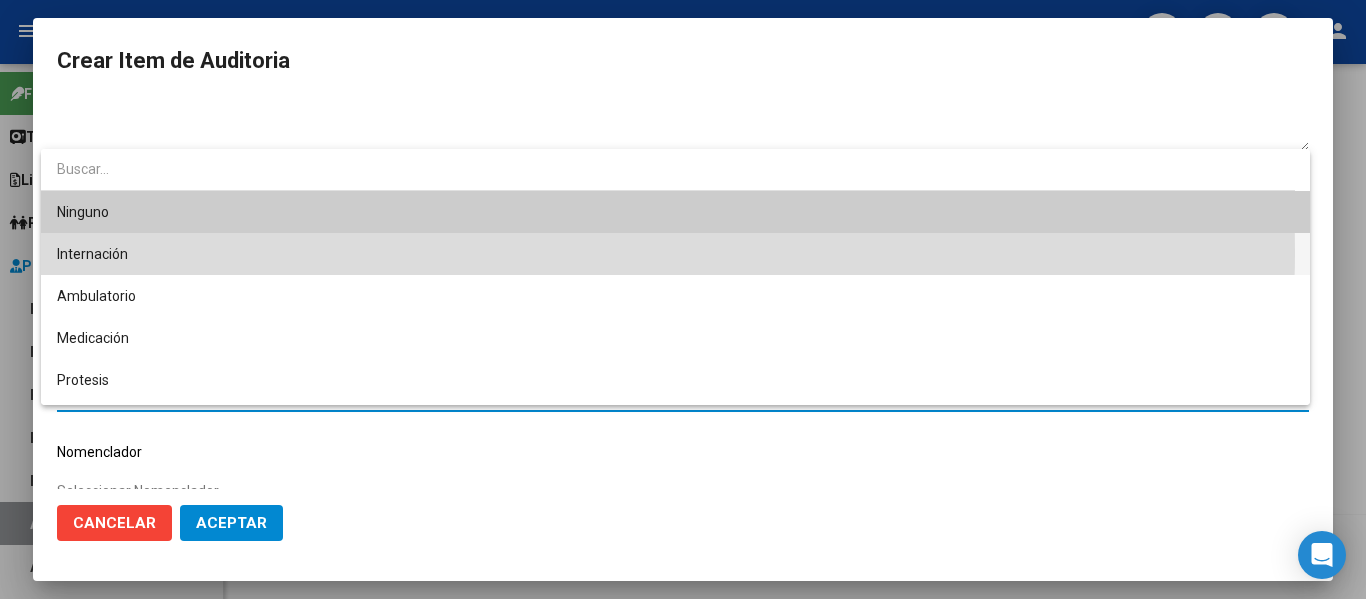 click on "Internación" at bounding box center [675, 254] 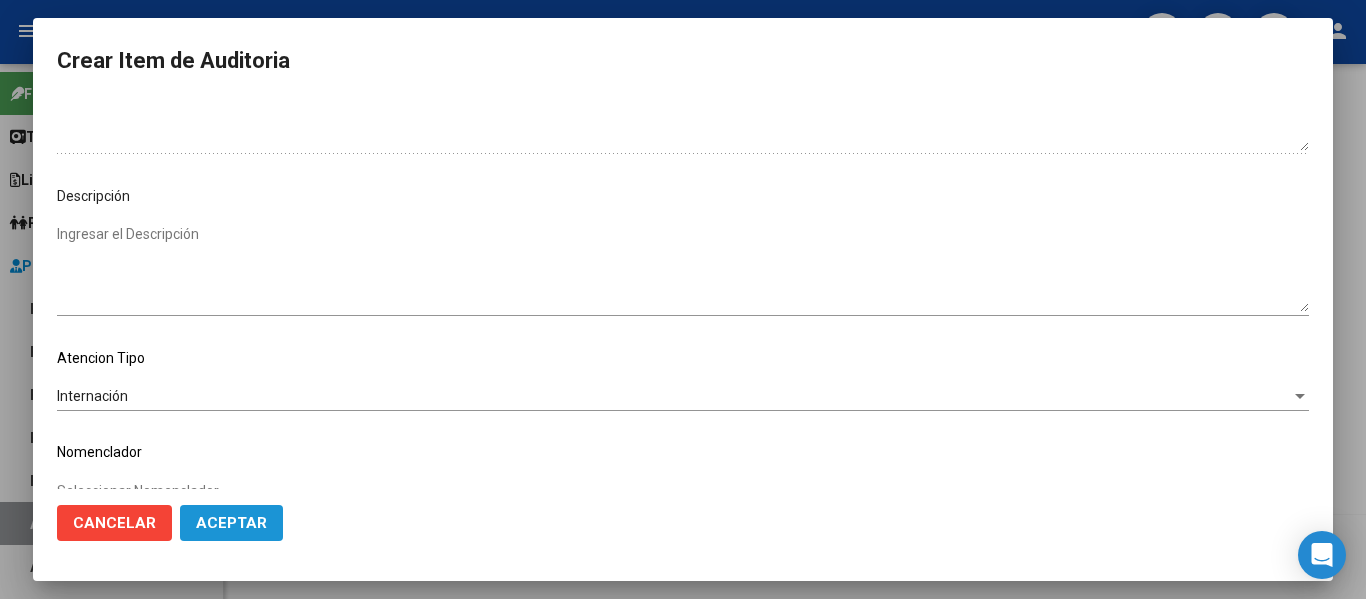 click on "Aceptar" 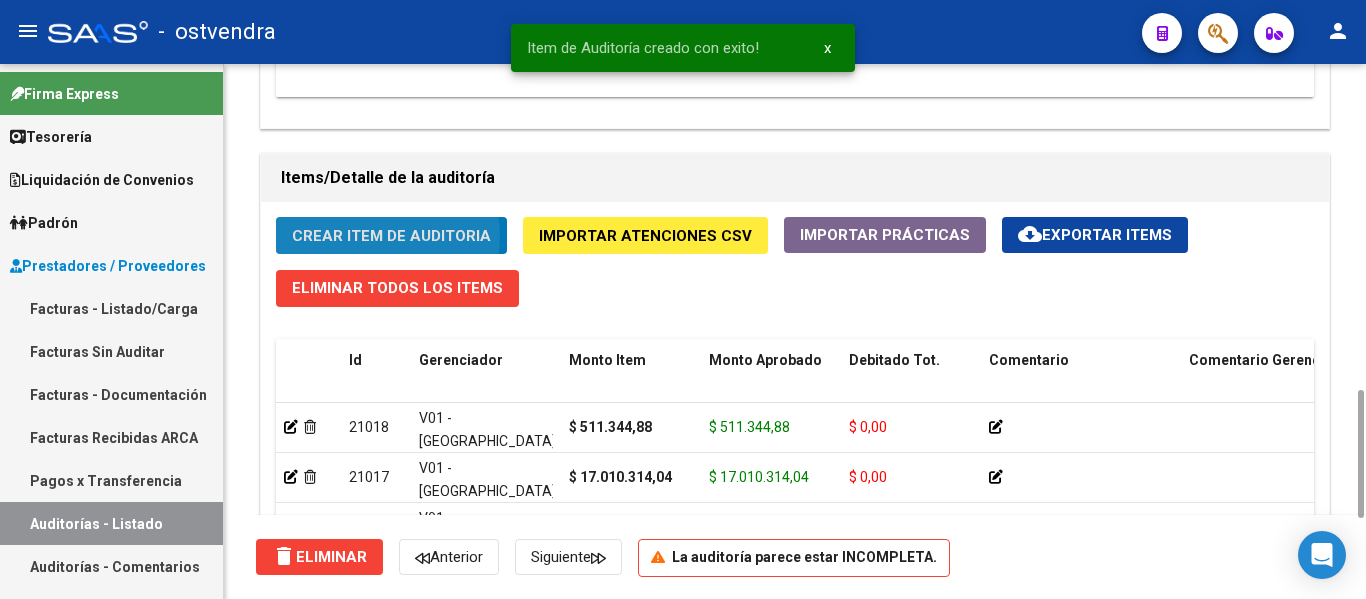 click on "Crear Item de Auditoria" 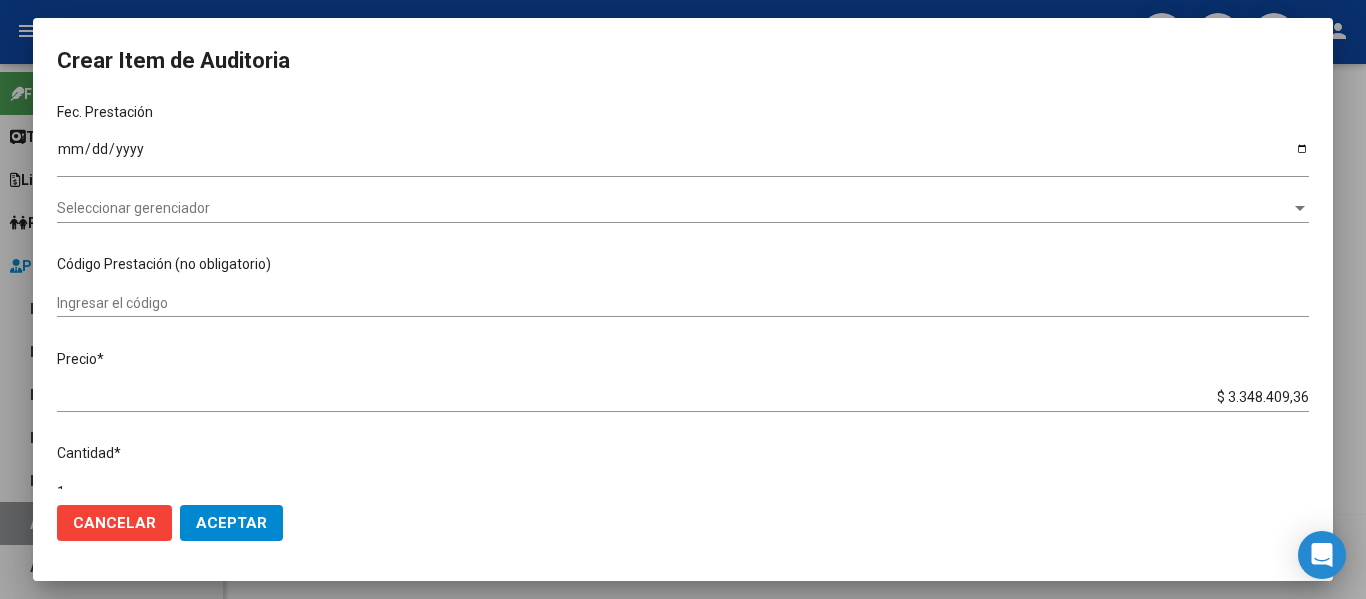scroll, scrollTop: 149, scrollLeft: 0, axis: vertical 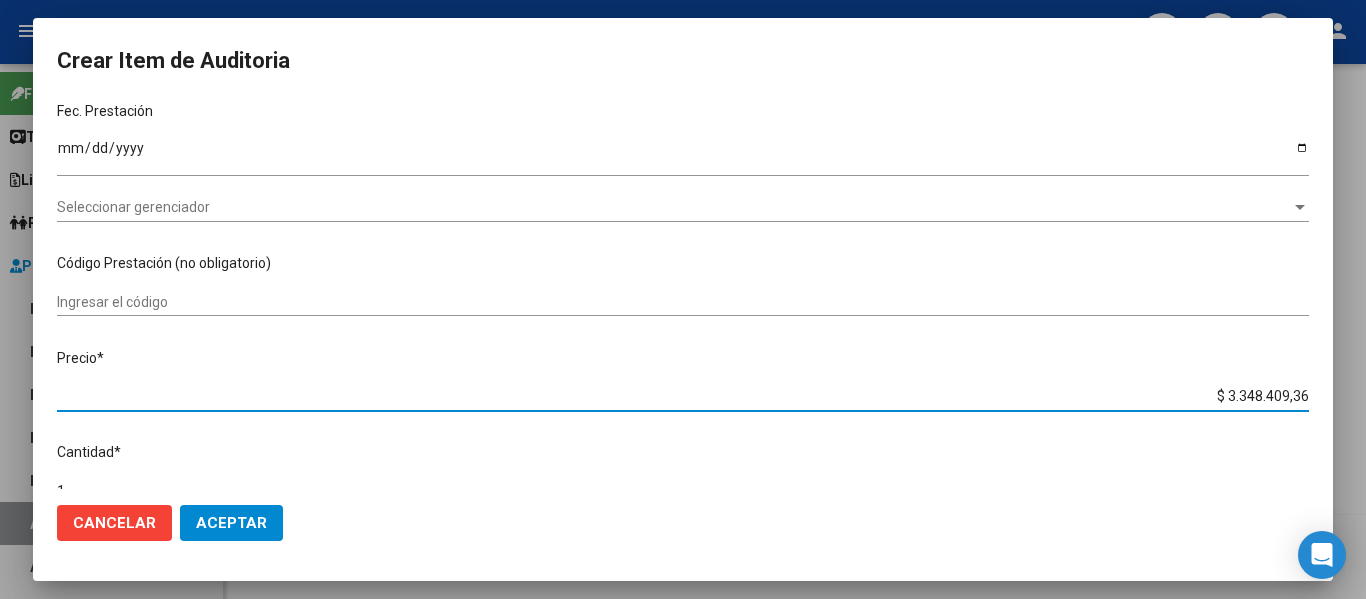 drag, startPoint x: 1213, startPoint y: 391, endPoint x: 1365, endPoint y: 433, distance: 157.6959 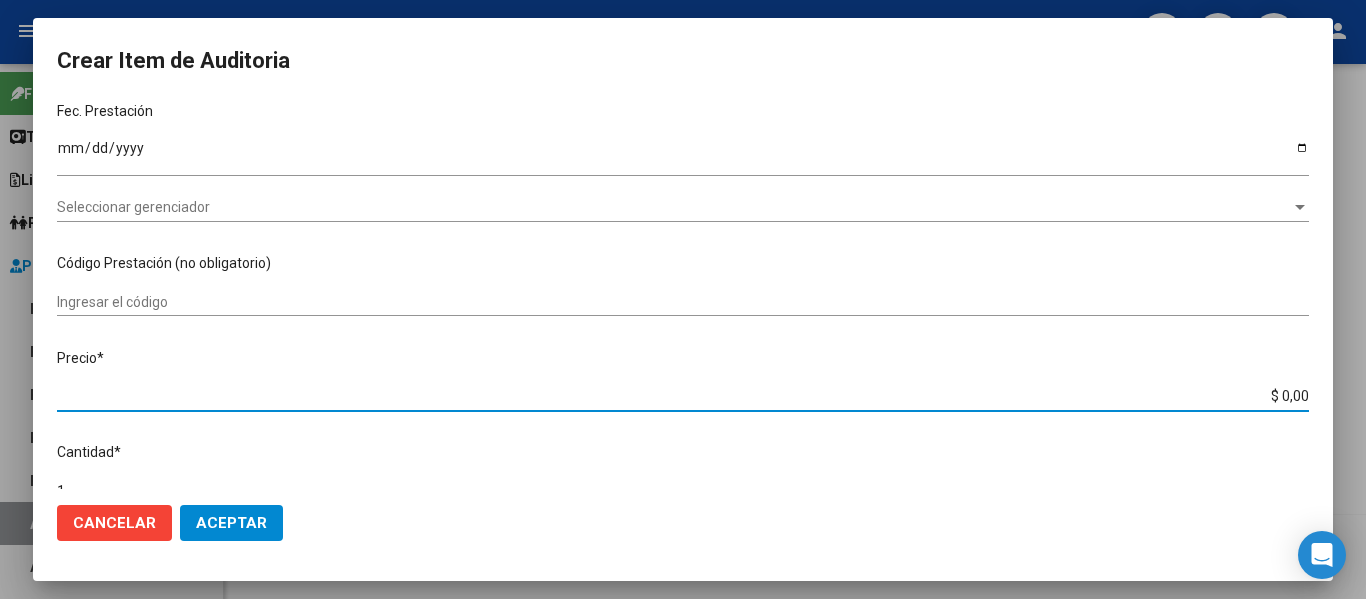 paste on "1221441,08" 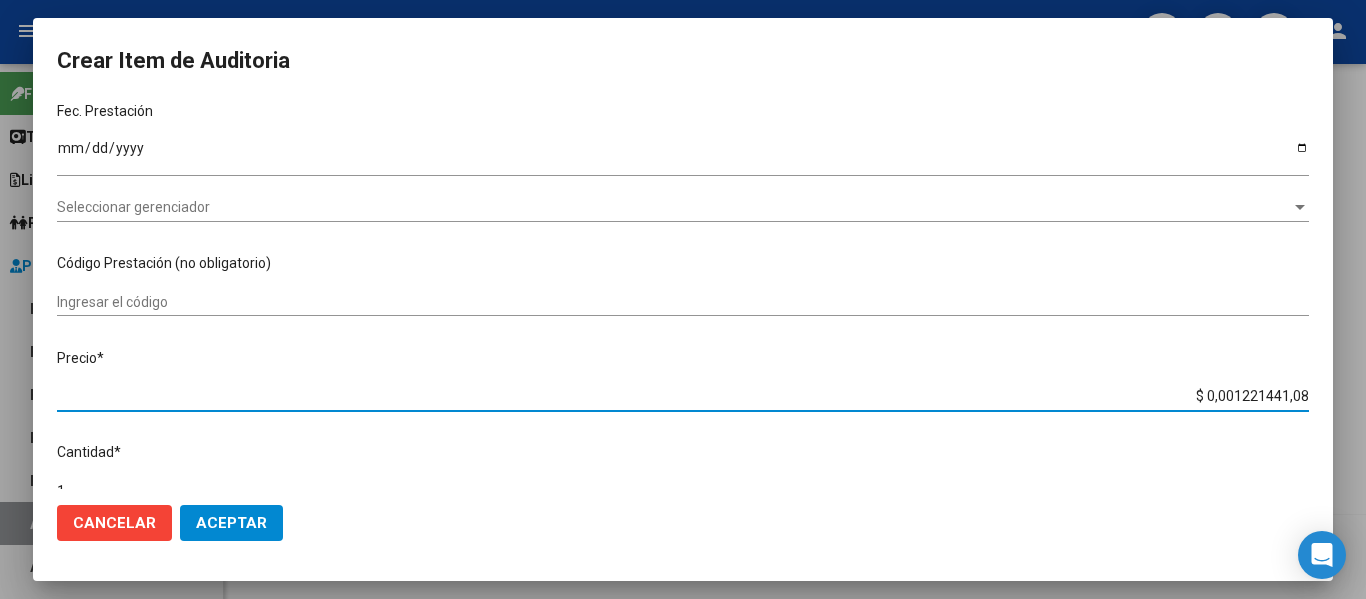 type on "$ 1.221.441,08" 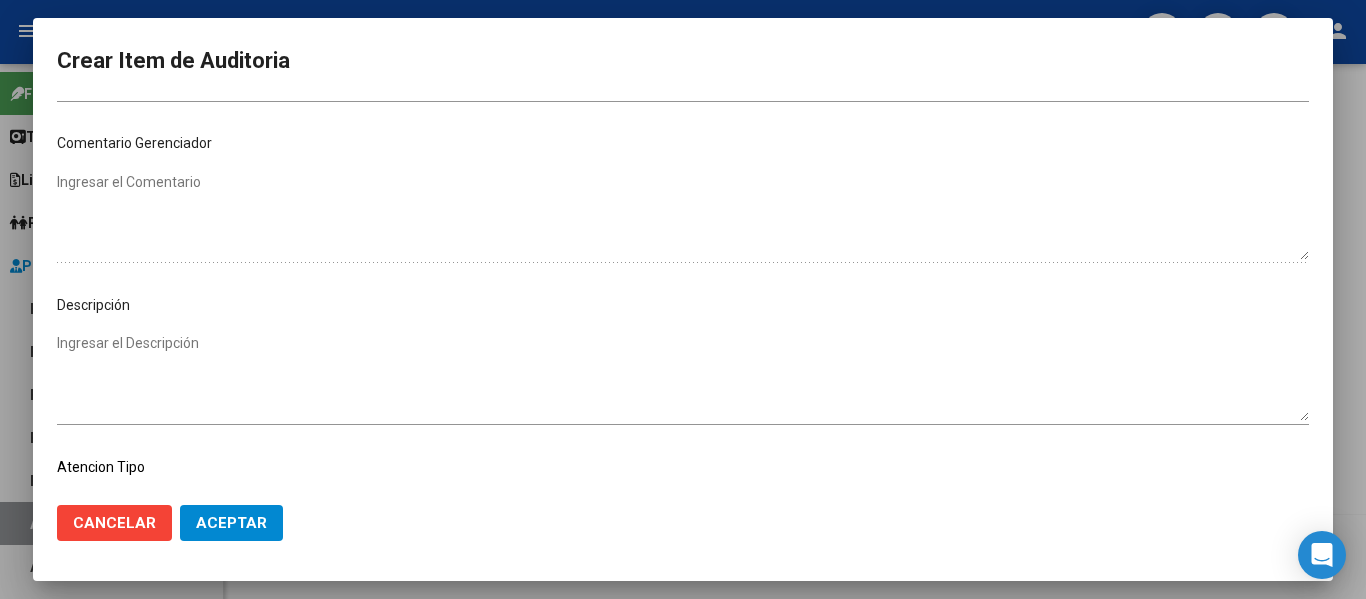 scroll, scrollTop: 904, scrollLeft: 0, axis: vertical 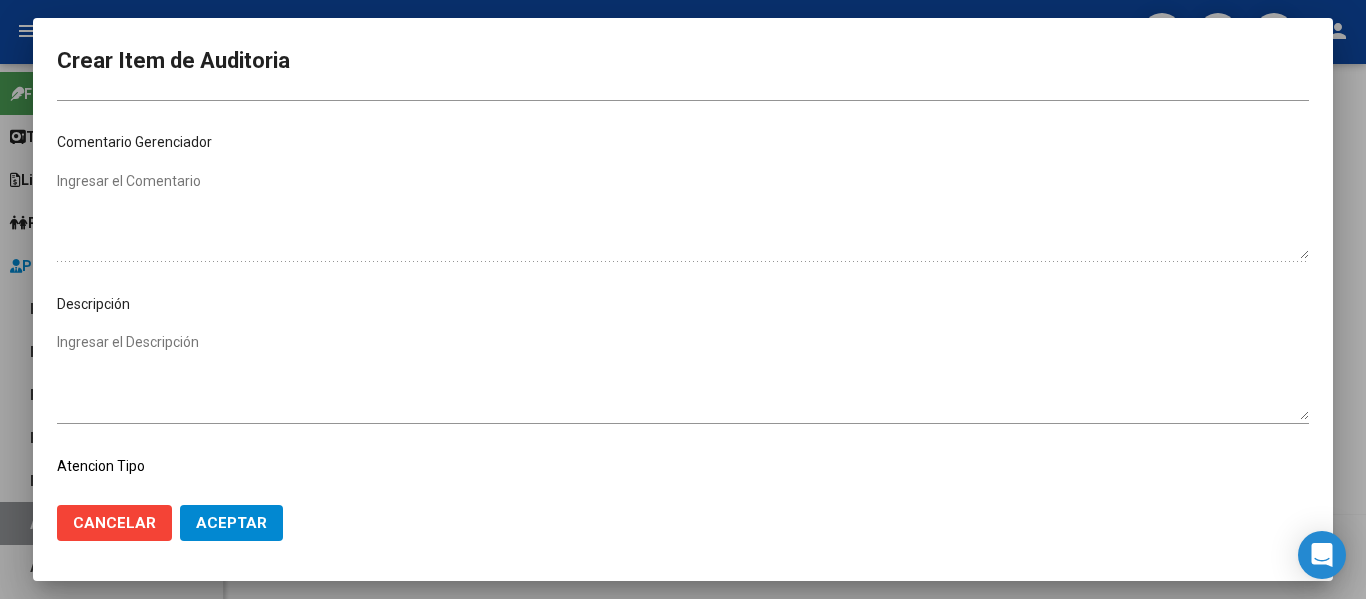 type on "$ 1.221.441,08" 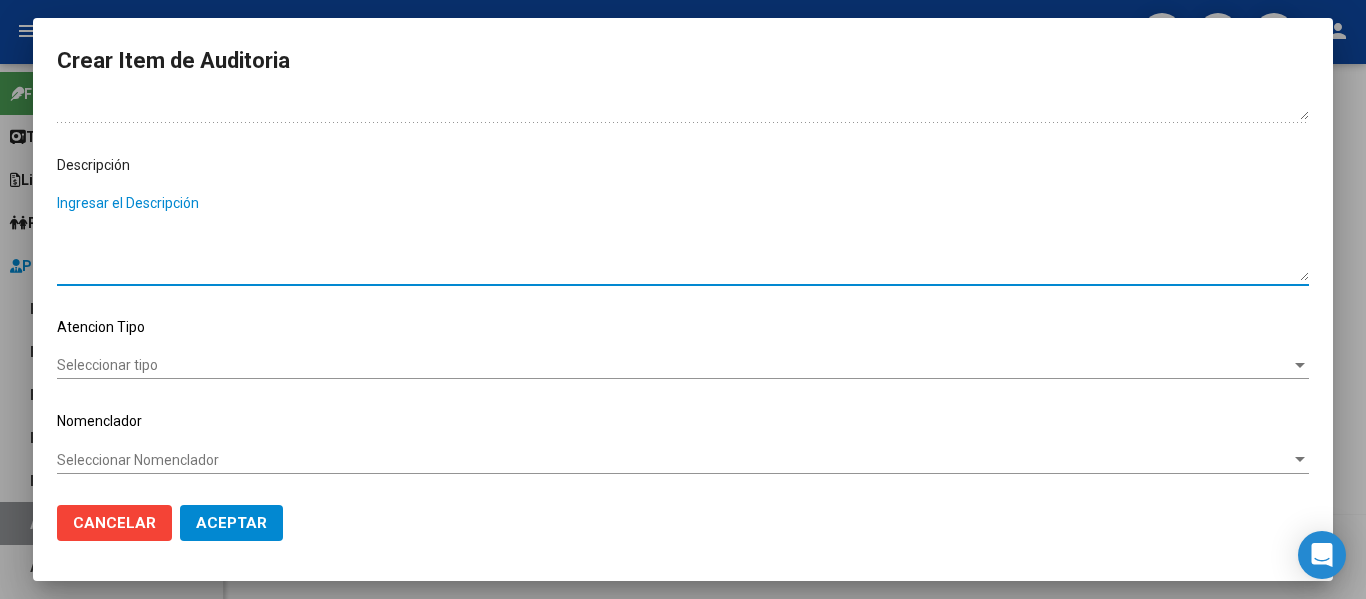 scroll, scrollTop: 1045, scrollLeft: 0, axis: vertical 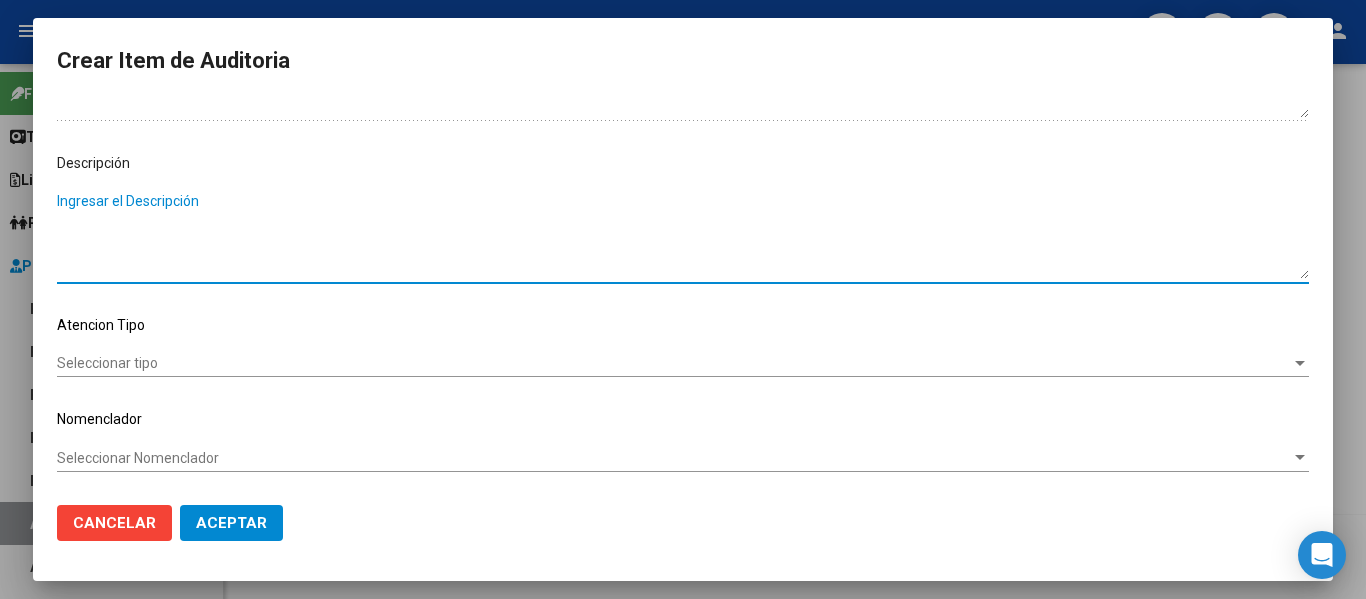 click on "Seleccionar tipo" at bounding box center [674, 363] 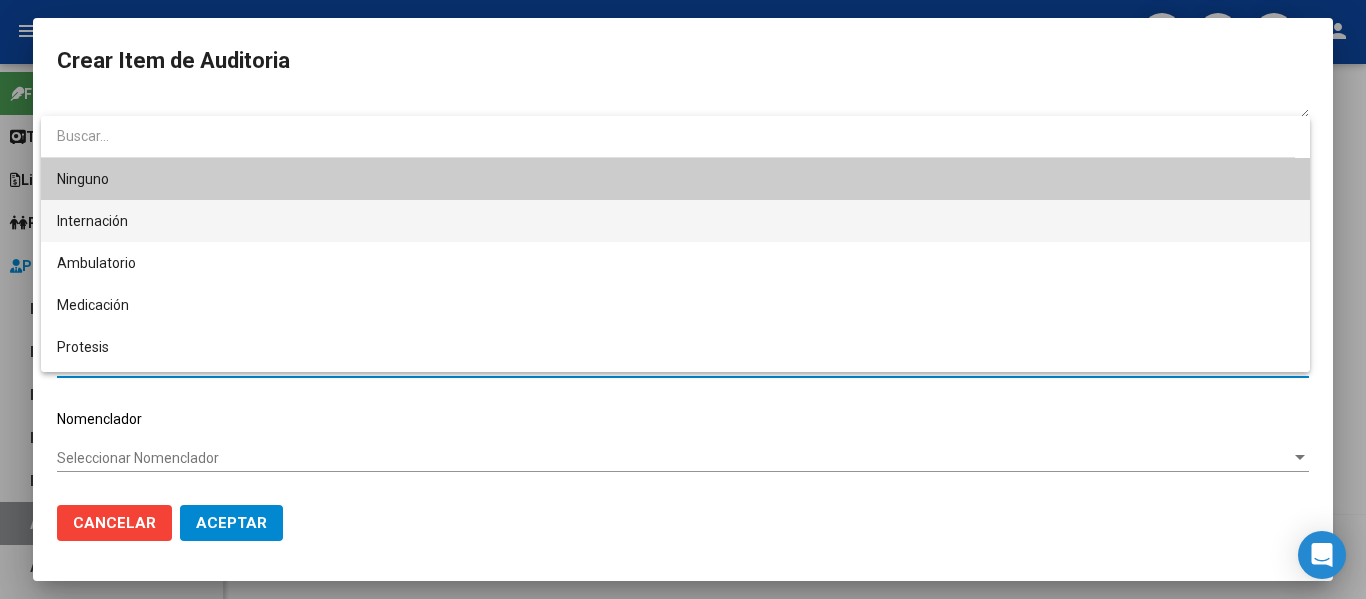 click on "Internación" at bounding box center (675, 221) 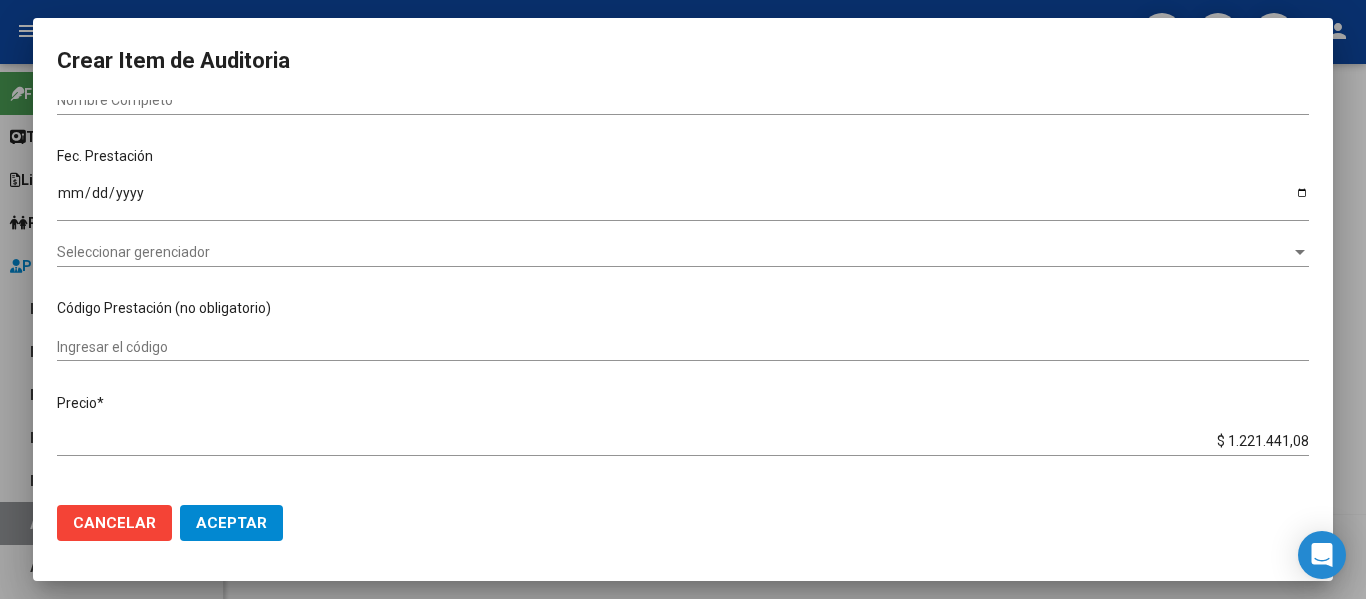 scroll, scrollTop: 0, scrollLeft: 0, axis: both 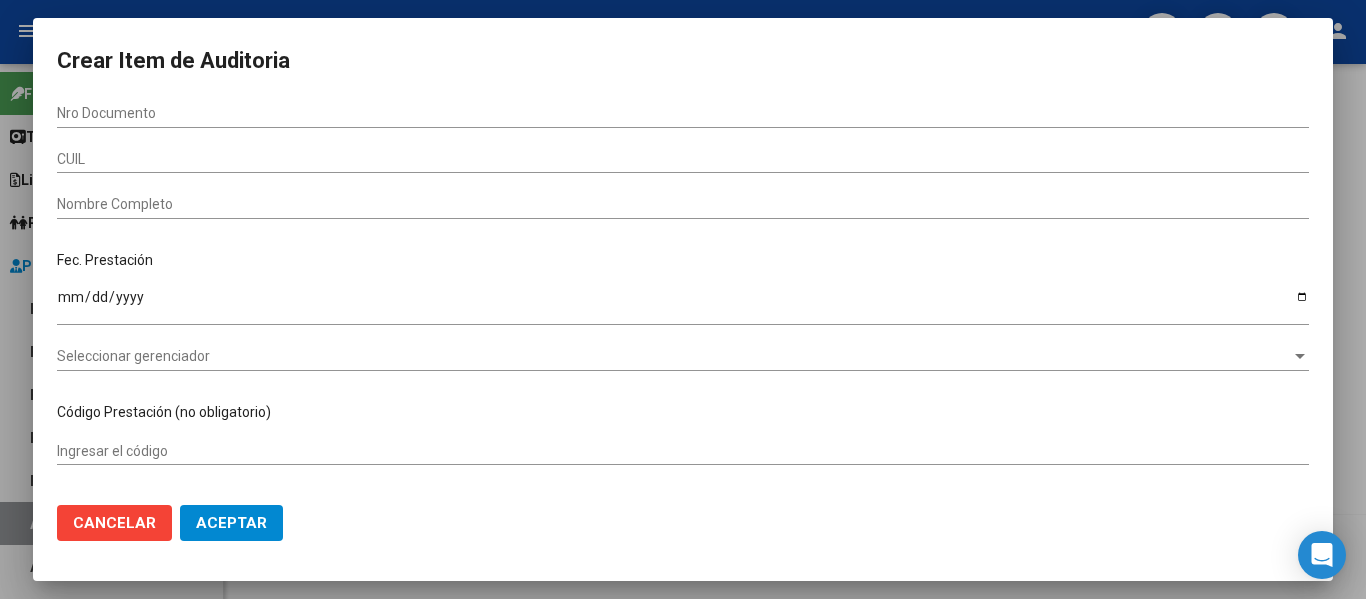 click on "Ingresar la fecha" at bounding box center [683, 304] 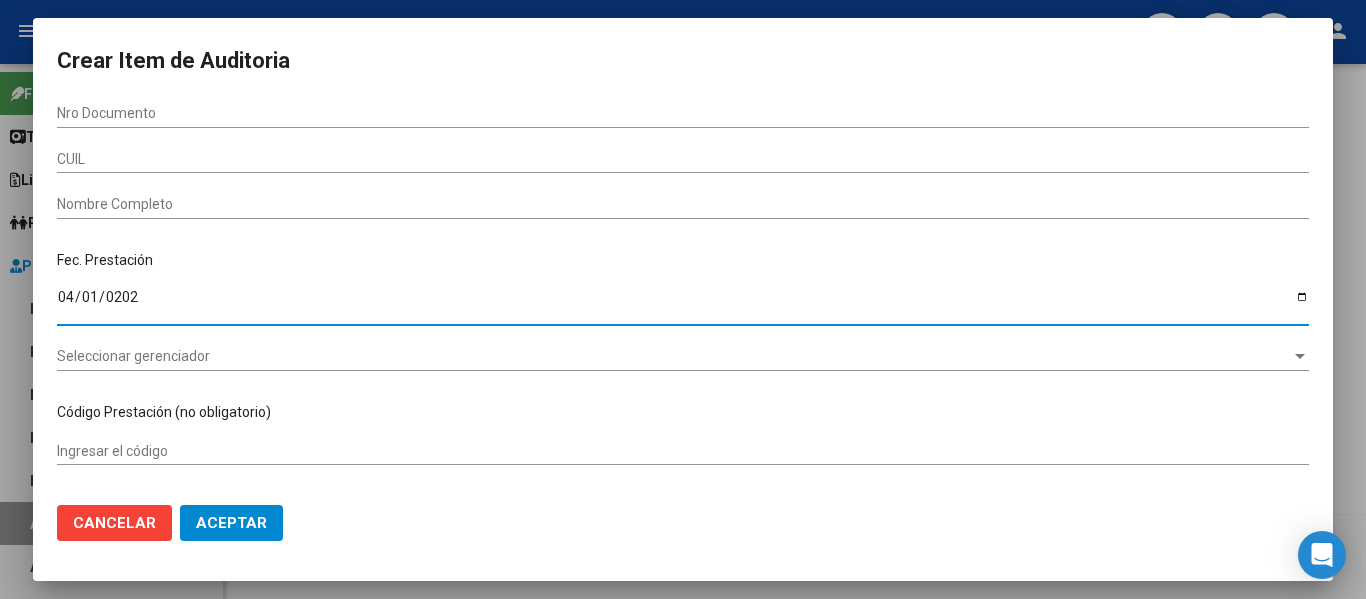 type on "[DATE]" 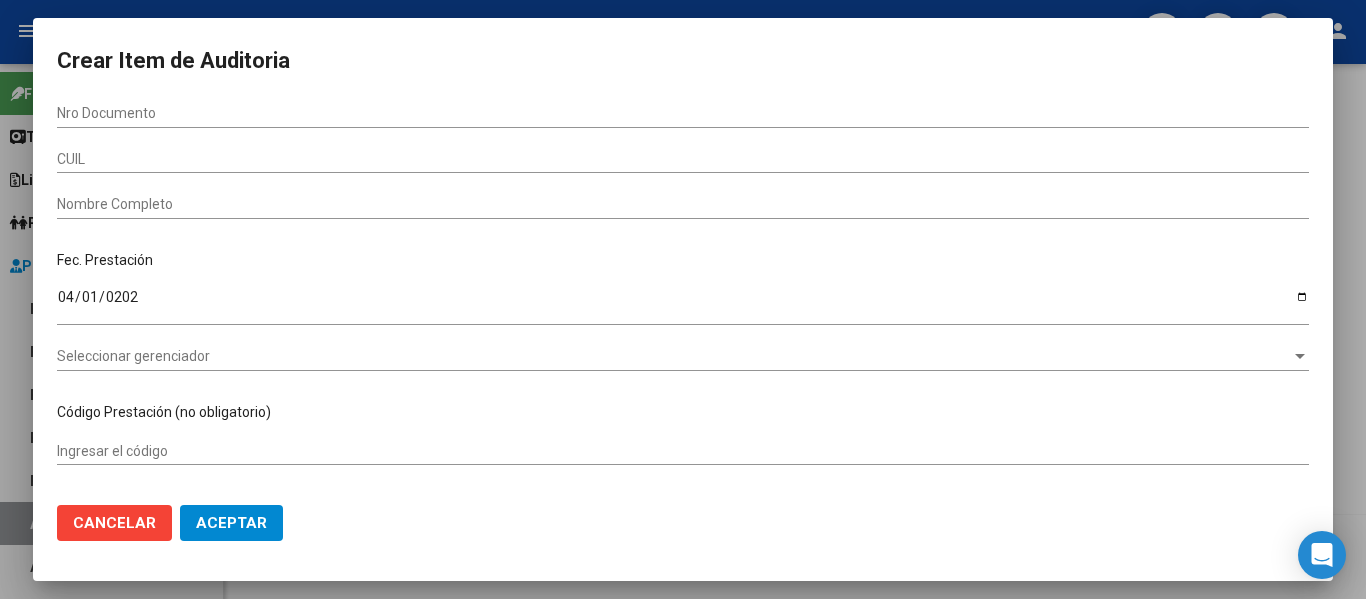 click on "Fec. Prestación    [DATE] Ingresar la fecha" at bounding box center [683, 289] 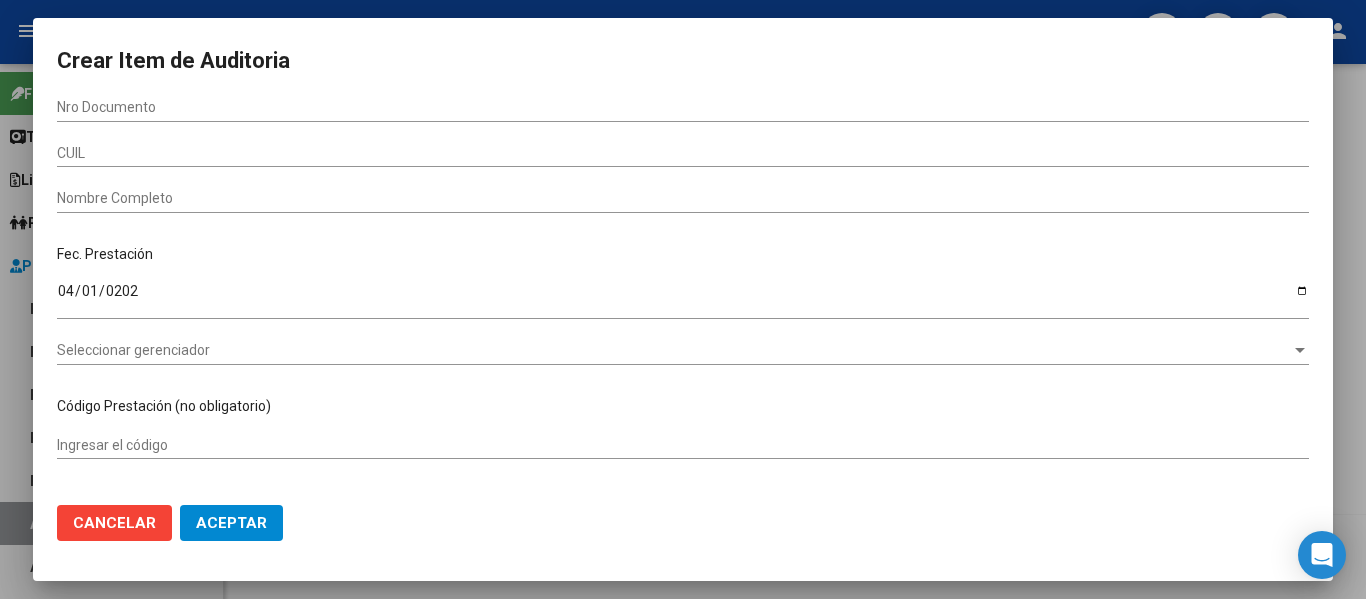 scroll, scrollTop: 5, scrollLeft: 0, axis: vertical 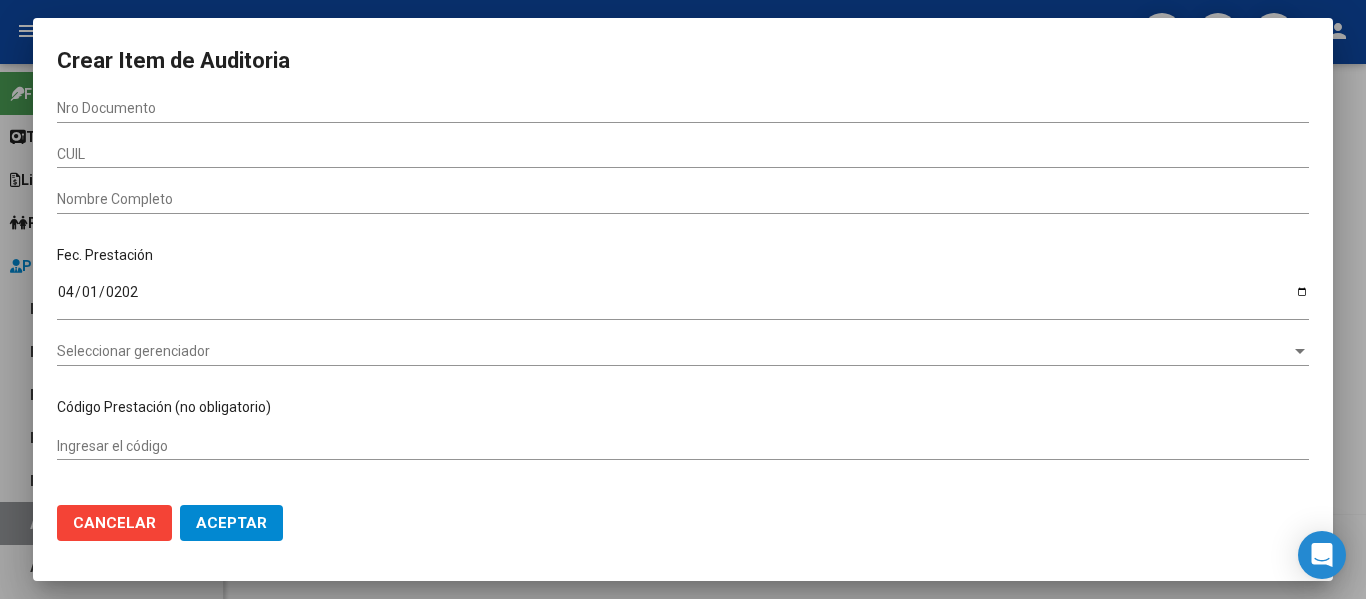 click on "Crear Item de Auditoria   Nro Documento    CUIL    Nombre Completo  Fec. Prestación    [DATE] Ingresar la fecha  Seleccionar gerenciador Seleccionar gerenciador Código Prestación (no obligatorio)    Ingresar el código  Precio  *   $ 1.221.441,08 Ingresar el precio  Cantidad  *   1 Ingresar la cantidad  Monto Item  *   $ 1.221.441,08 Ingresar el monto  Monto Debitado    $ 0,00 Ingresar el monto  Comentario Operador    Ingresar el Comentario  Comentario Gerenciador    Ingresar el Comentario  Descripción    Ingresar el Descripción   Atencion Tipo  Internación Seleccionar tipo  Nomenclador  Seleccionar Nomenclador Seleccionar Nomenclador Cancelar Aceptar" at bounding box center (683, 299) 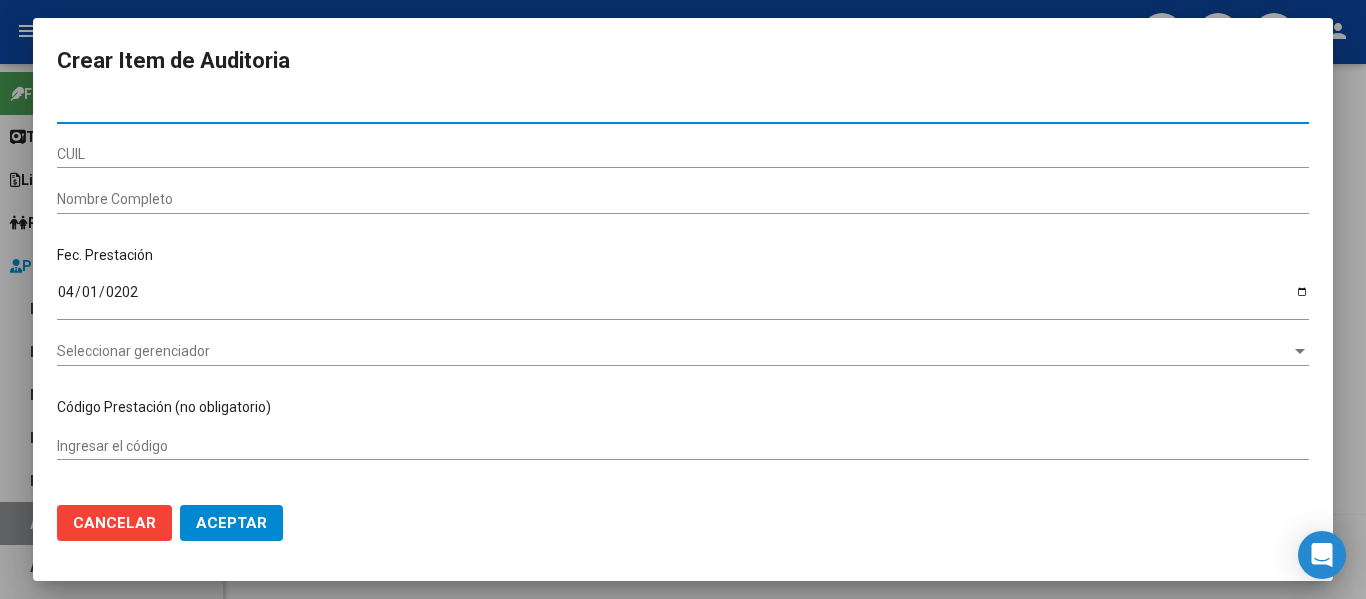 click on "Nro Documento" at bounding box center (683, 108) 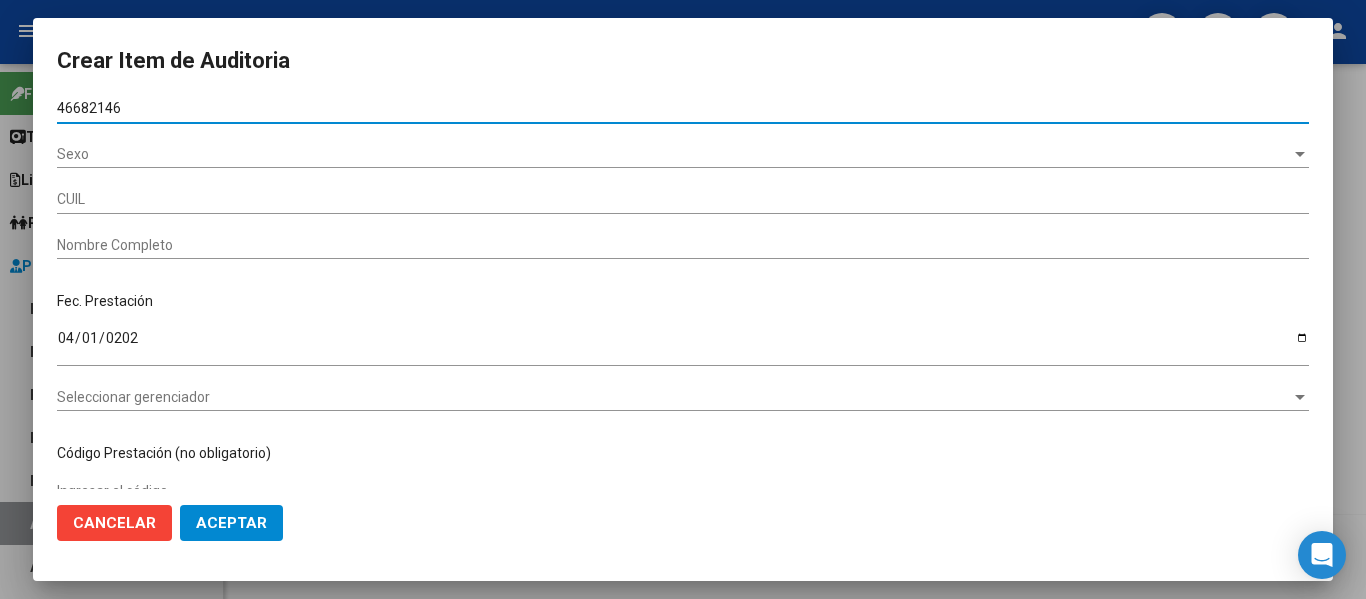 type on "20466821463" 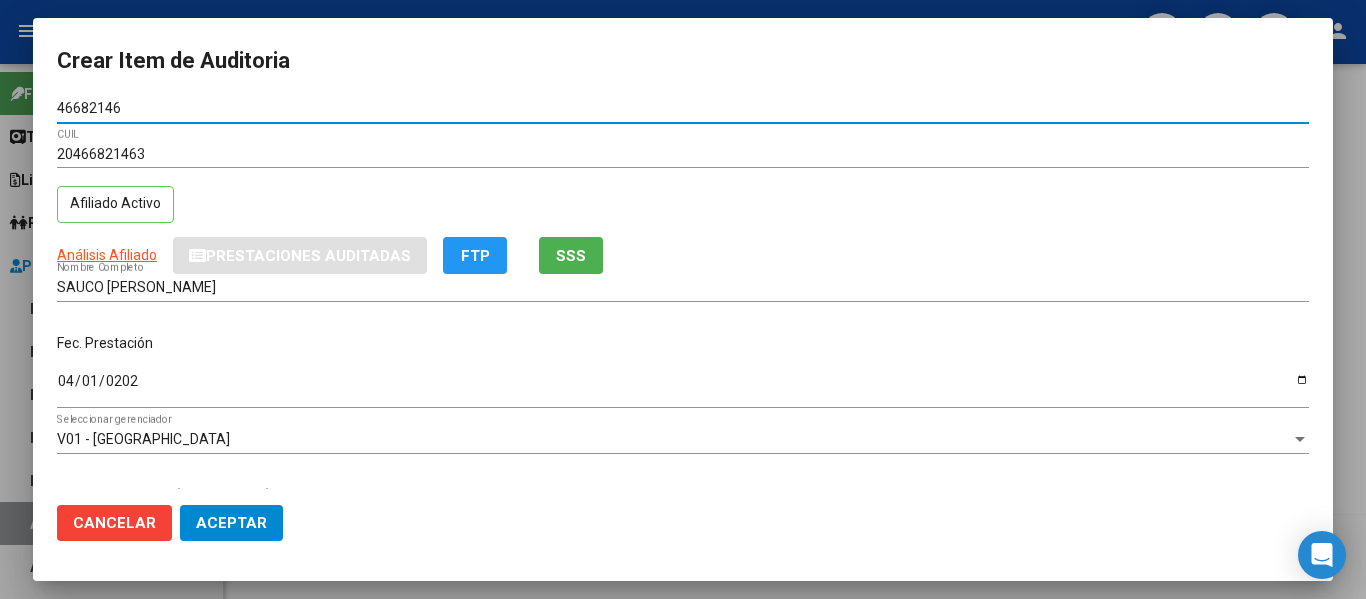 type on "46682146" 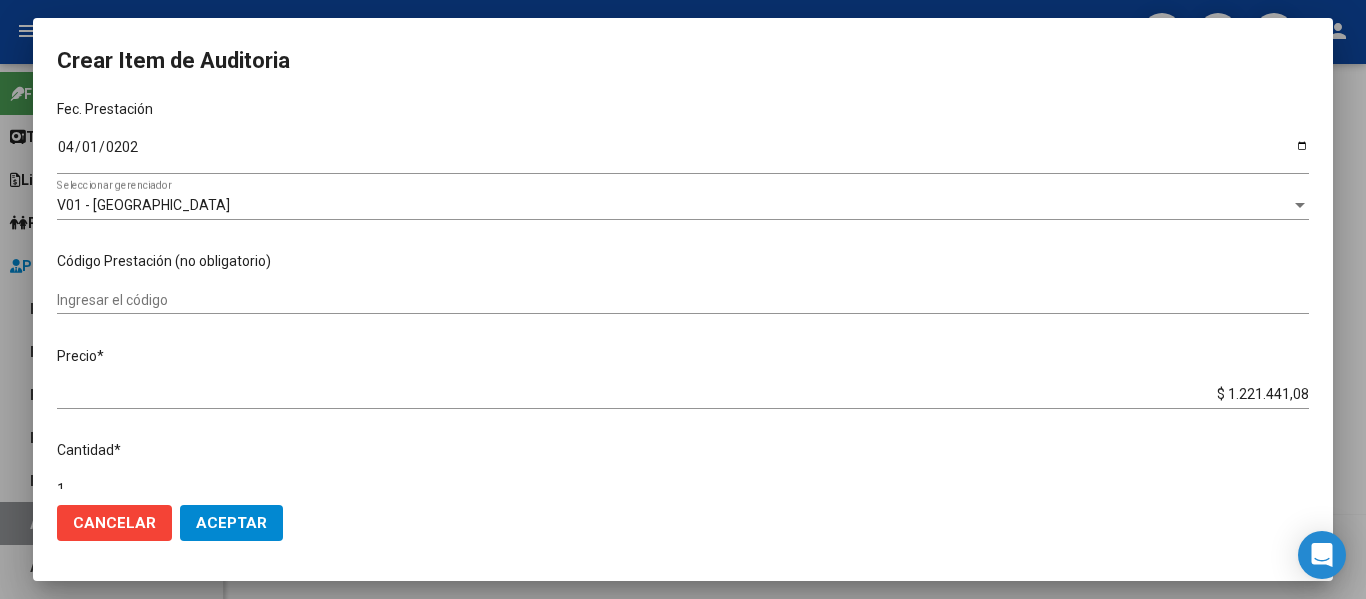 scroll, scrollTop: 240, scrollLeft: 0, axis: vertical 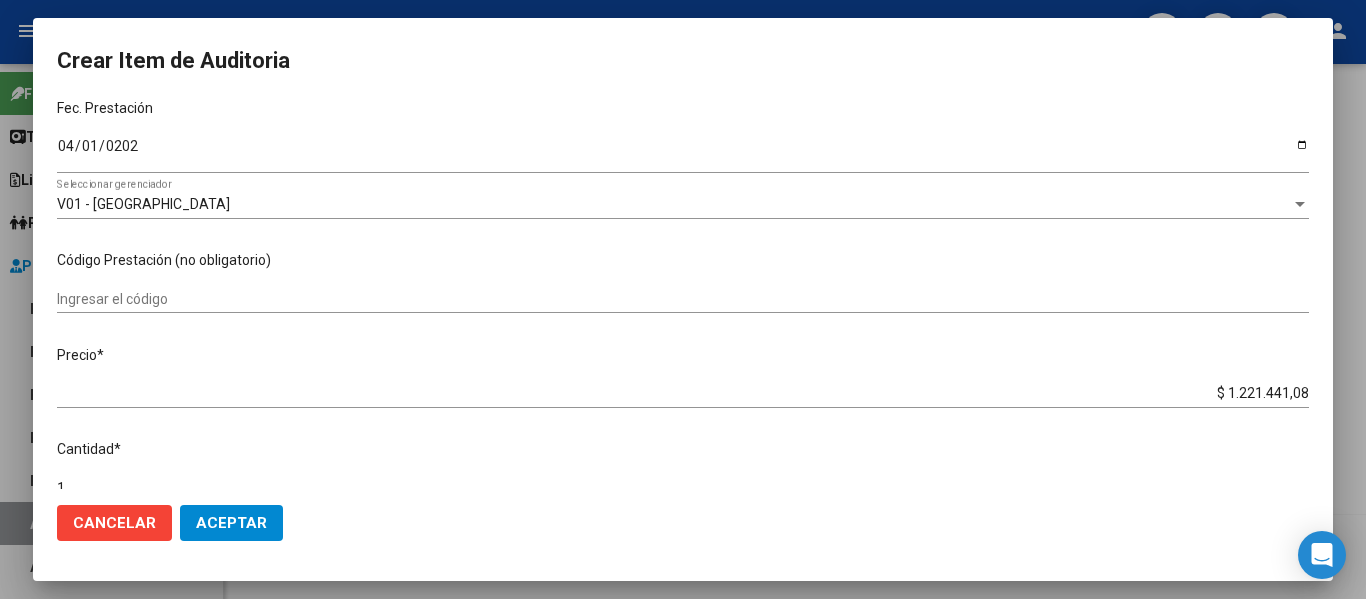 click on "Precio  *   $ 1.221.441,08 Ingresar el precio" at bounding box center (691, 373) 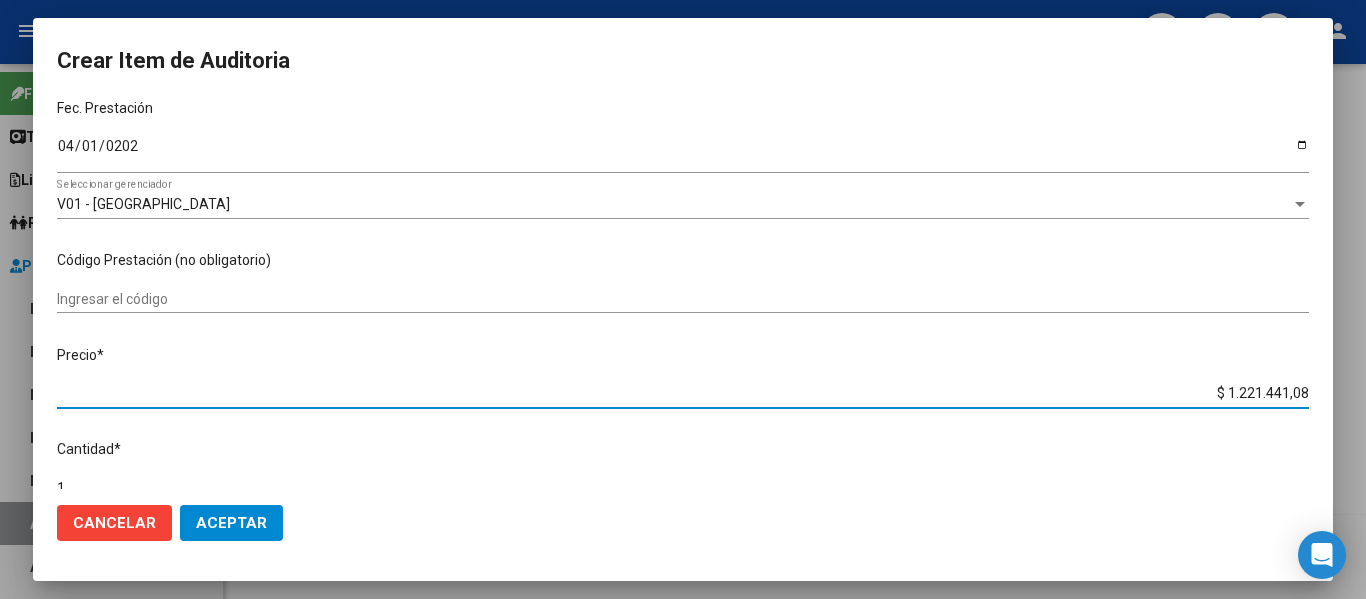 type on "$ 122.144,10" 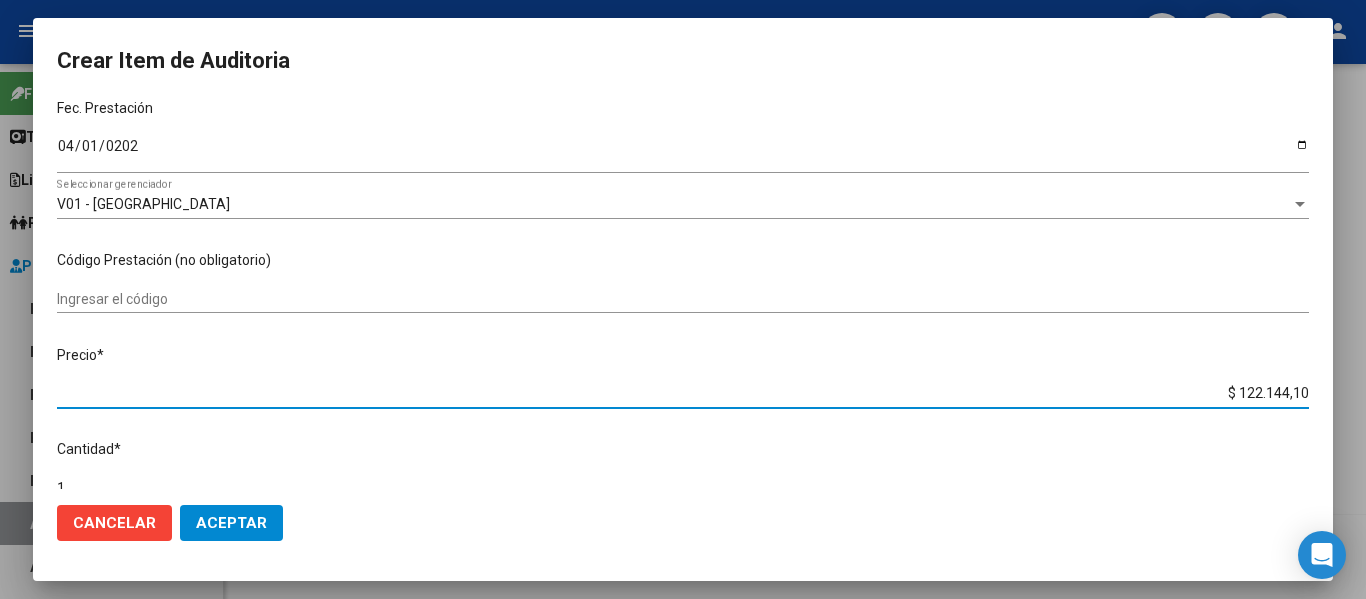 type on "$ 12.214,41" 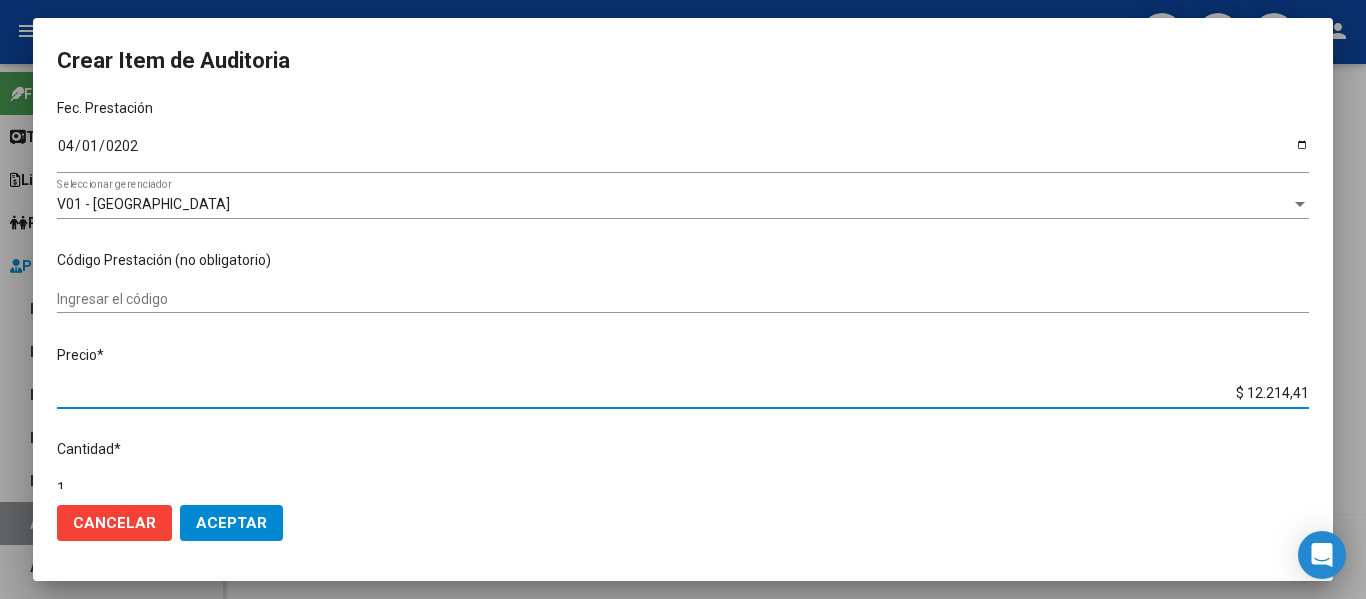 type on "$ 1.221,44" 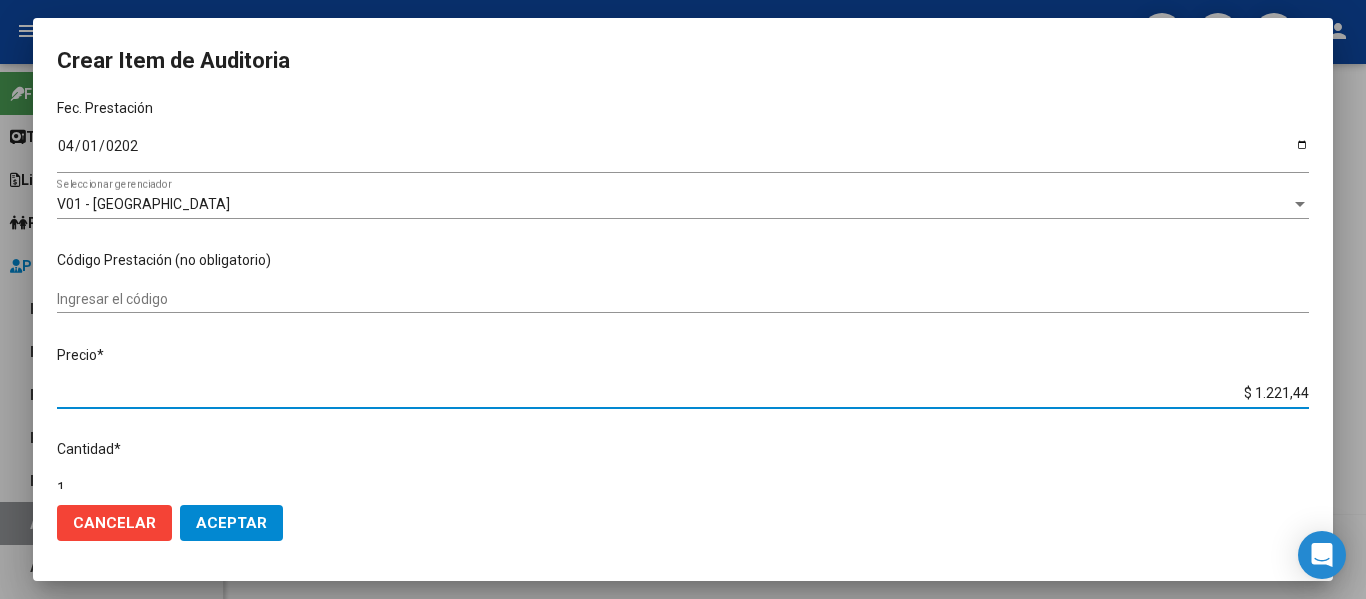 type on "$ 122,14" 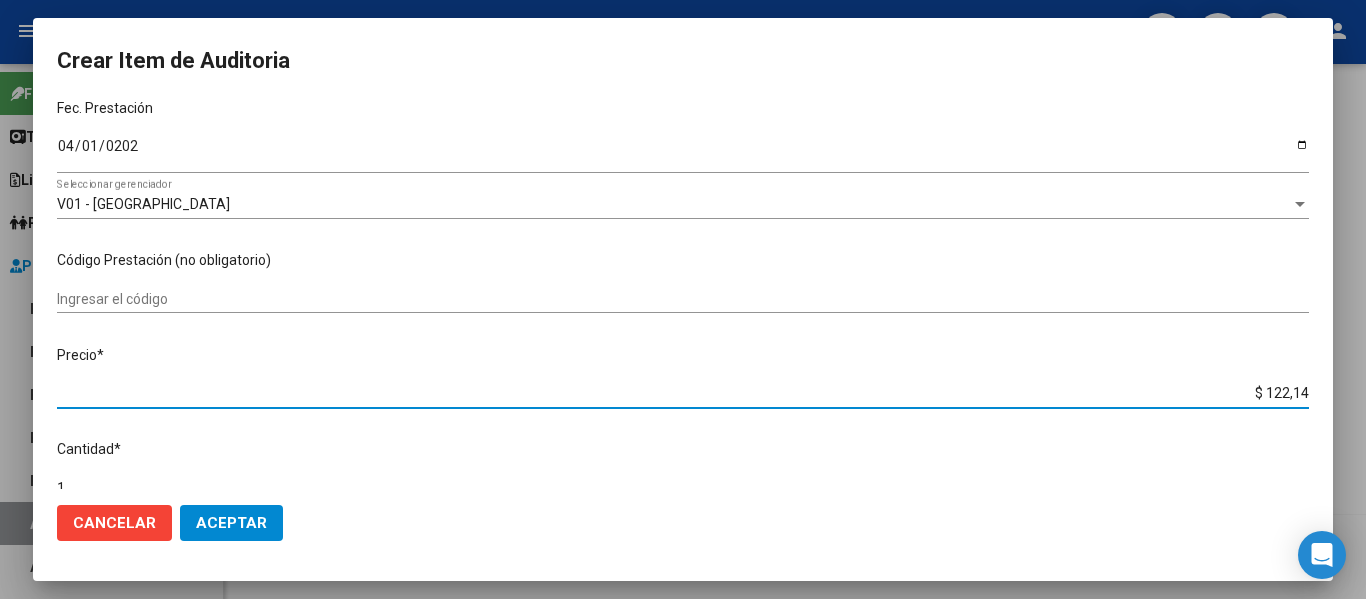 type on "$ 12,21" 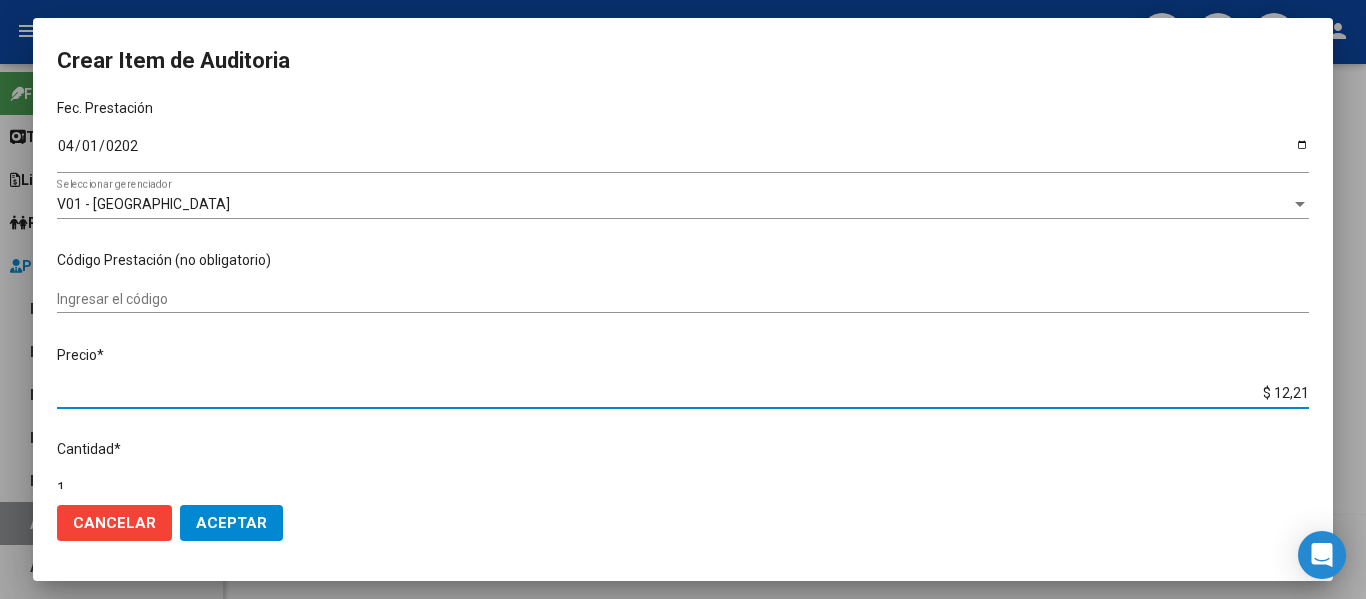 type on "$ 1,22" 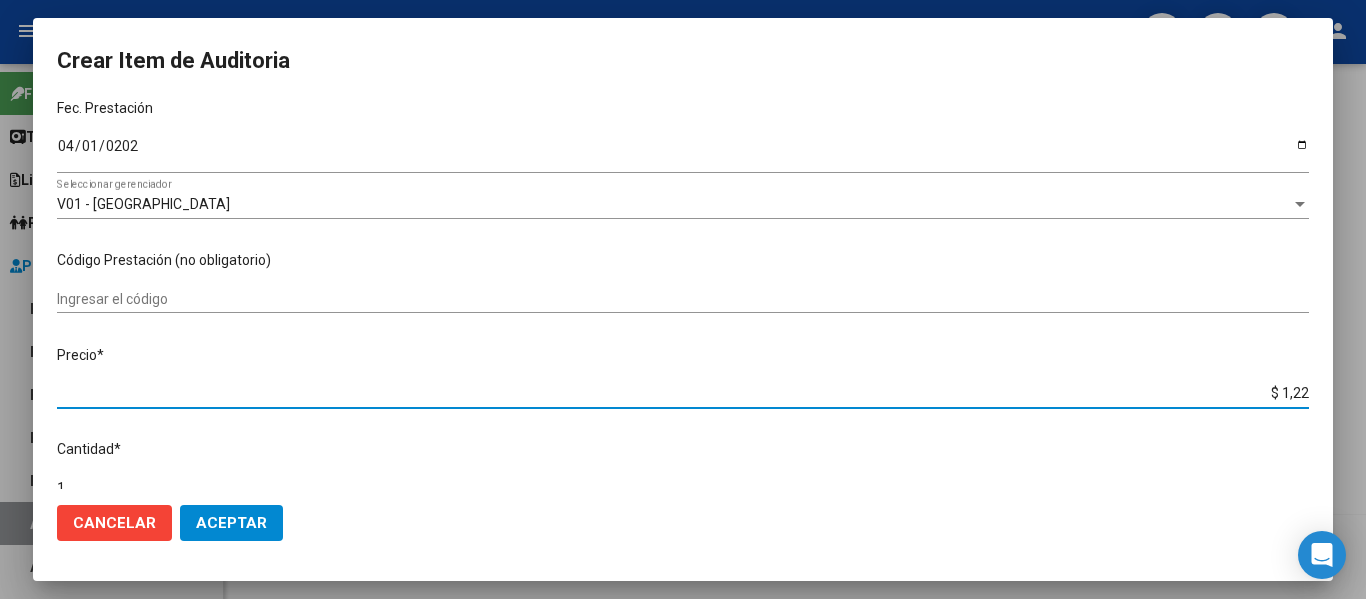 type on "$ 0,12" 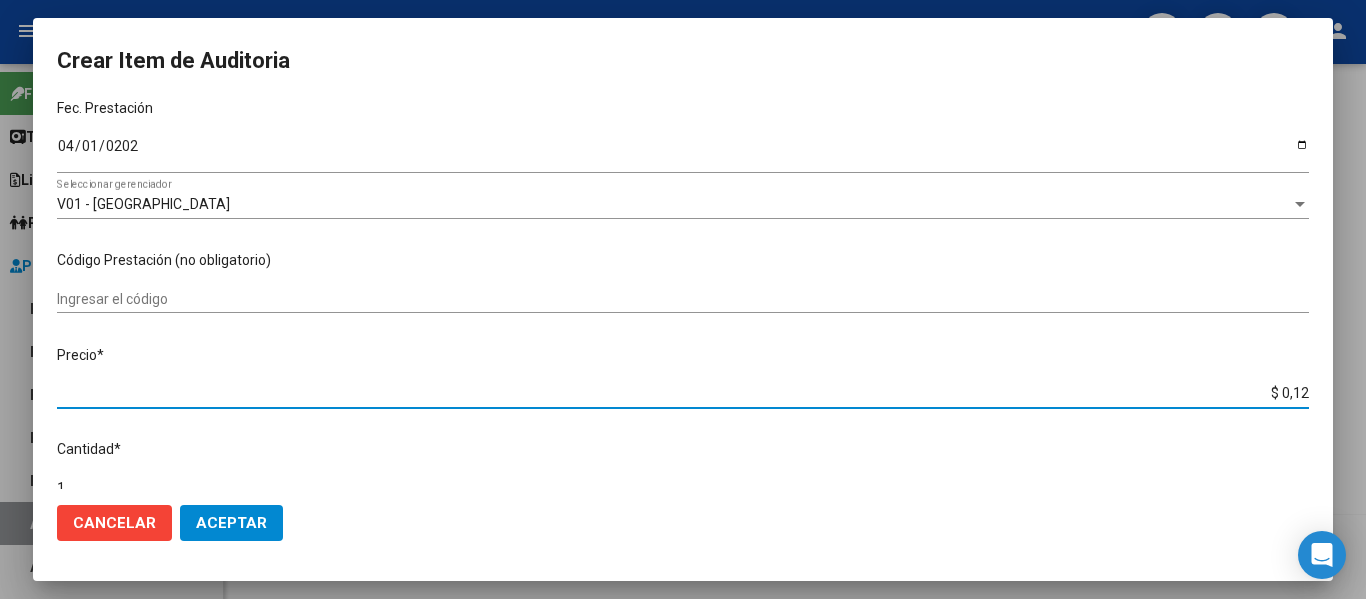type on "$ 0,12" 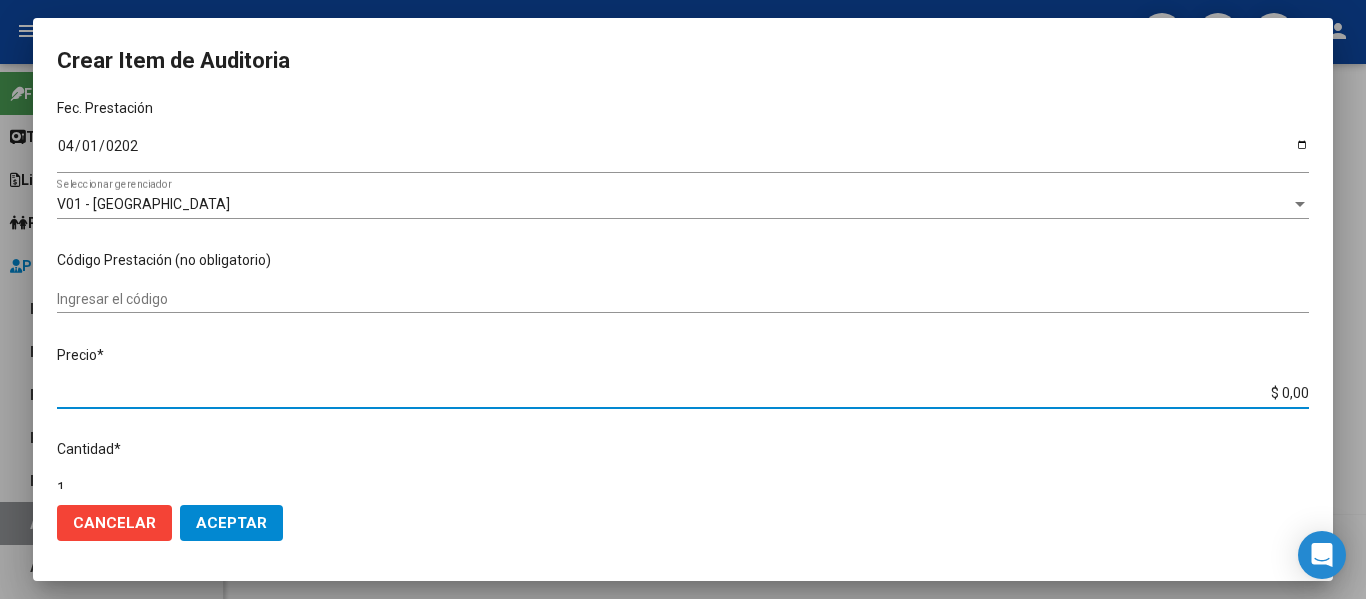 type on "$ 0,04" 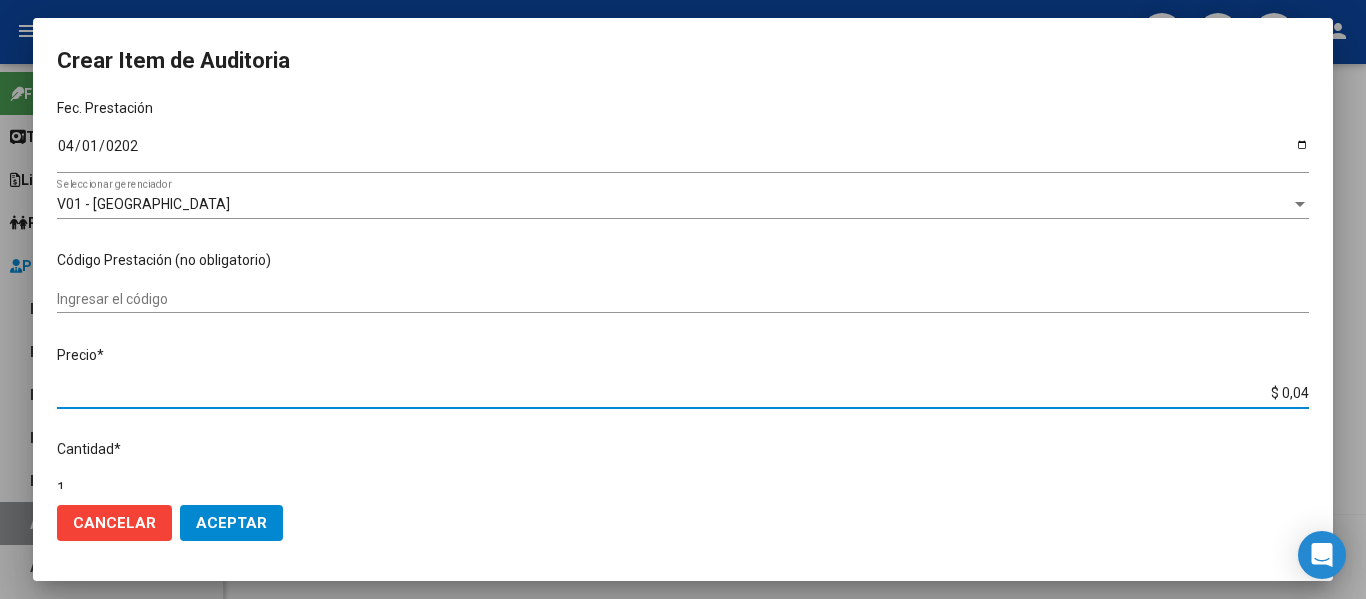type on "$ 0,49" 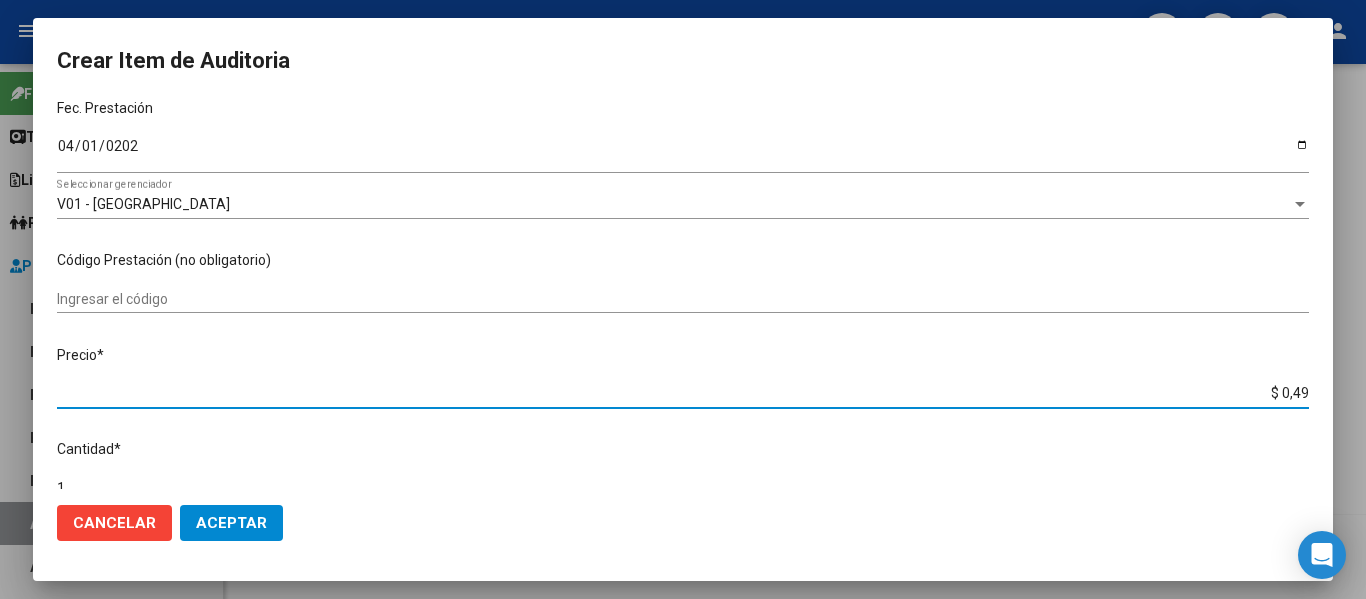 type on "$ 4,95" 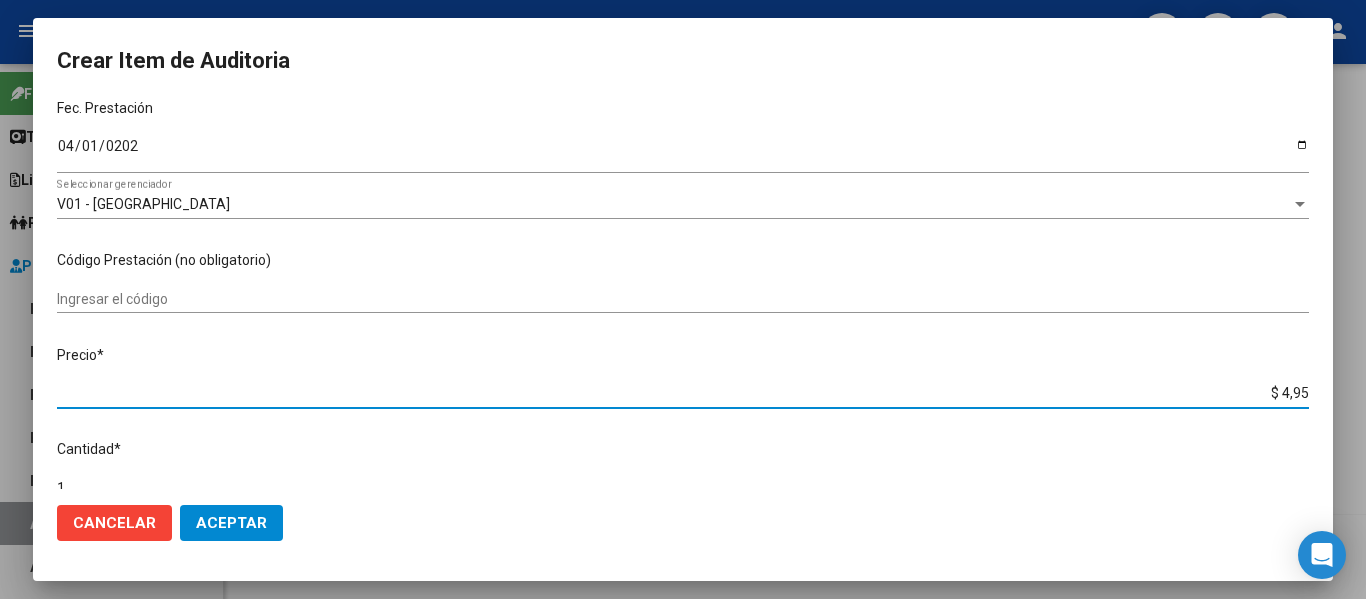 type on "$ 49,59" 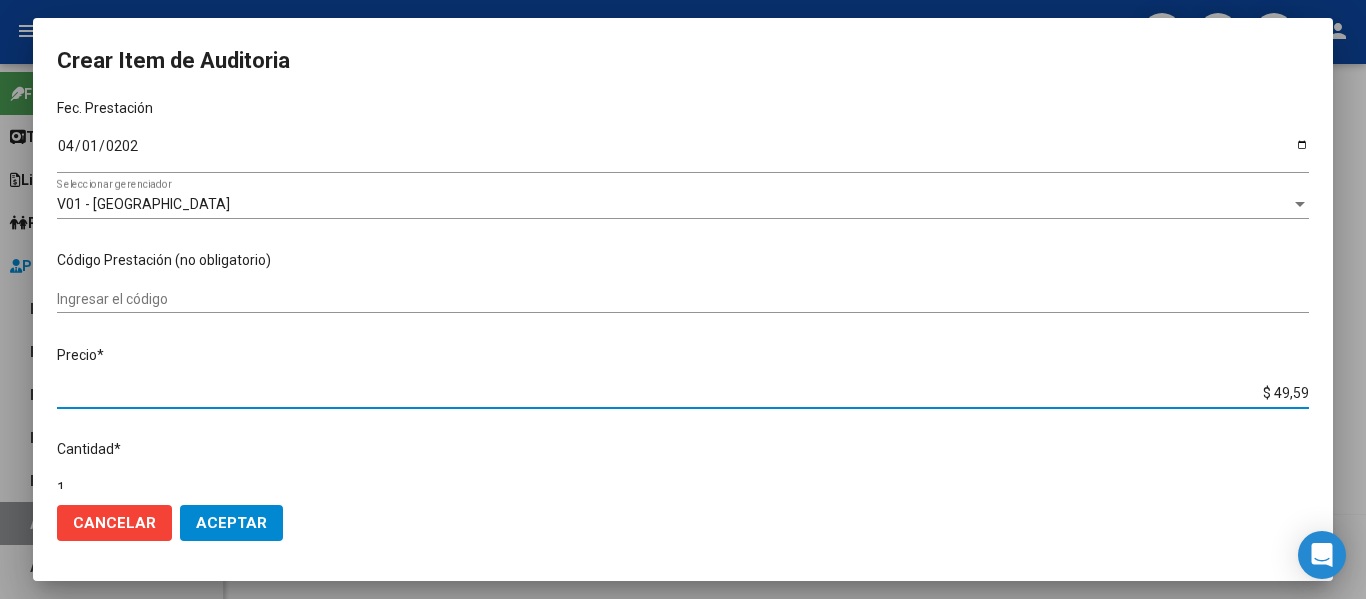 type on "$ 495,99" 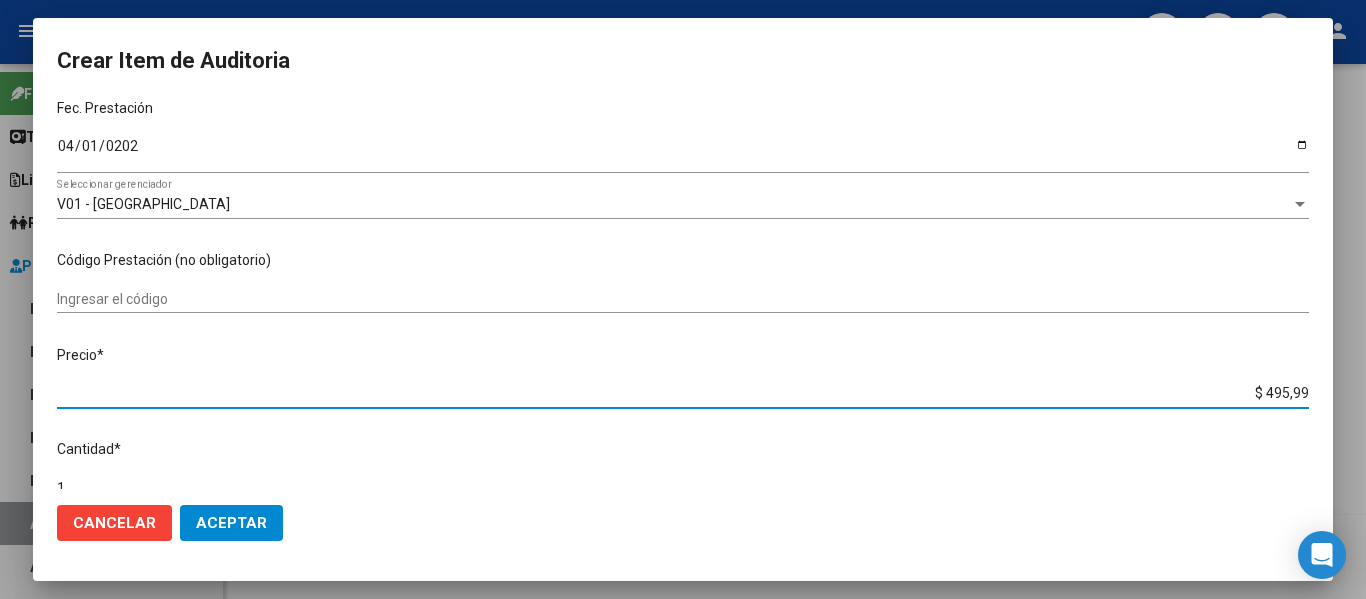 type on "$ 4.959,97" 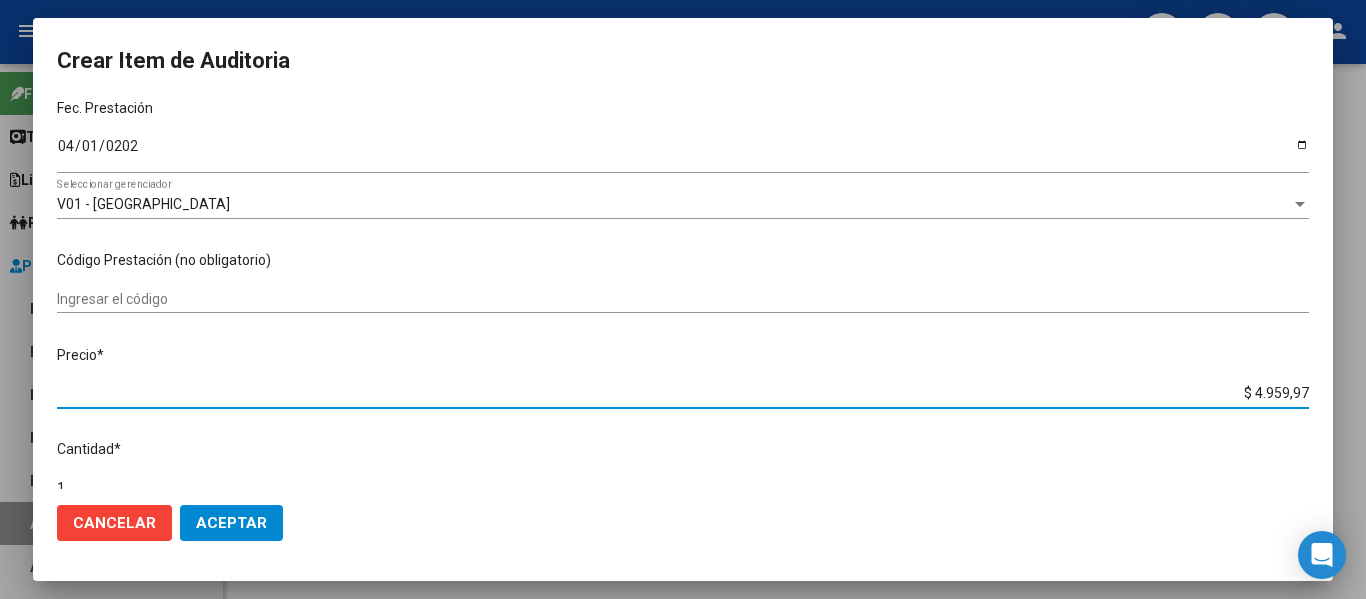 type on "$ 49.599,77" 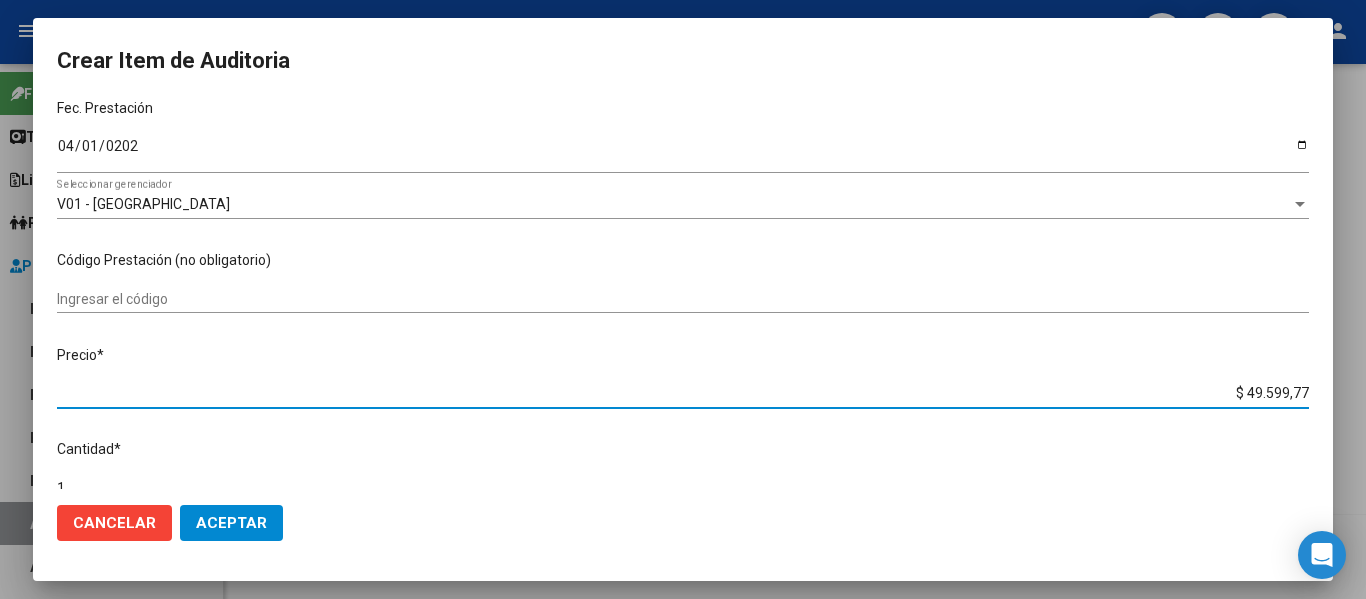 type on "$ 495.997,79" 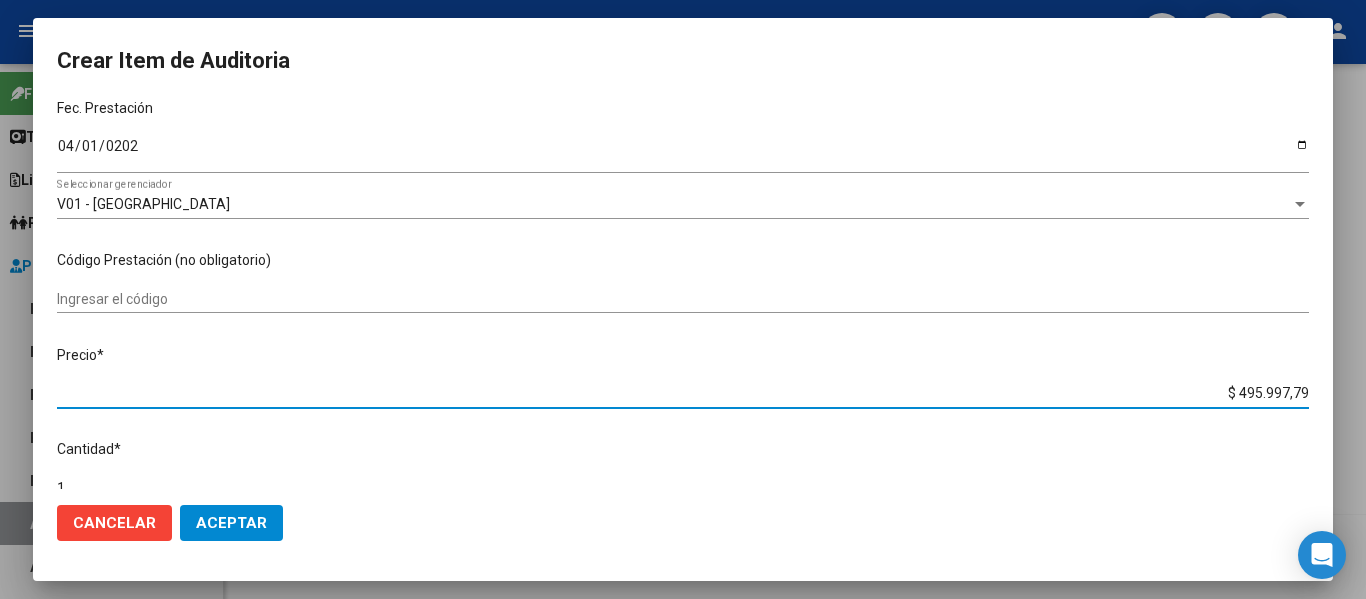 click on "Aceptar" 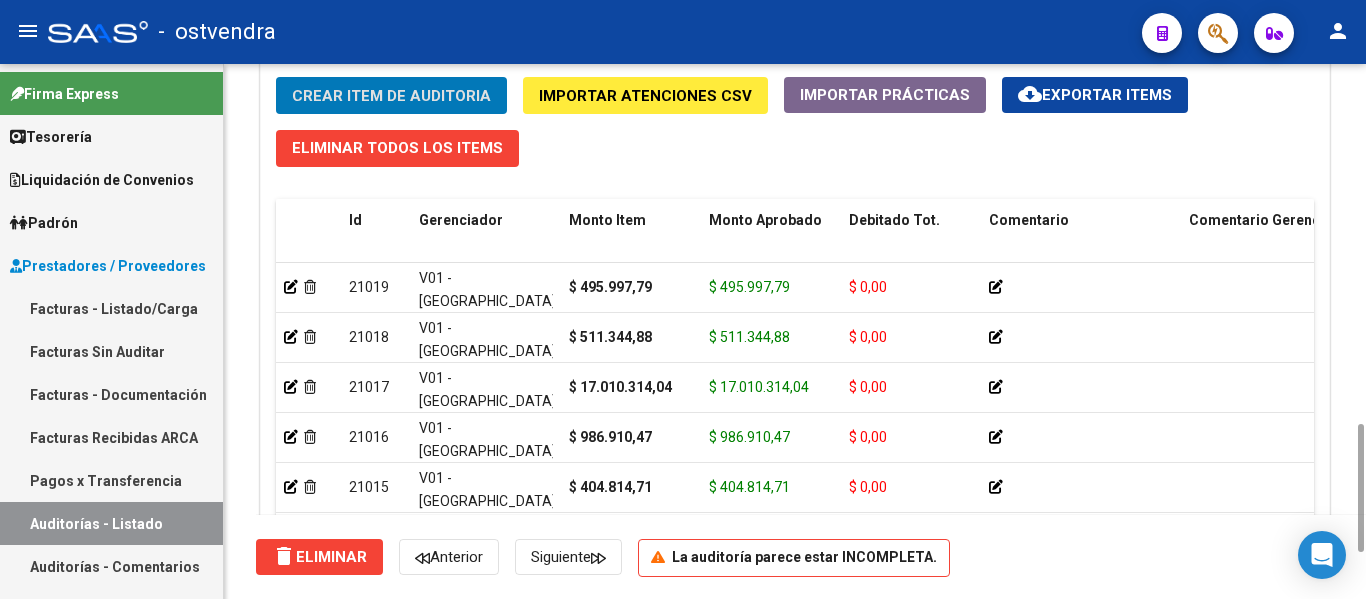 scroll, scrollTop: 1486, scrollLeft: 0, axis: vertical 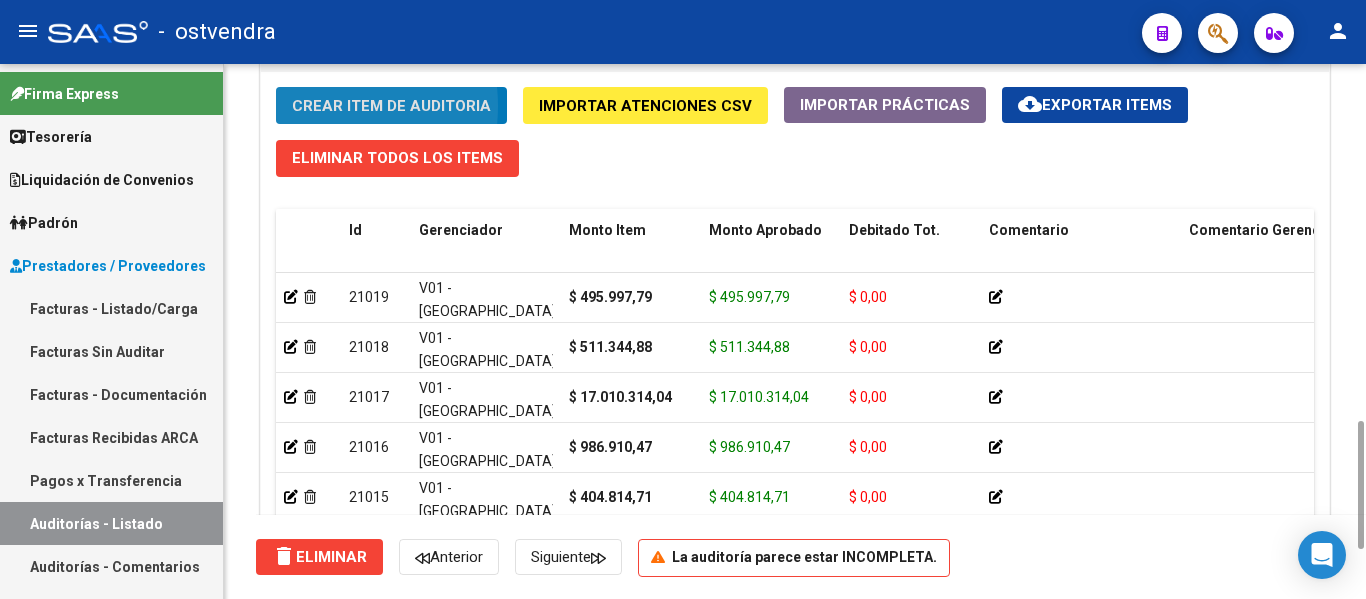 click on "Crear Item de Auditoria" 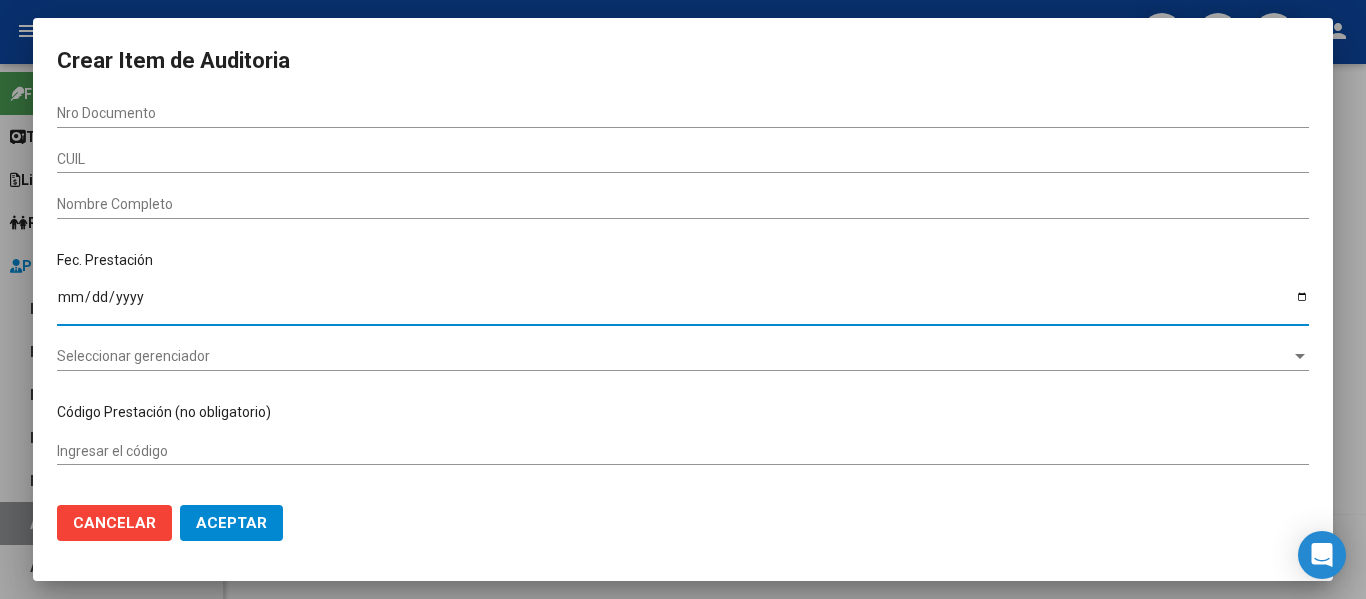 click on "Ingresar la fecha" at bounding box center [683, 304] 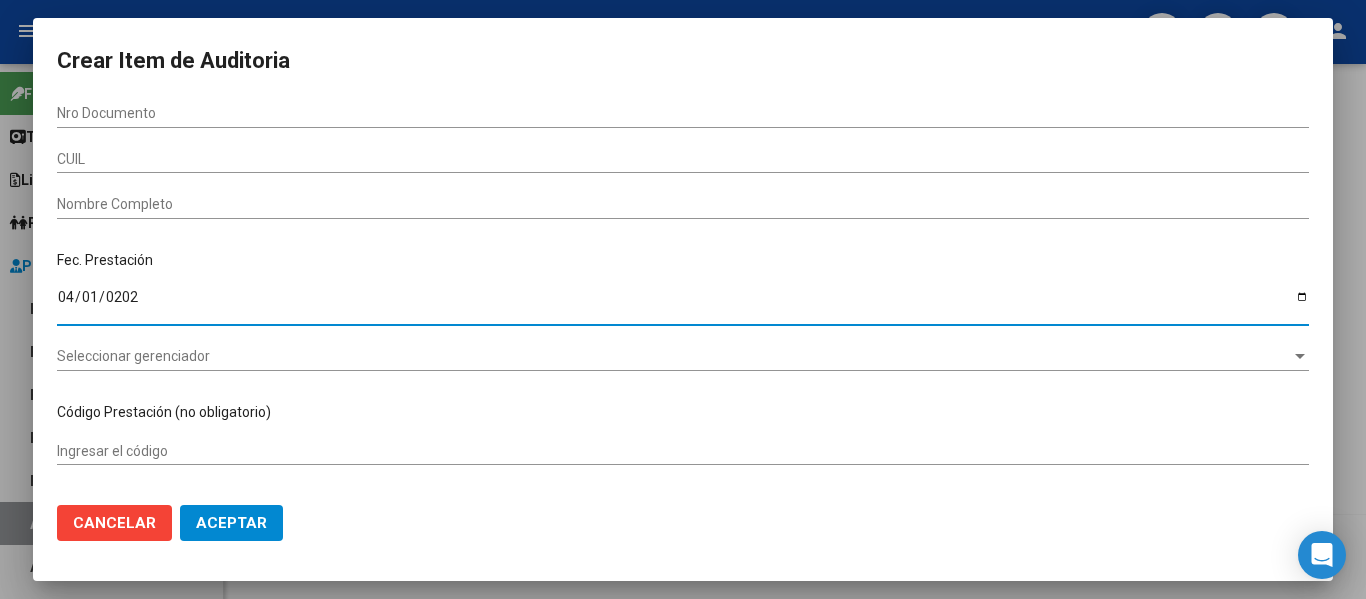 type on "[DATE]" 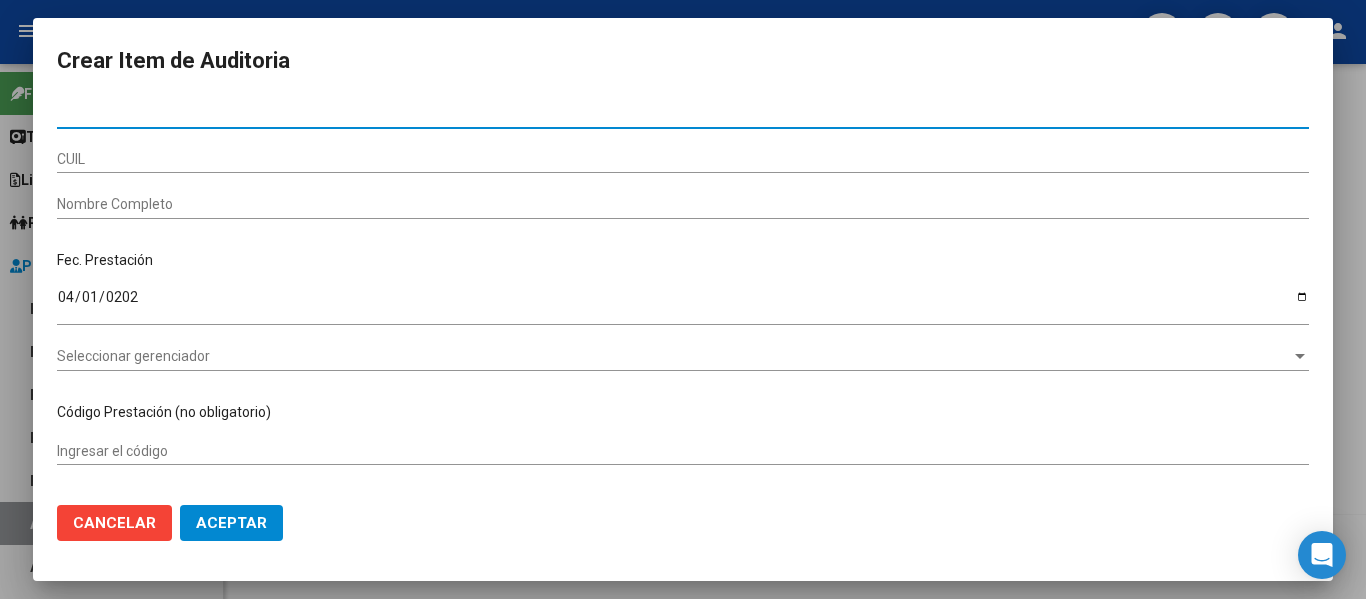 click on "Nro Documento" at bounding box center [683, 113] 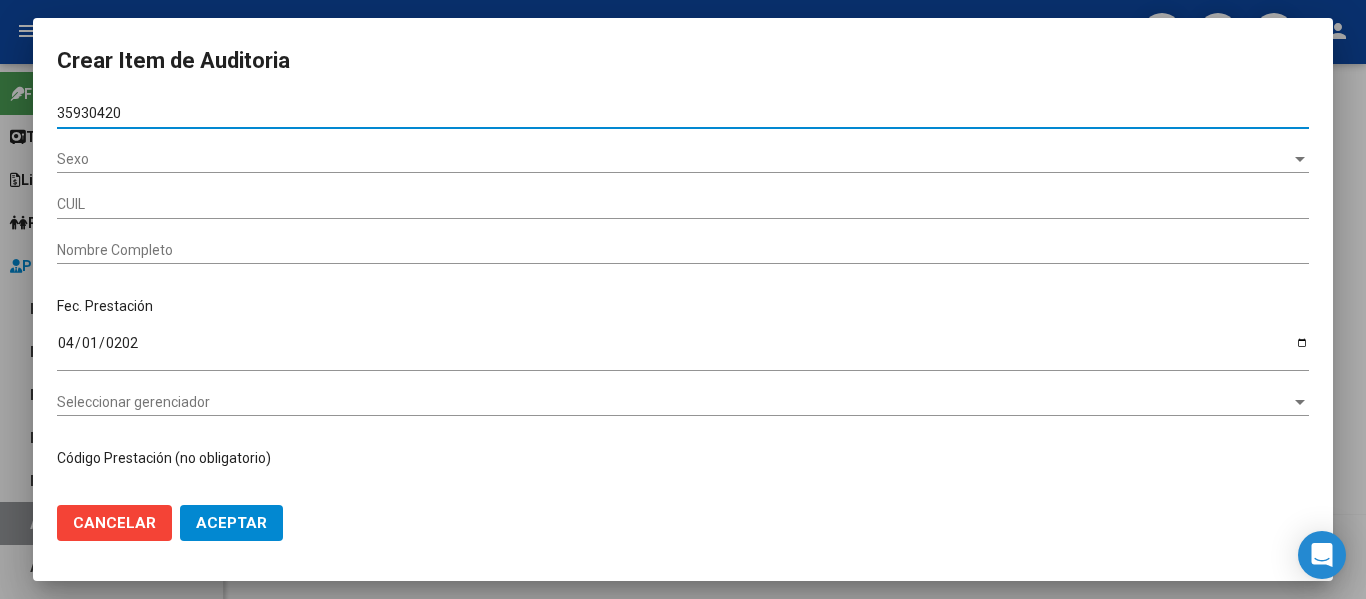 type on "27359304205" 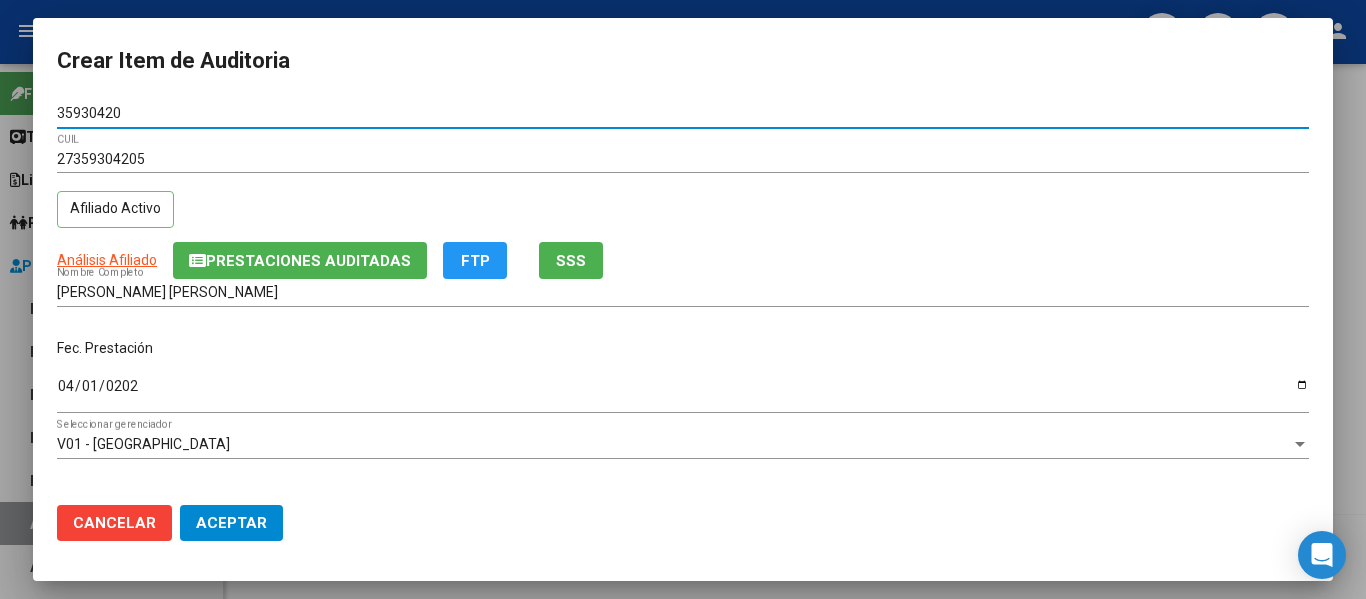 type on "35930420" 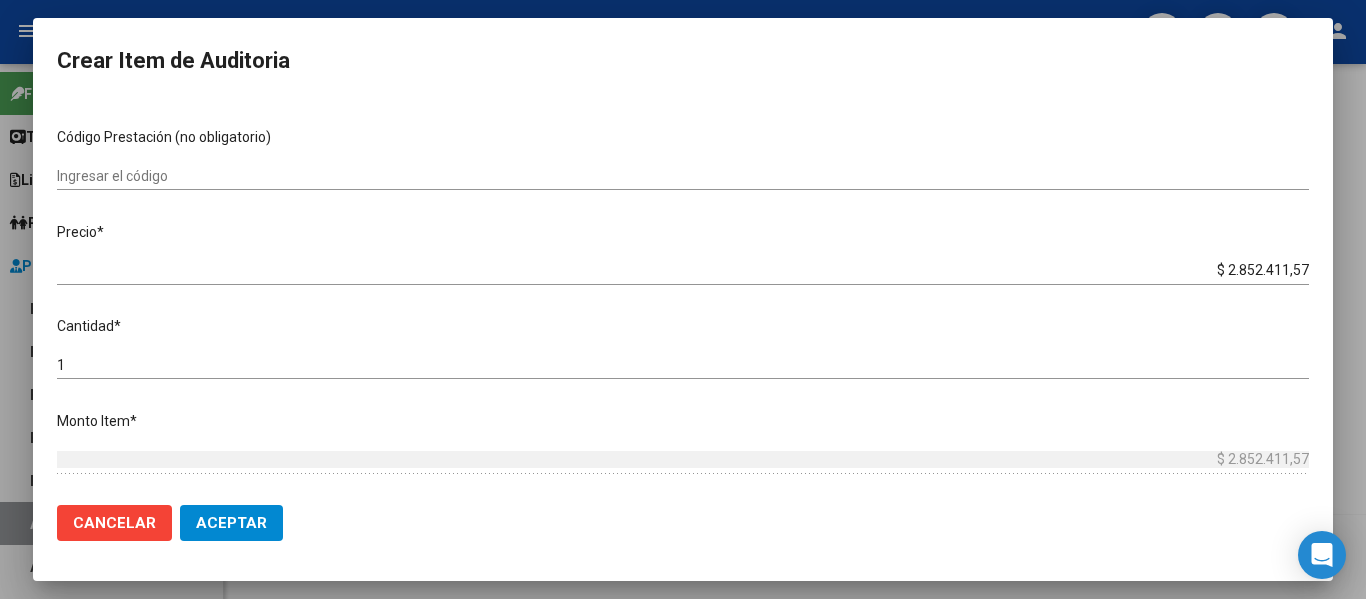 scroll, scrollTop: 373, scrollLeft: 0, axis: vertical 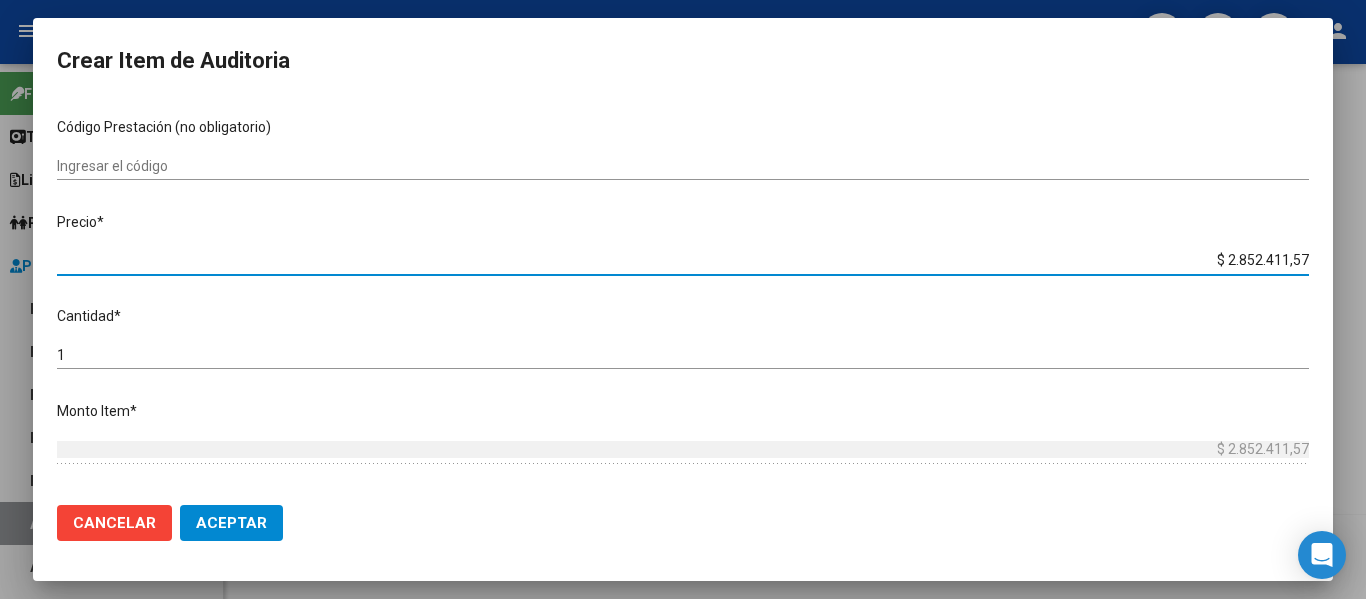 drag, startPoint x: 1214, startPoint y: 261, endPoint x: 1365, endPoint y: 280, distance: 152.19067 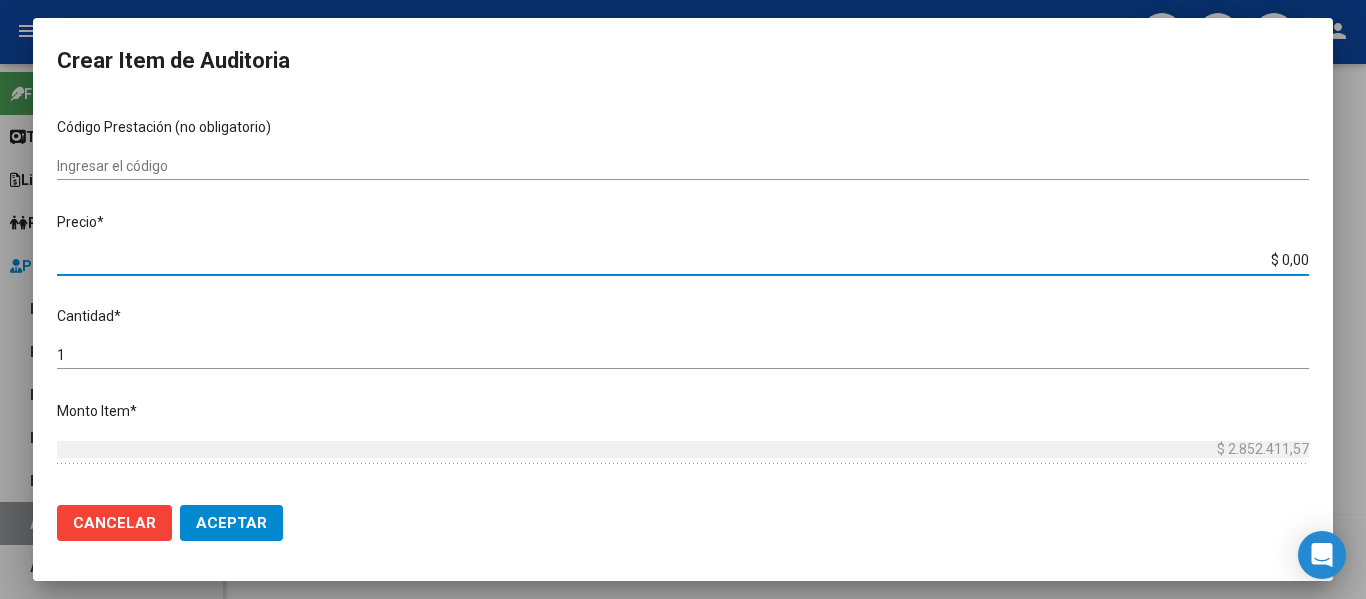 paste on "1112645,71" 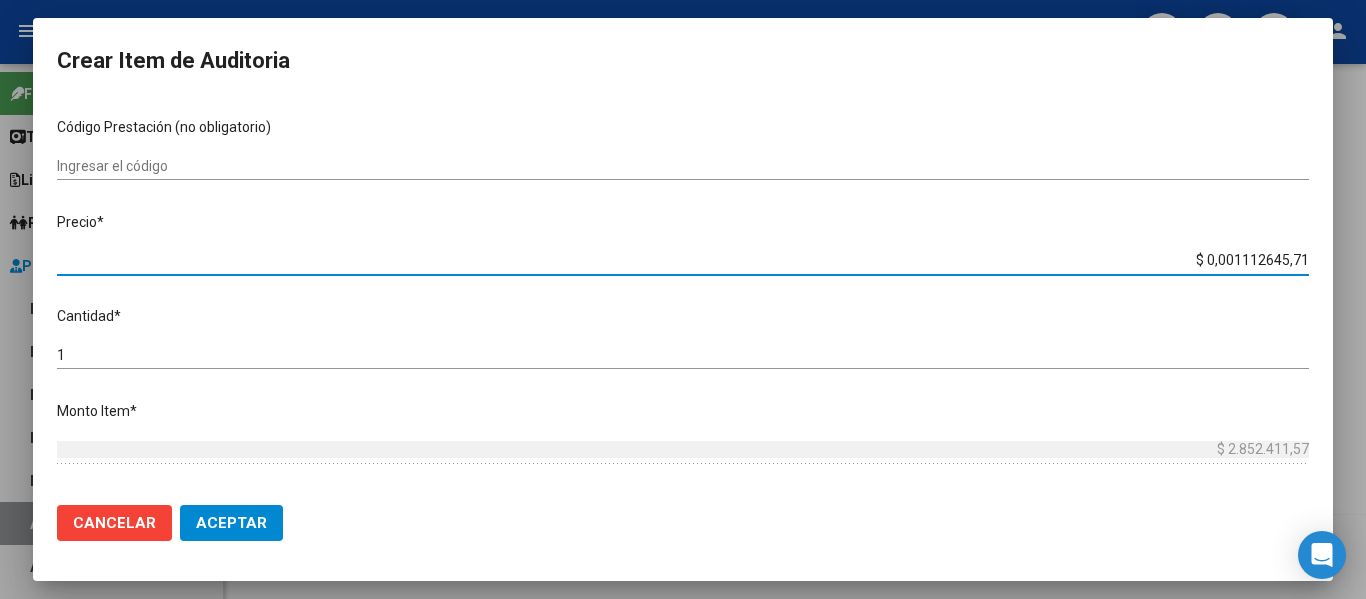 type on "$ 1.112.645,71" 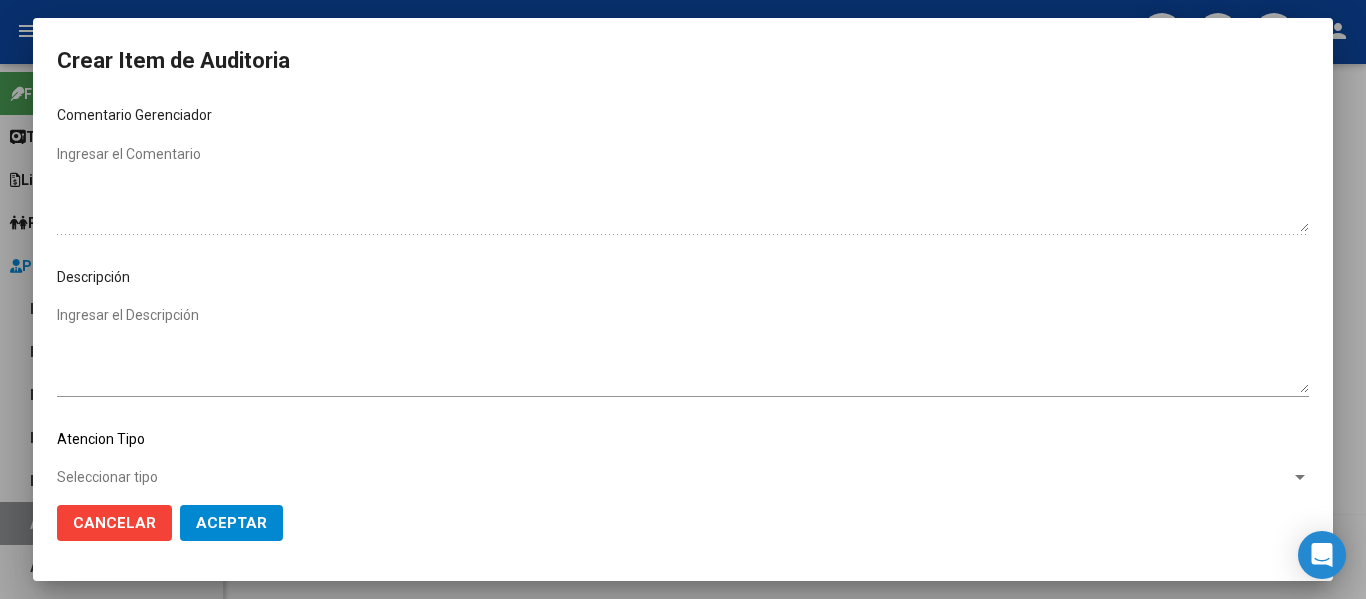 scroll, scrollTop: 1134, scrollLeft: 0, axis: vertical 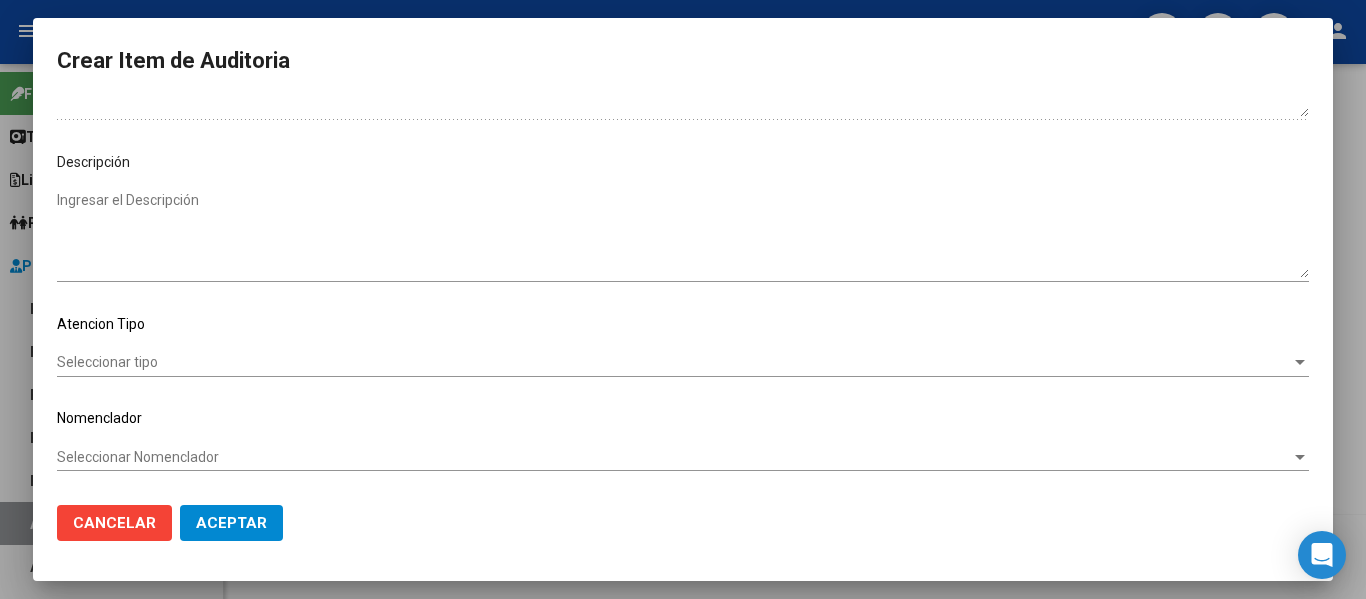 type on "$ 1.112.645,71" 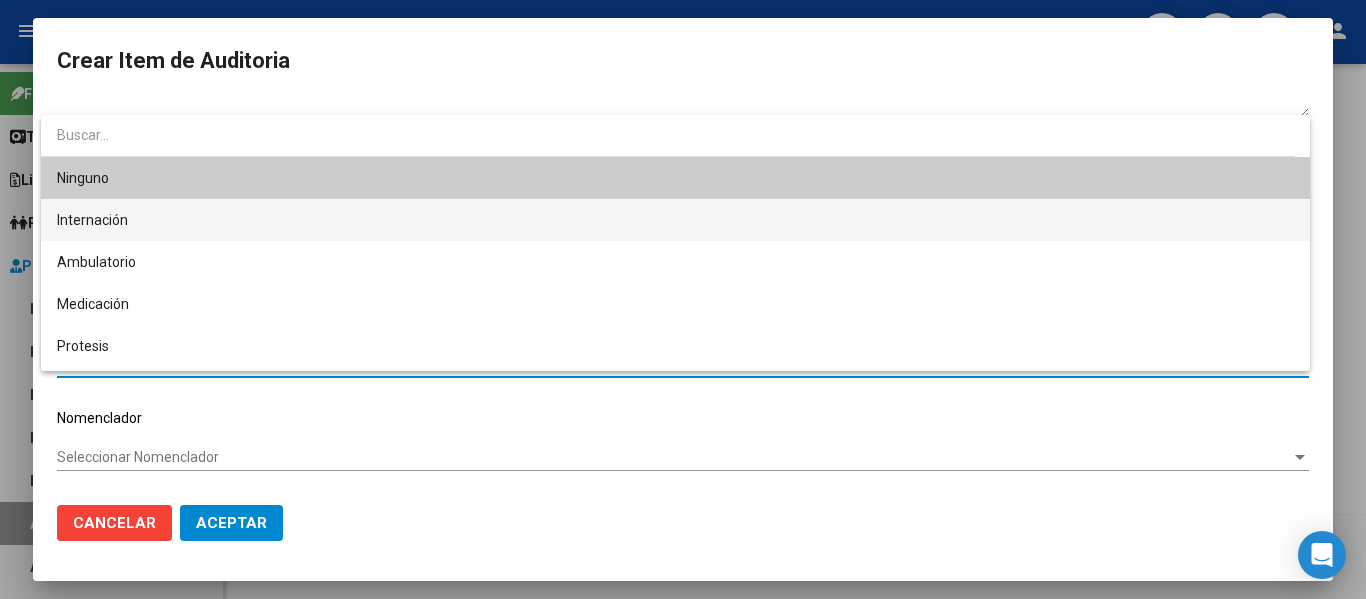 click on "Internación" at bounding box center (675, 220) 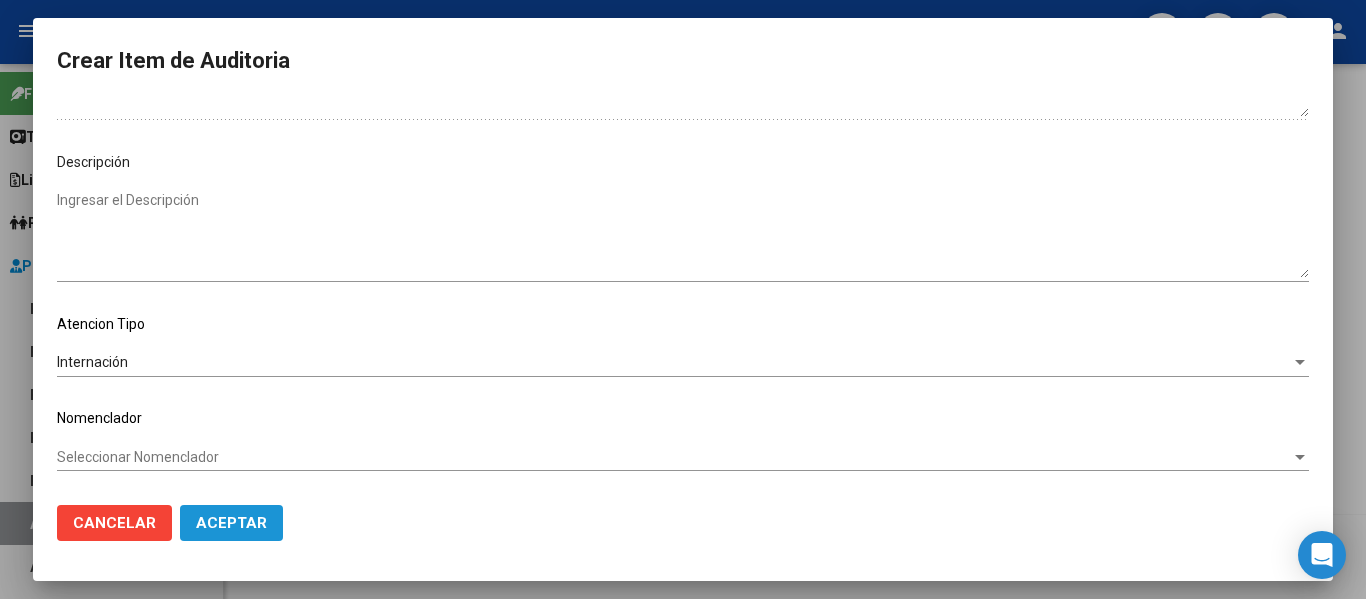 click on "Aceptar" 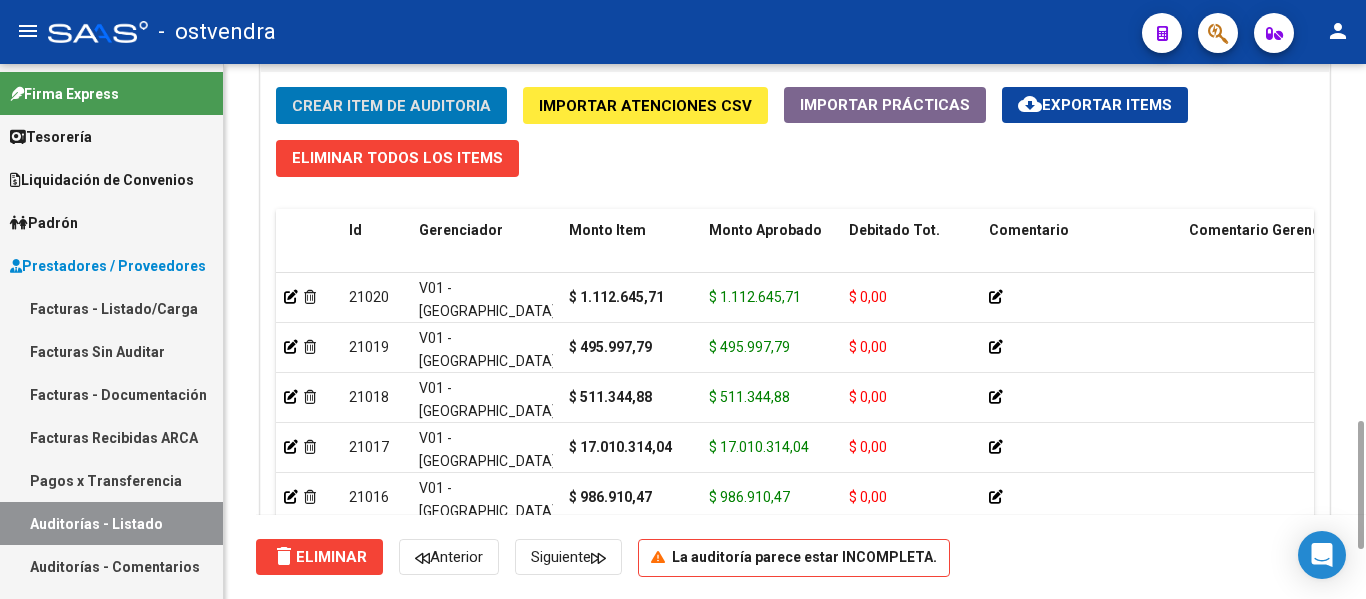 click on "Crear Item de Auditoria" 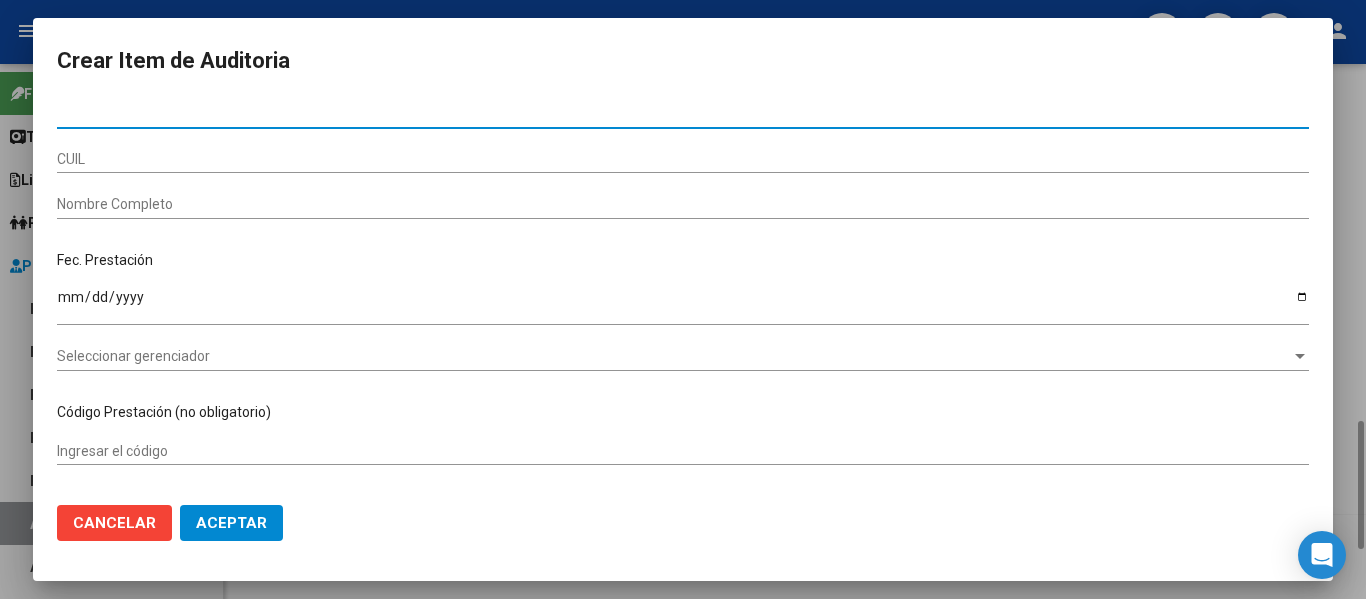 paste on "24021434" 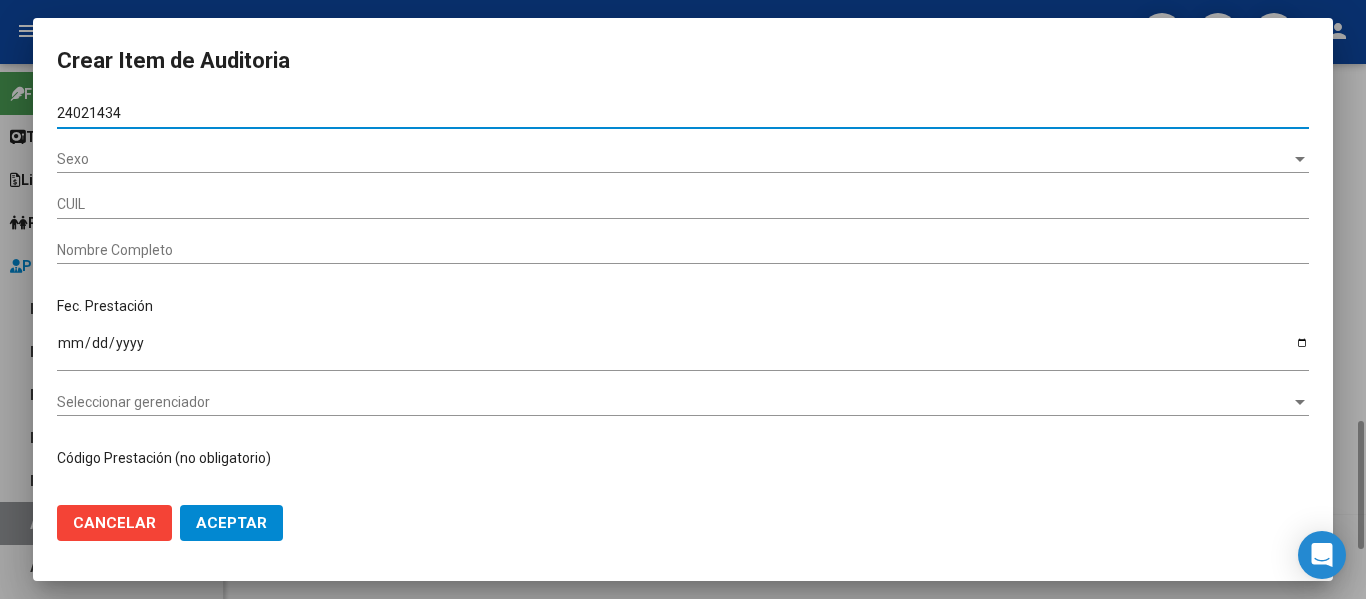 type on "20240214343" 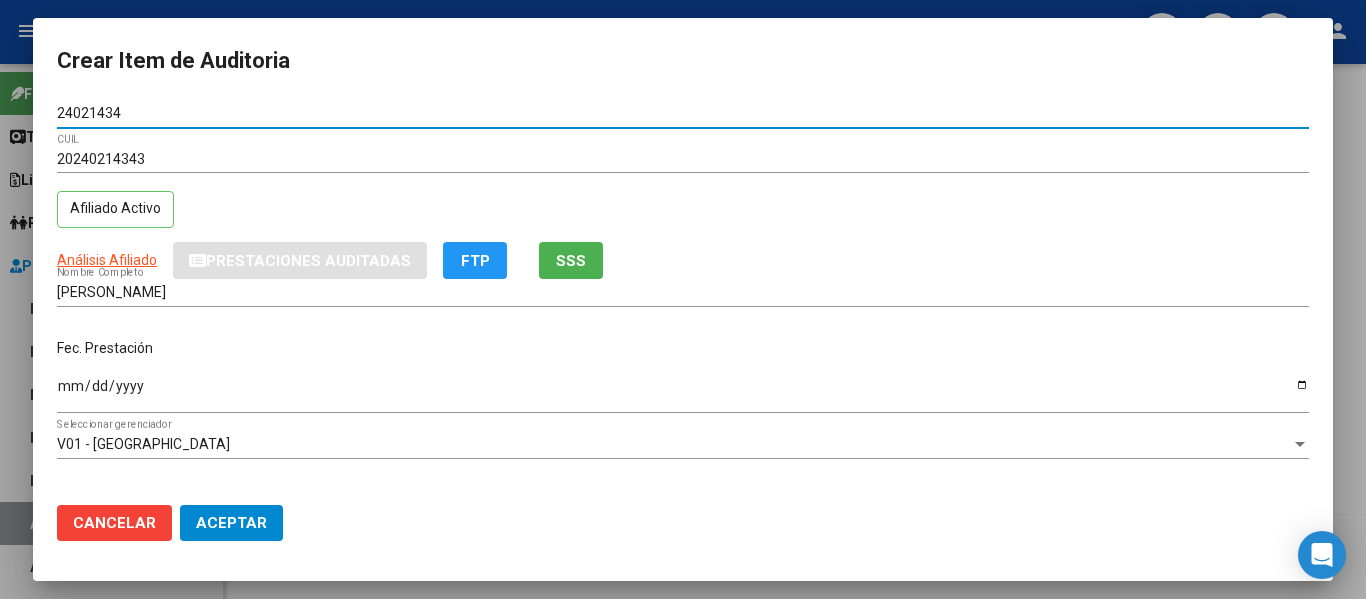 type on "24021434" 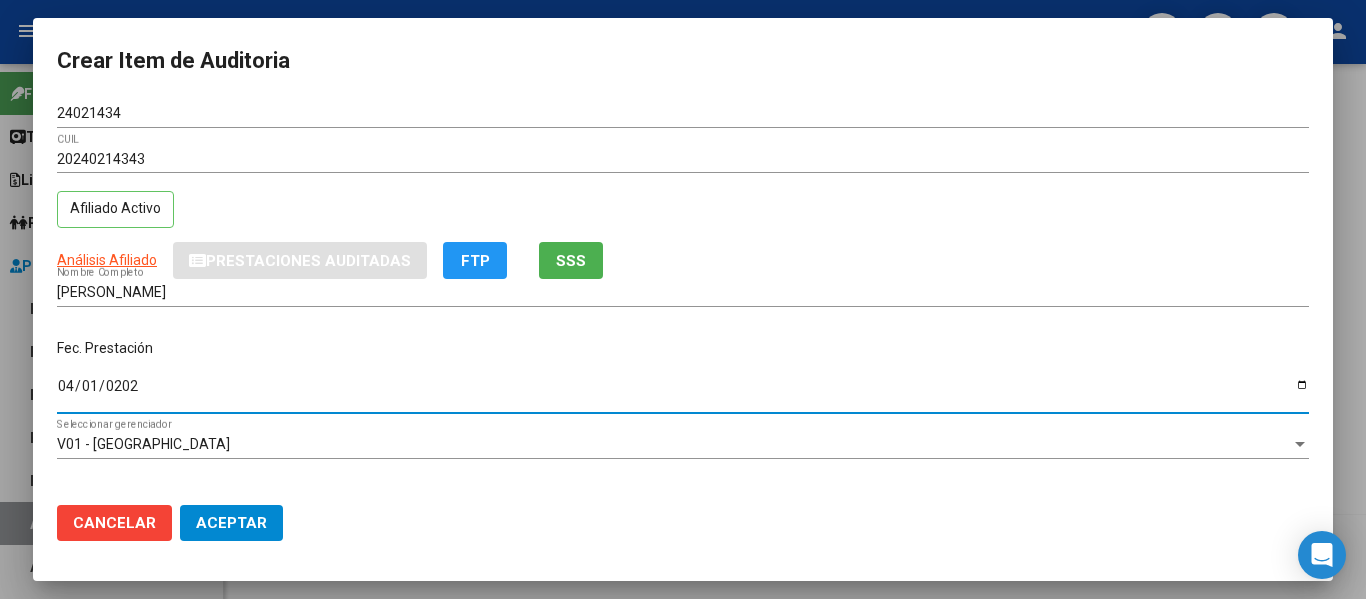 type on "[DATE]" 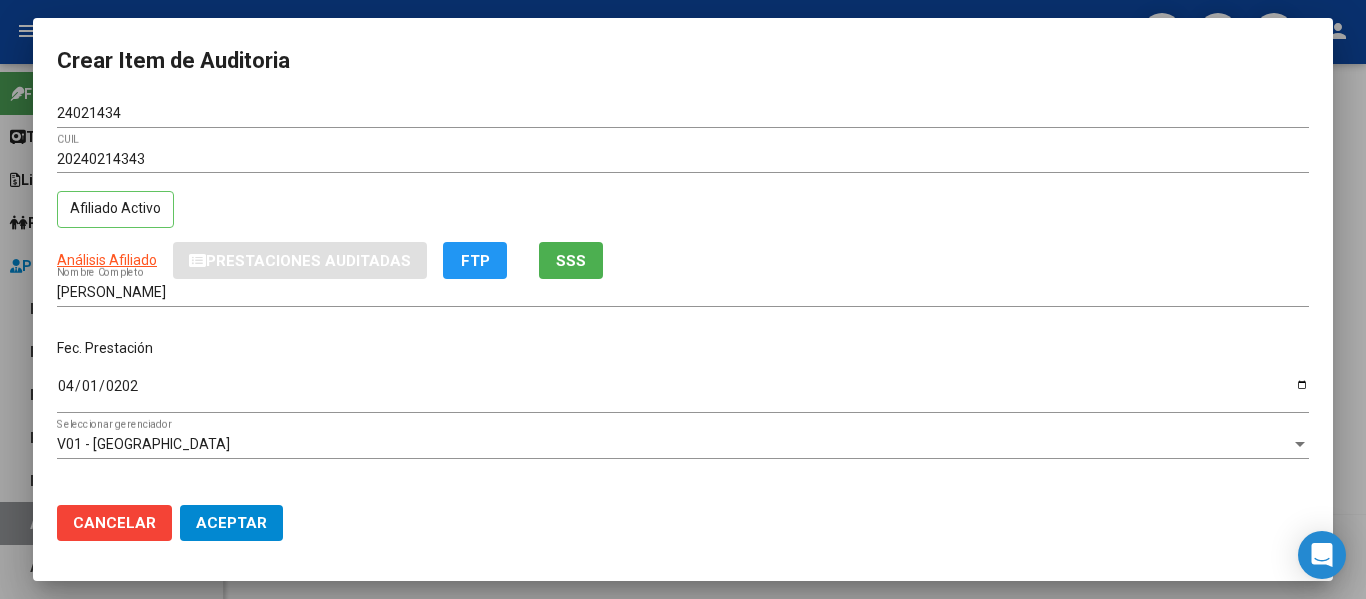 scroll, scrollTop: 245, scrollLeft: 0, axis: vertical 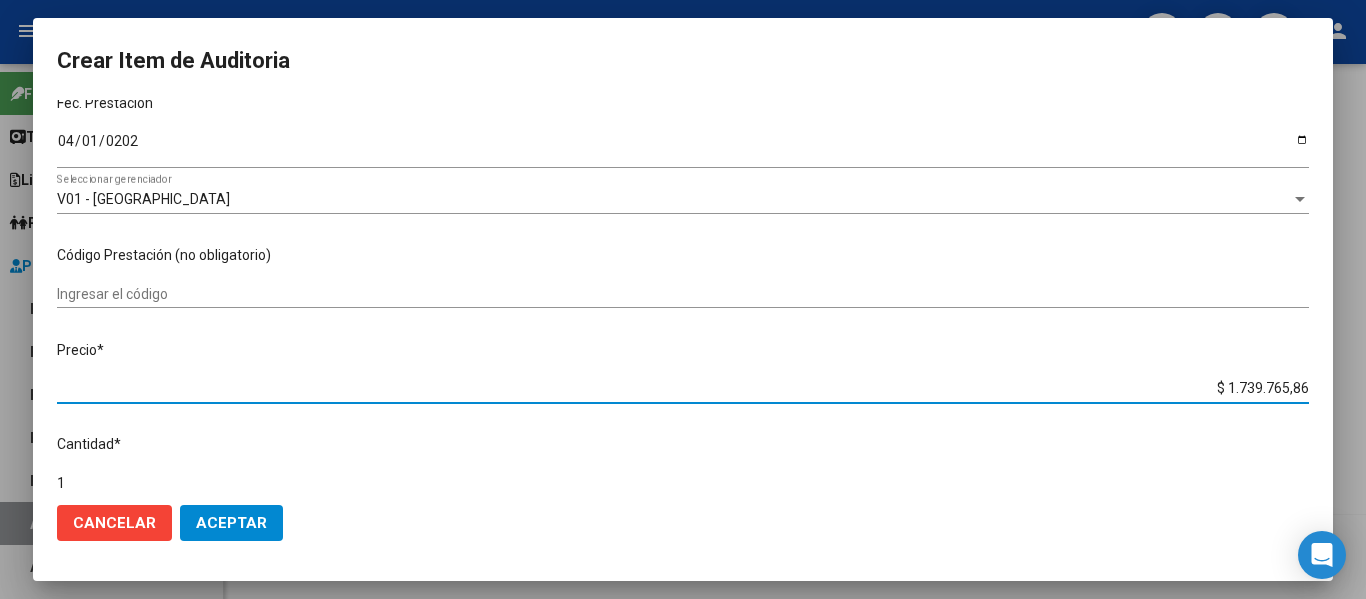 type on "$ 0,06" 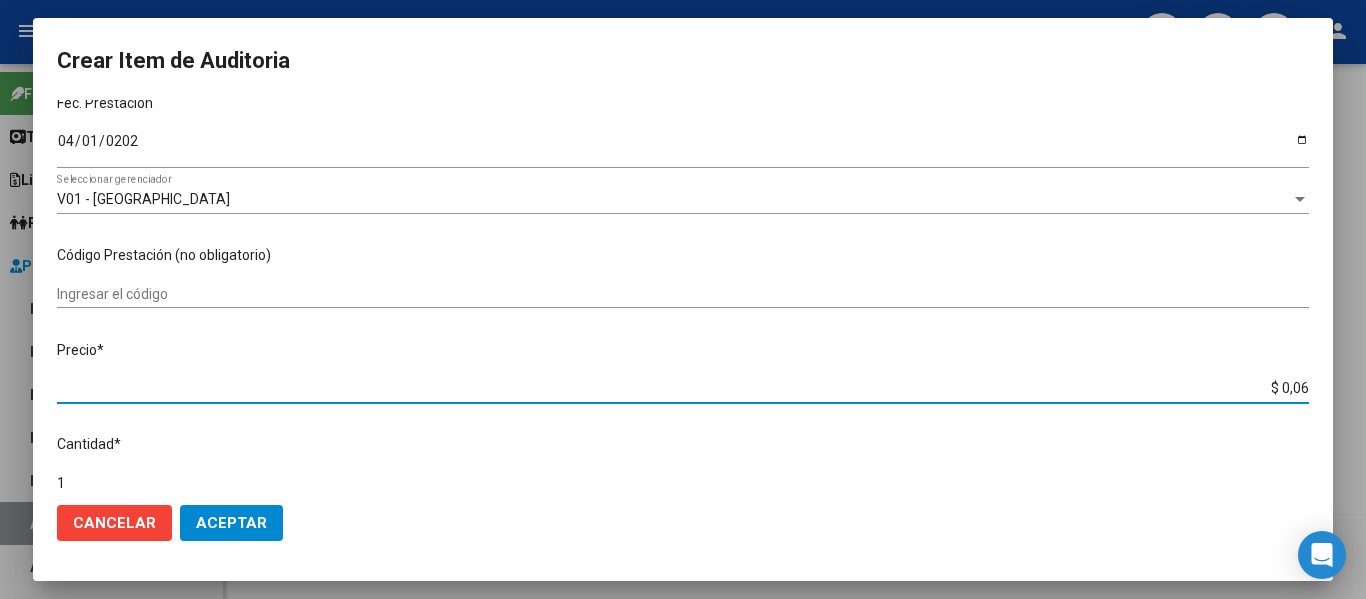 type on "$ 0,60" 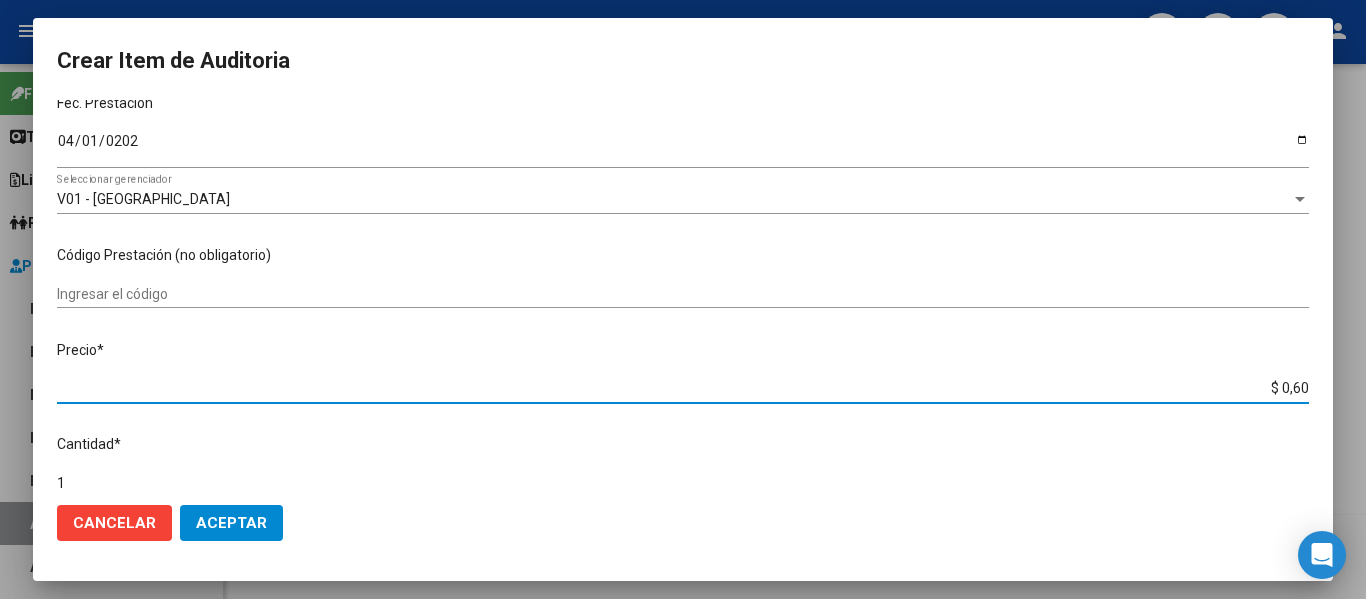 type on "$ 6,07" 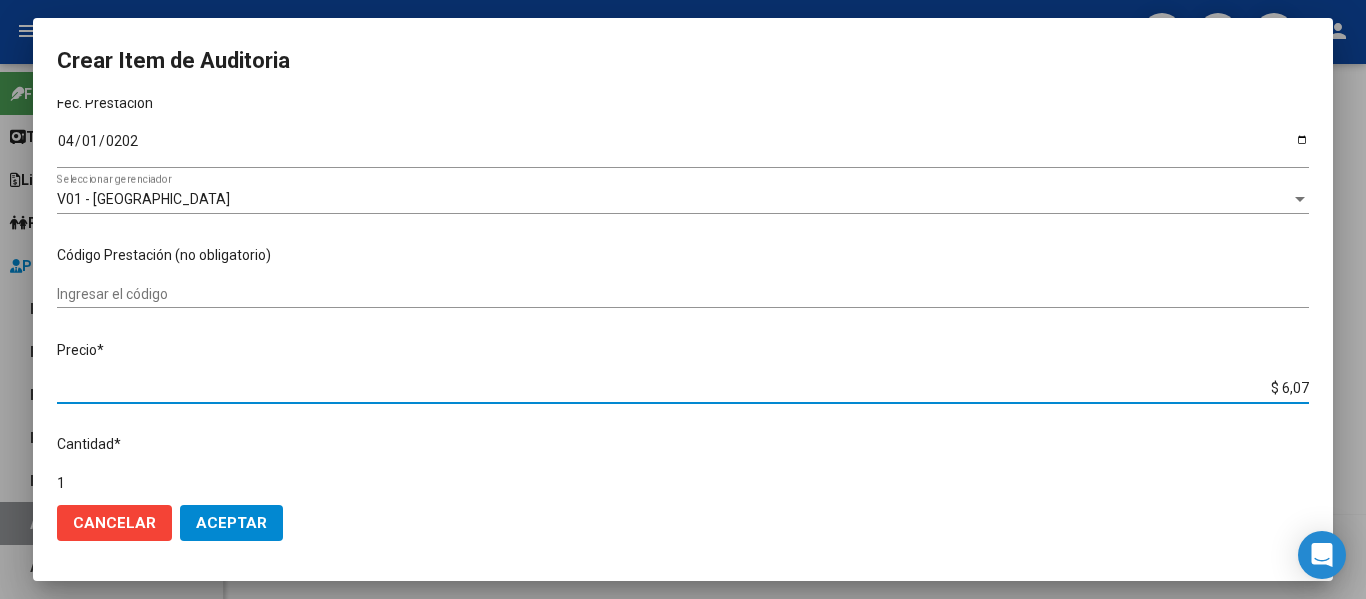 type on "$ 60,72" 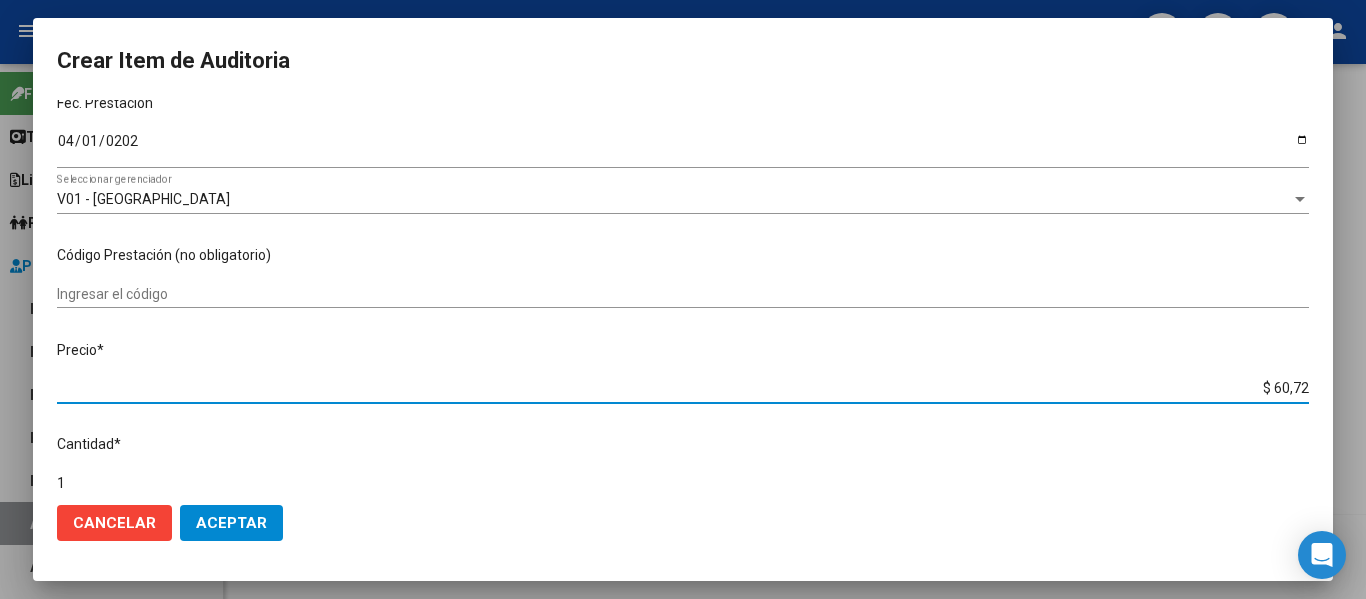 type on "$ 607,22" 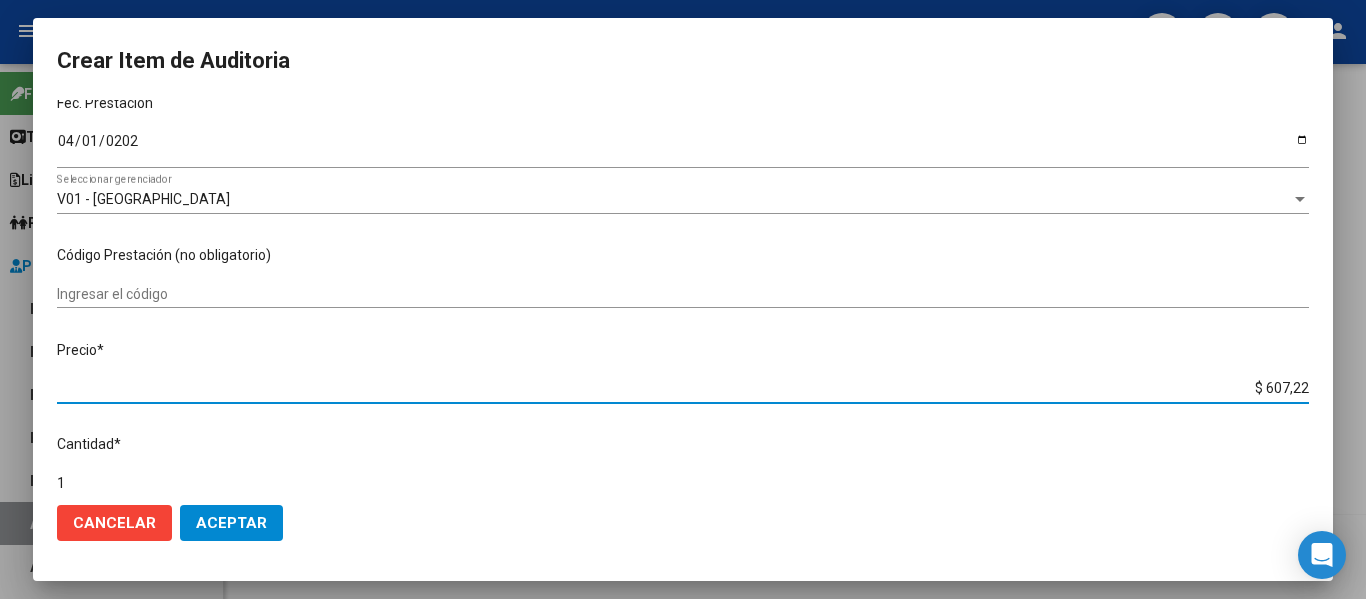 type on "$ 6.072,22" 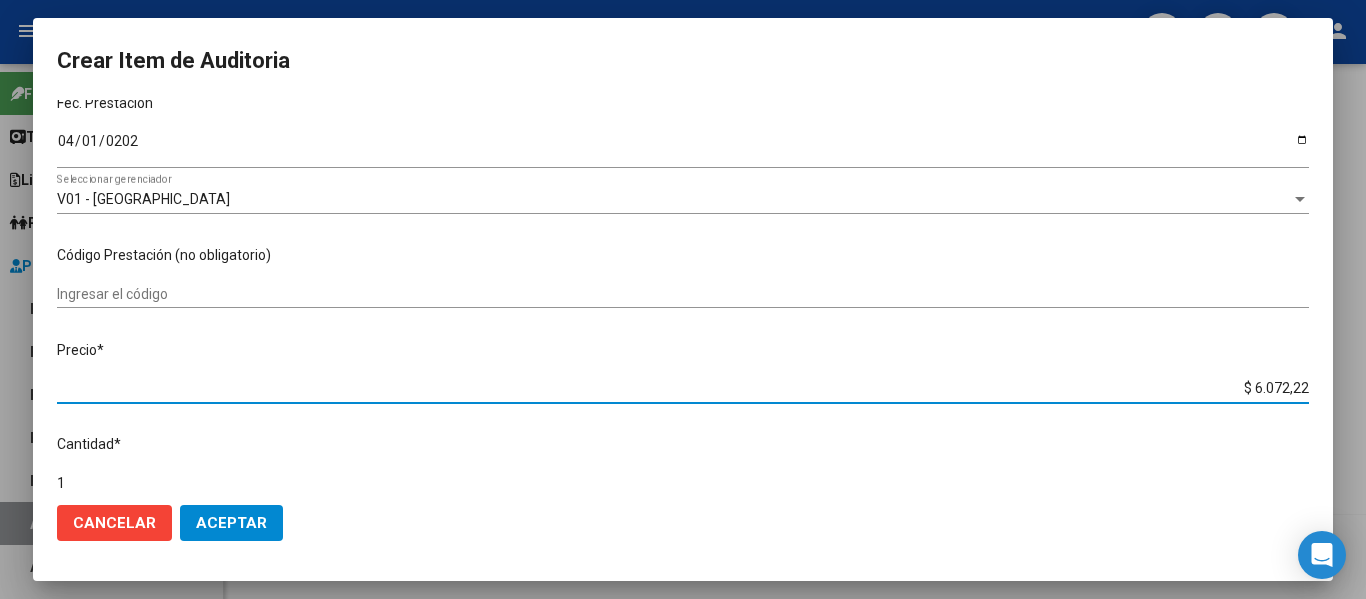type on "$ 60.722,20" 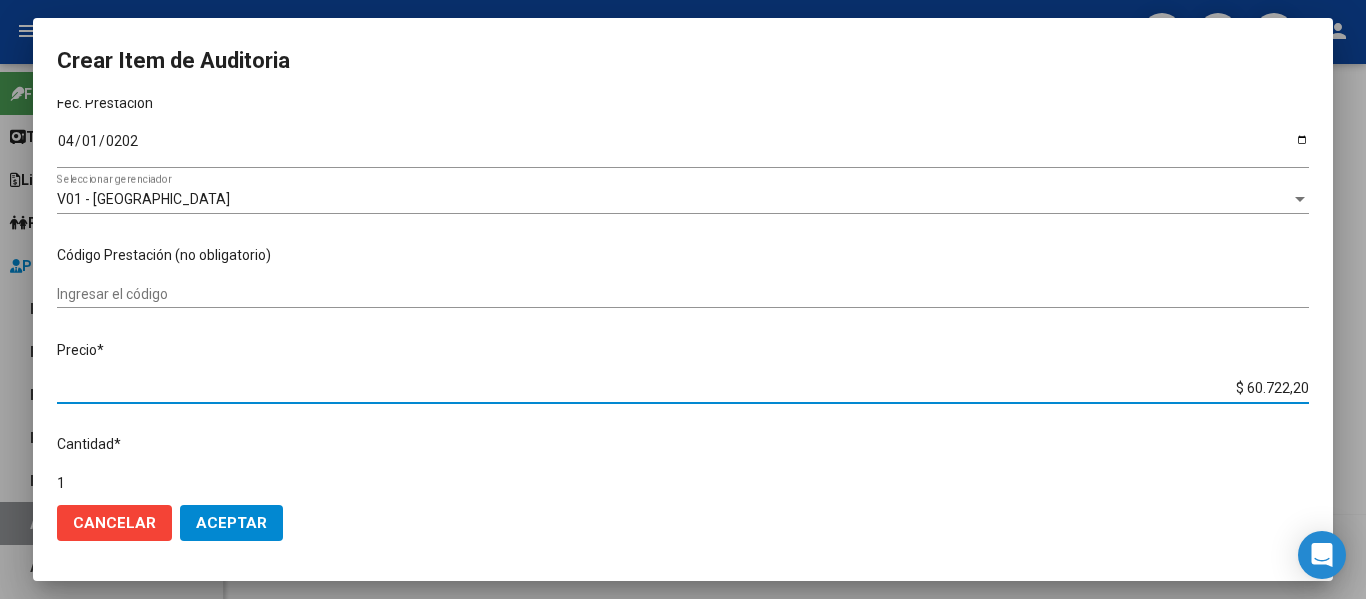 type on "$ 607.222,05" 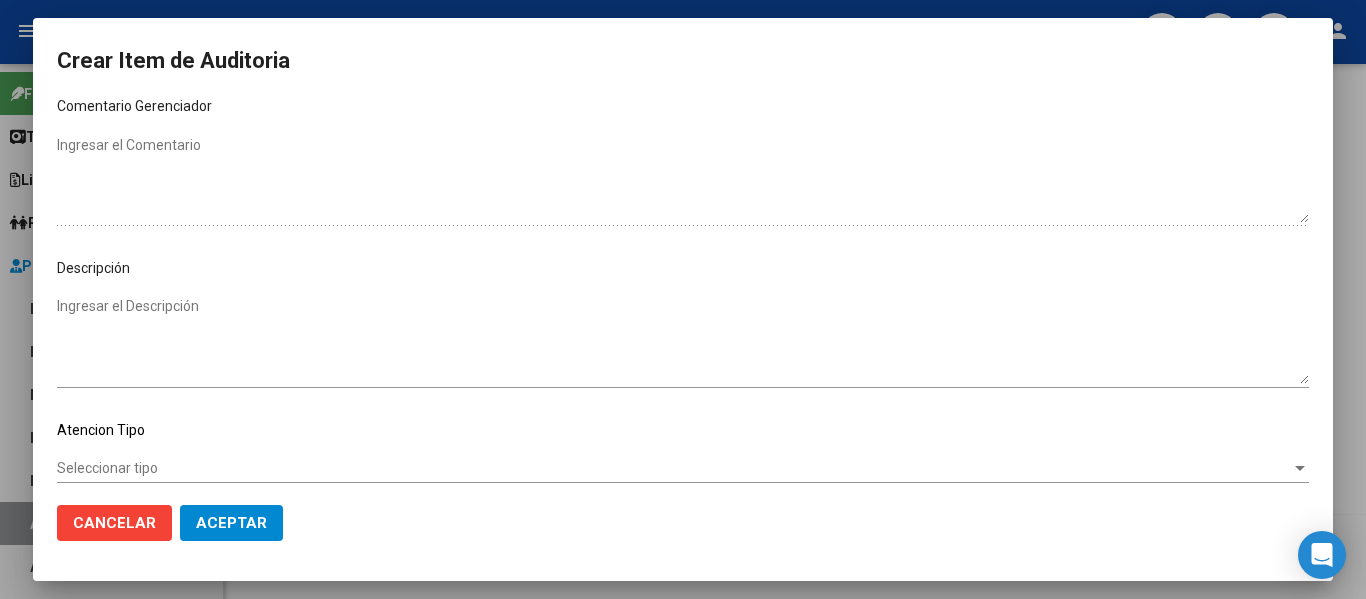 scroll, scrollTop: 1029, scrollLeft: 0, axis: vertical 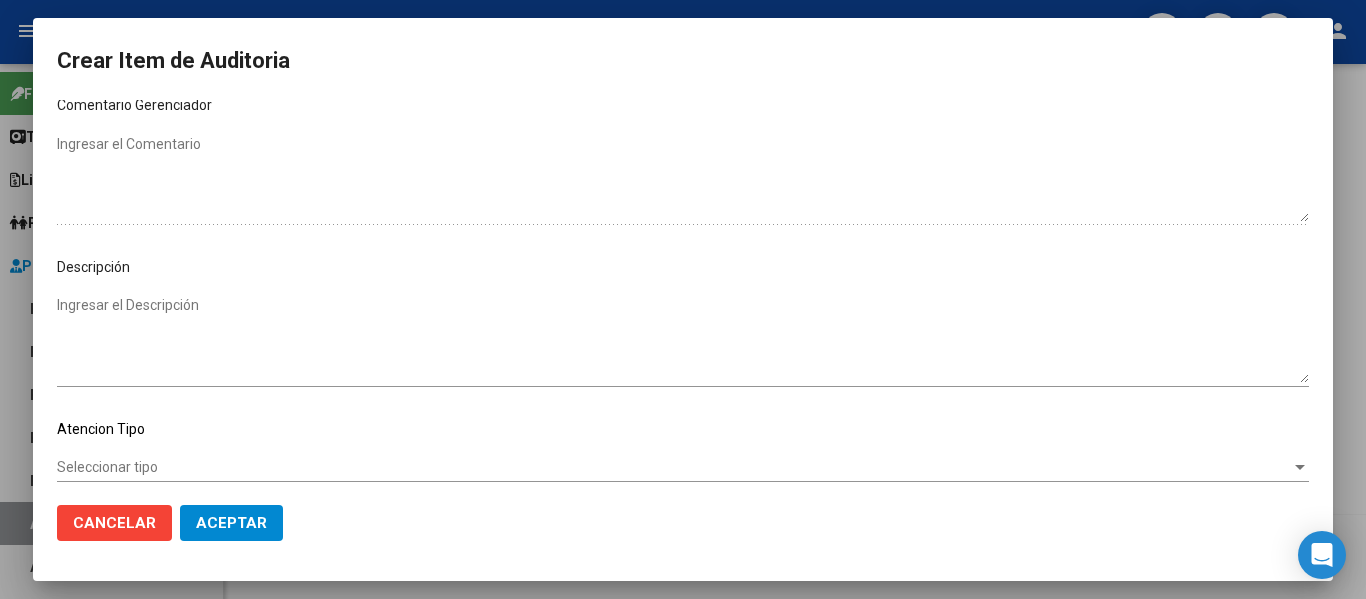 click on "Seleccionar tipo Seleccionar tipo" 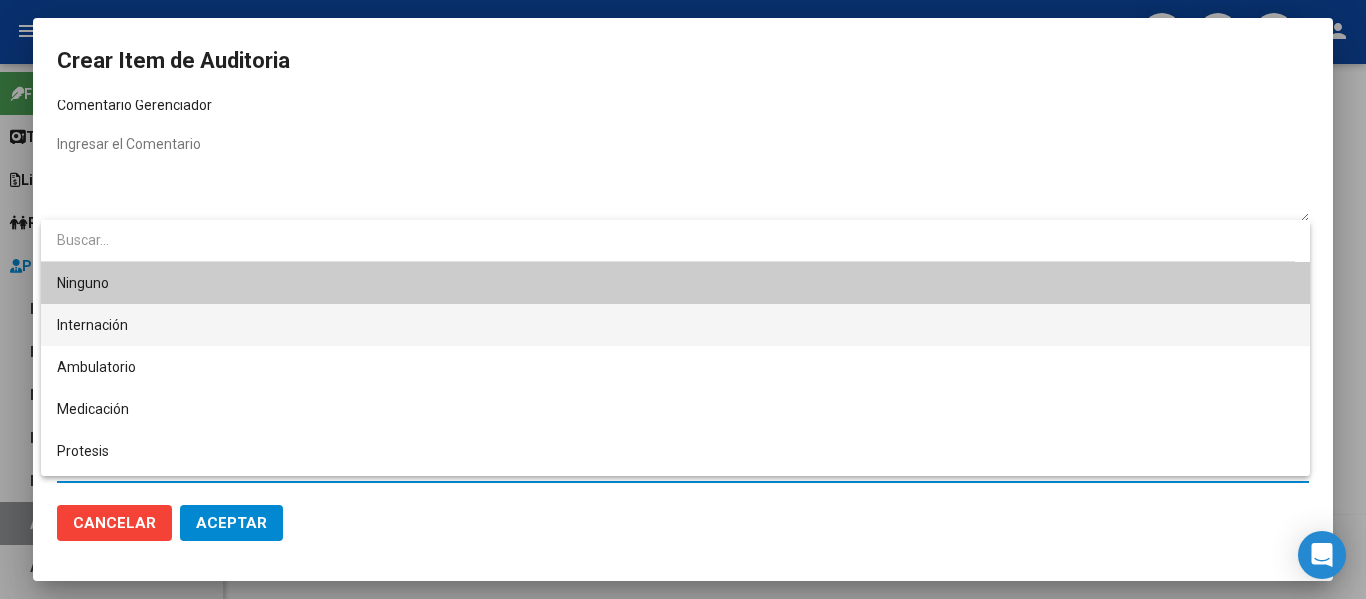 click on "Internación" at bounding box center (675, 325) 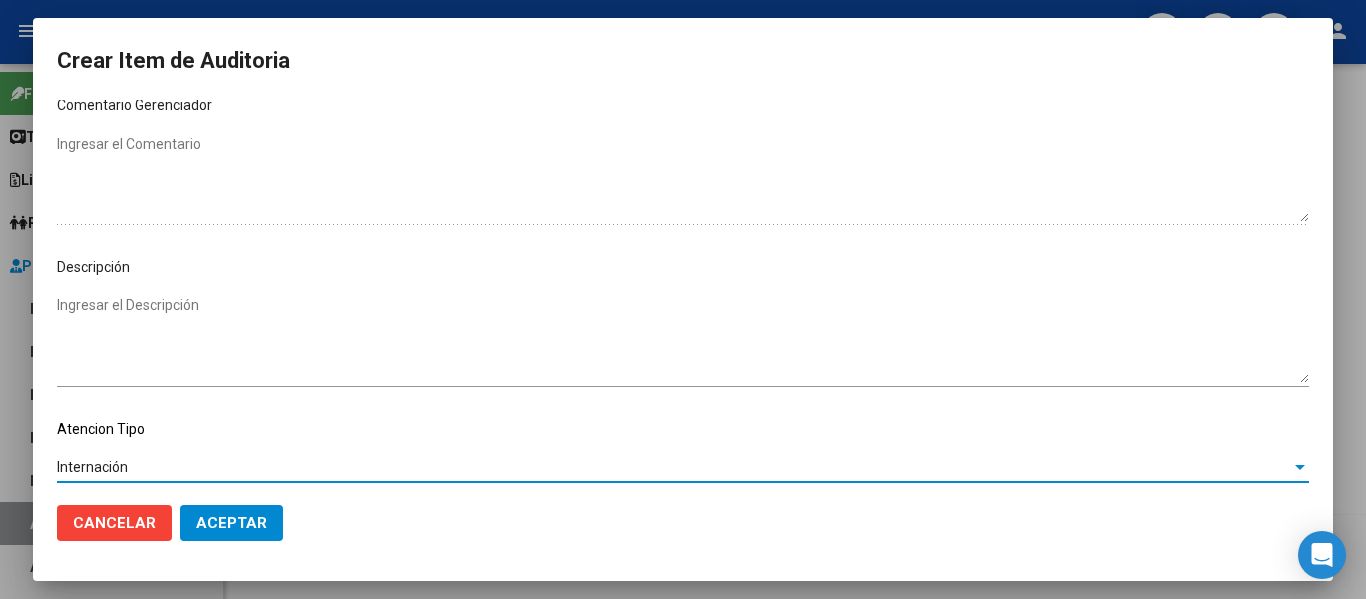 click on "Aceptar" 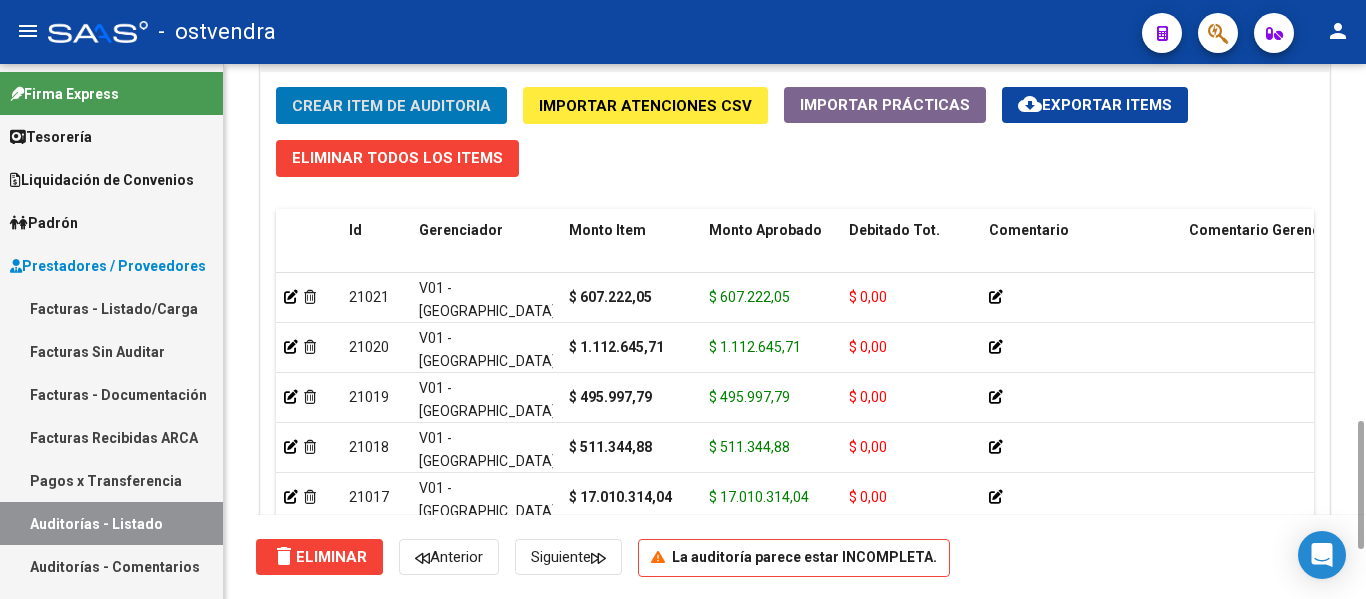 click on "Crear Item de Auditoria" 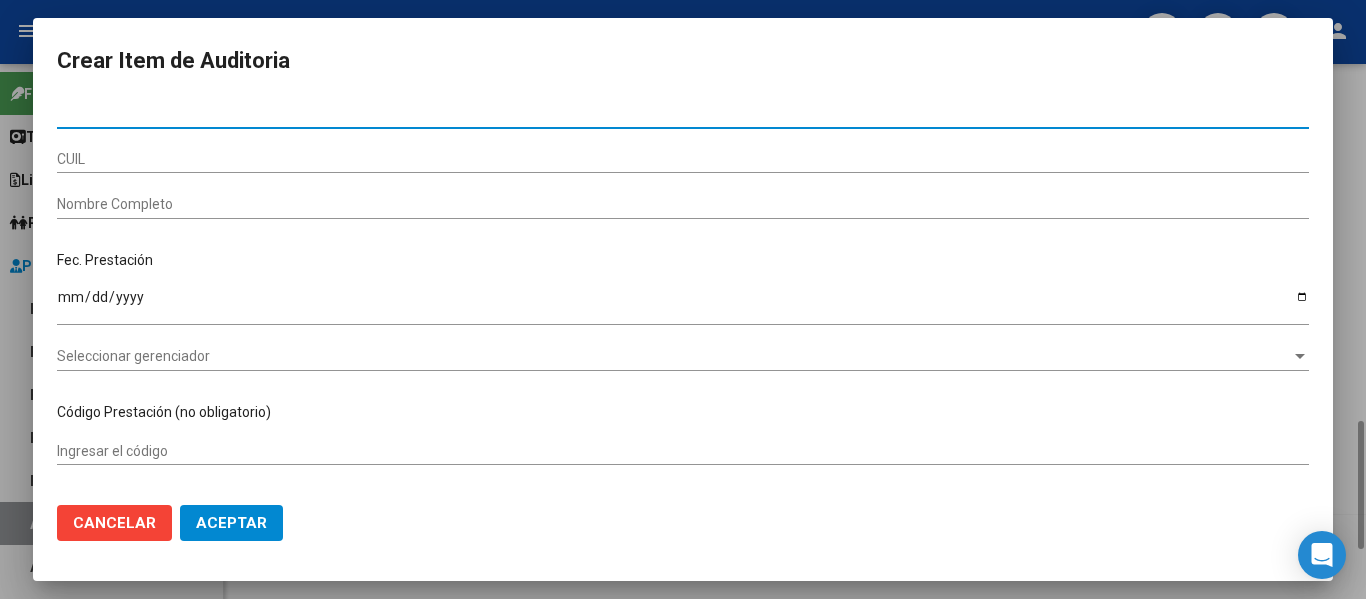 paste on "46682146" 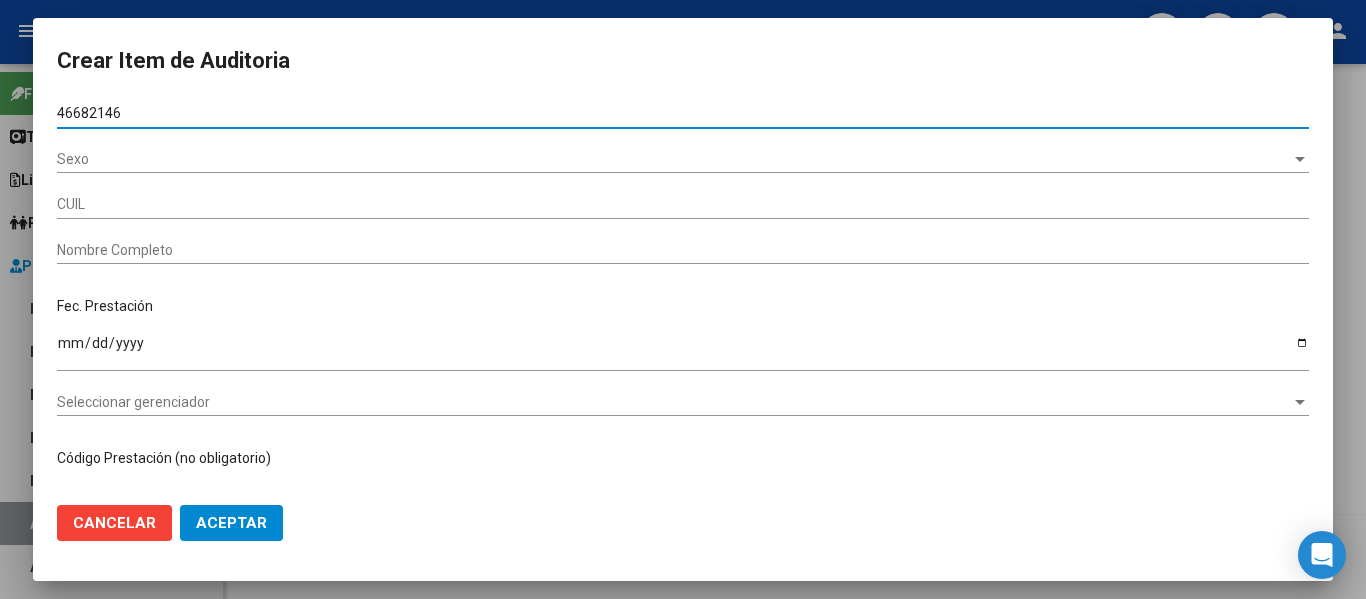 type on "20466821463" 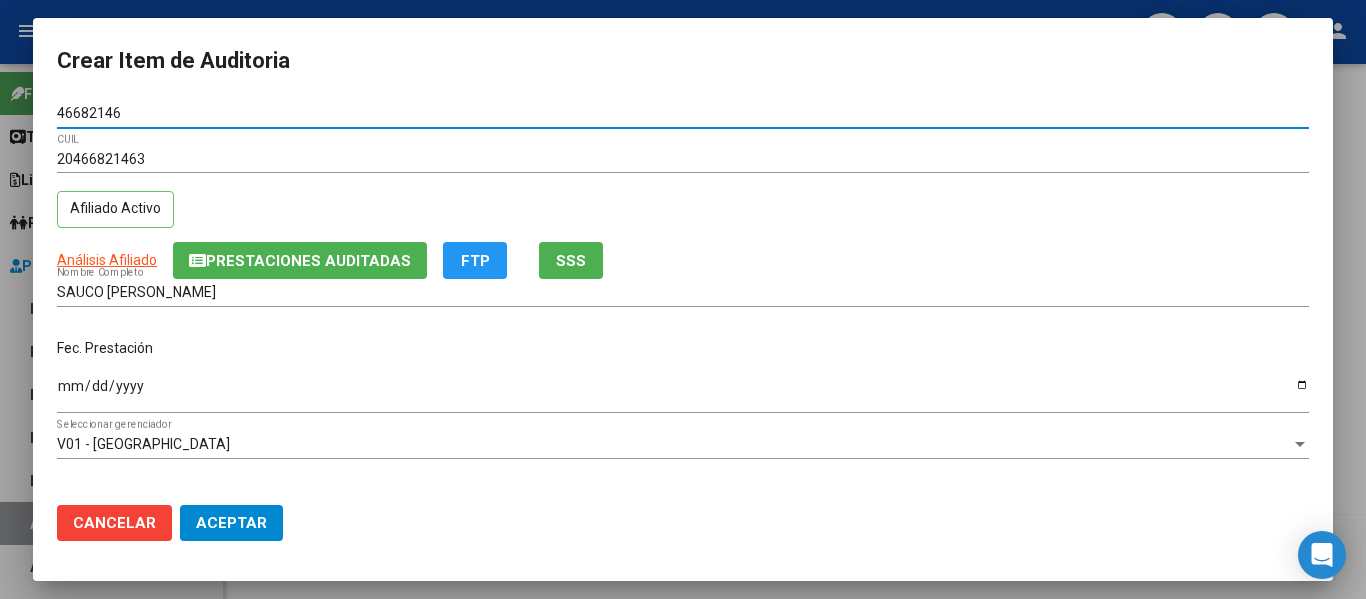type on "46682146" 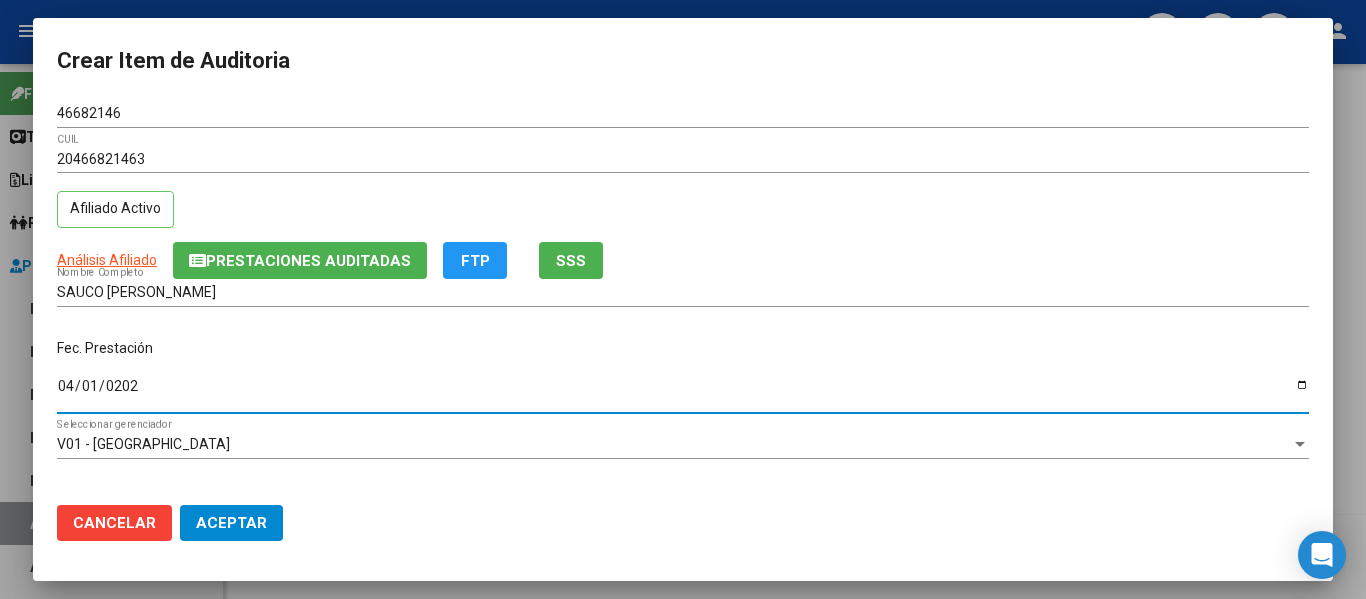 type on "[DATE]" 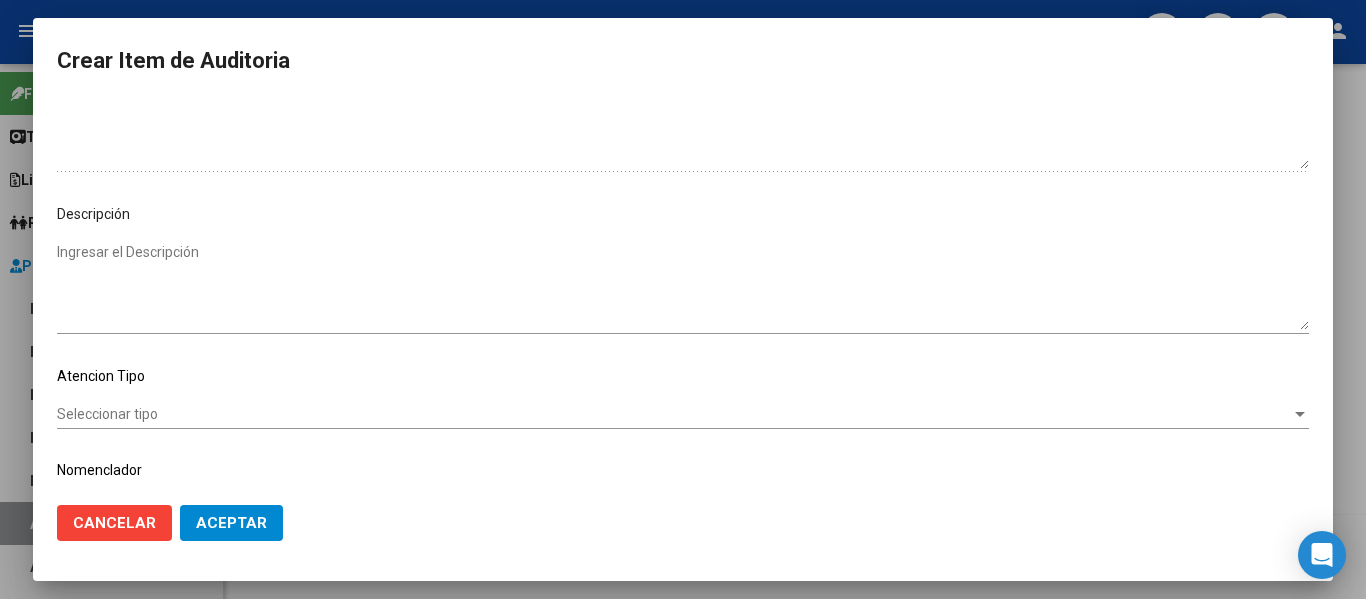 scroll, scrollTop: 1083, scrollLeft: 0, axis: vertical 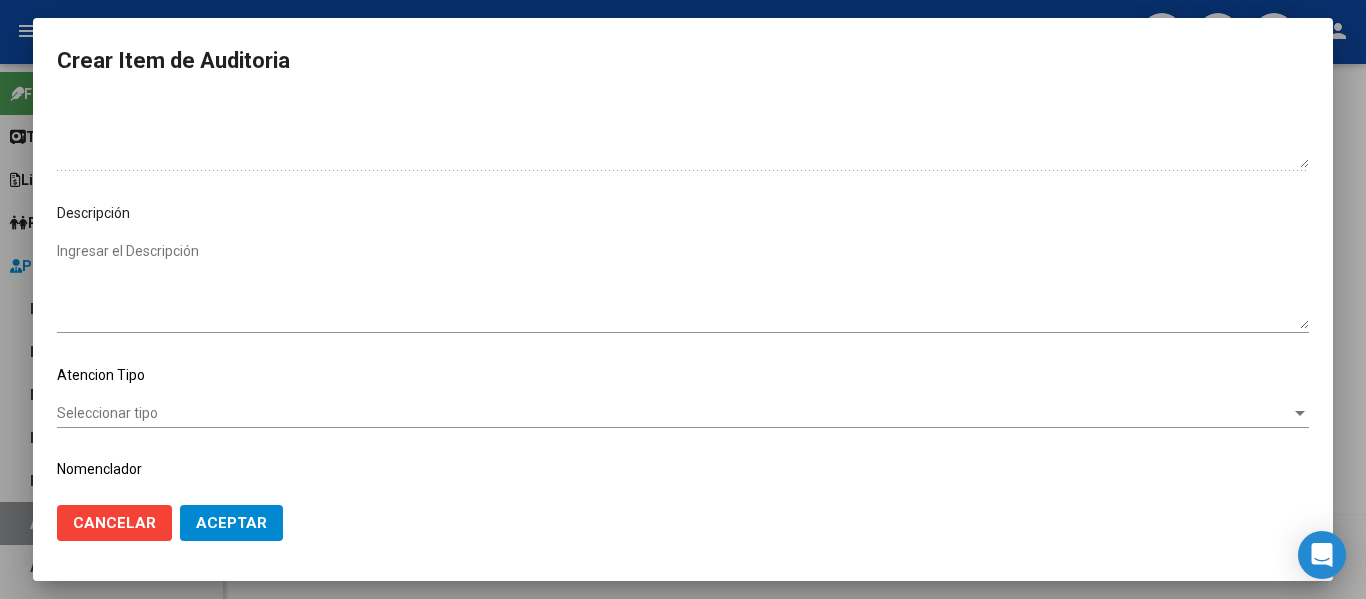 click on "Seleccionar tipo" at bounding box center [674, 413] 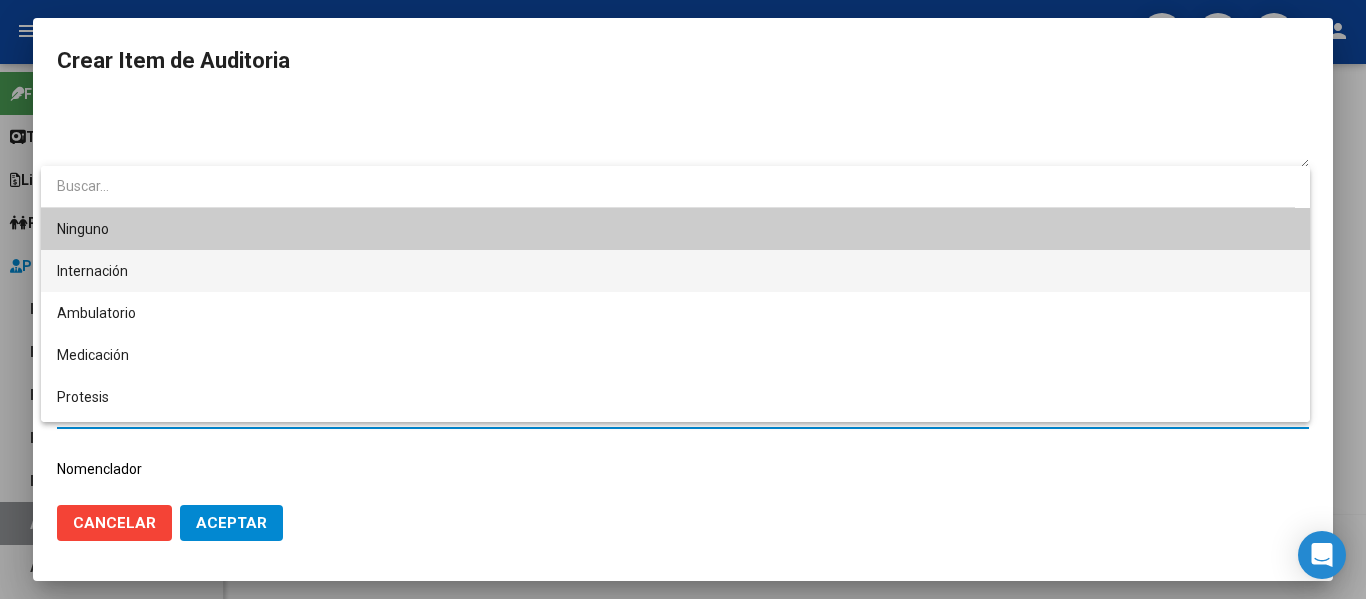 click on "Internación" at bounding box center (675, 271) 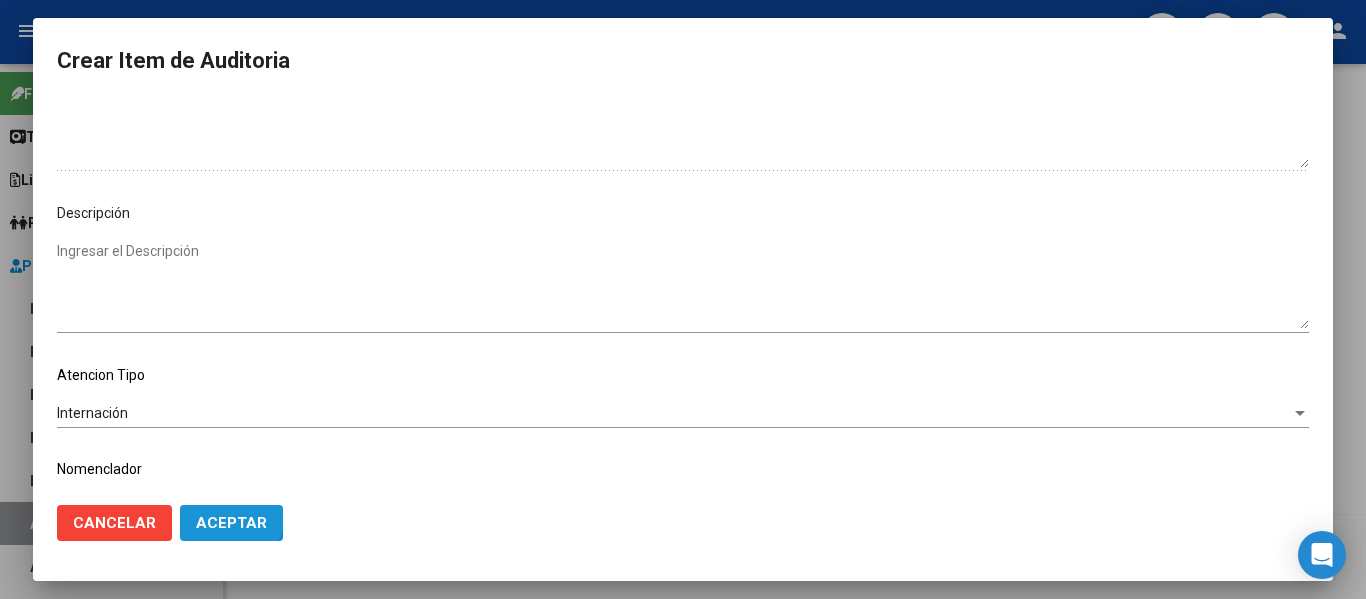 click on "Aceptar" 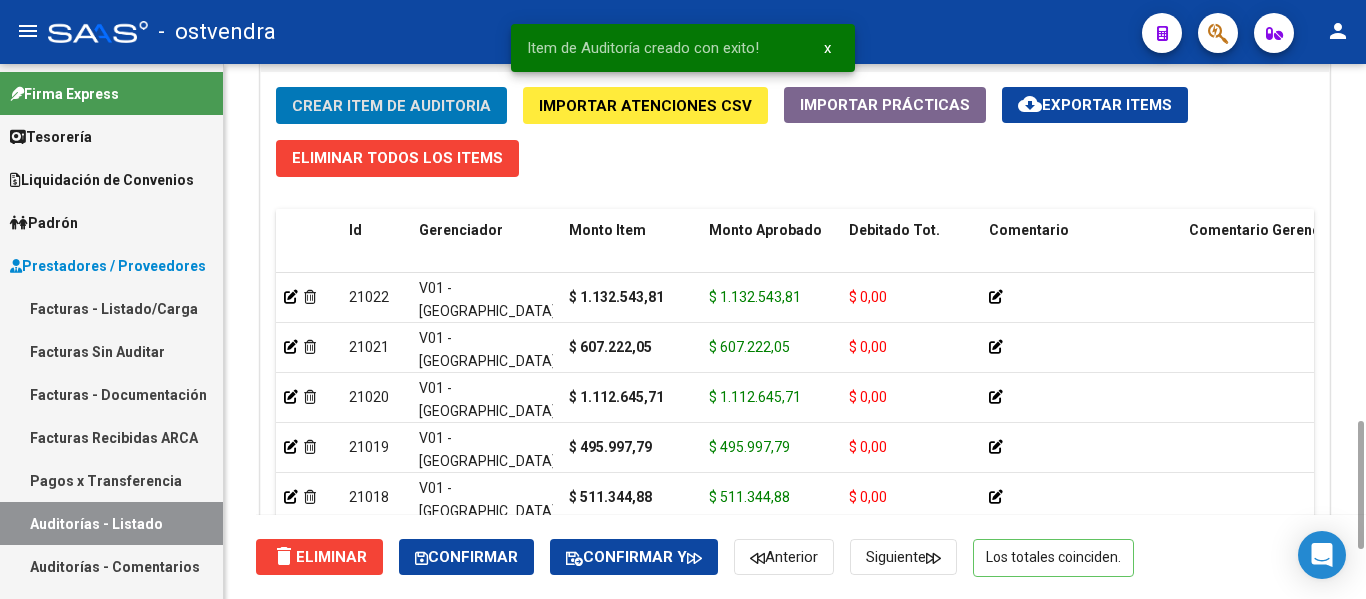 click on "delete  Eliminar   Confirmar   Confirmar y   Anterior   Siguiente   Los totales coinciden." 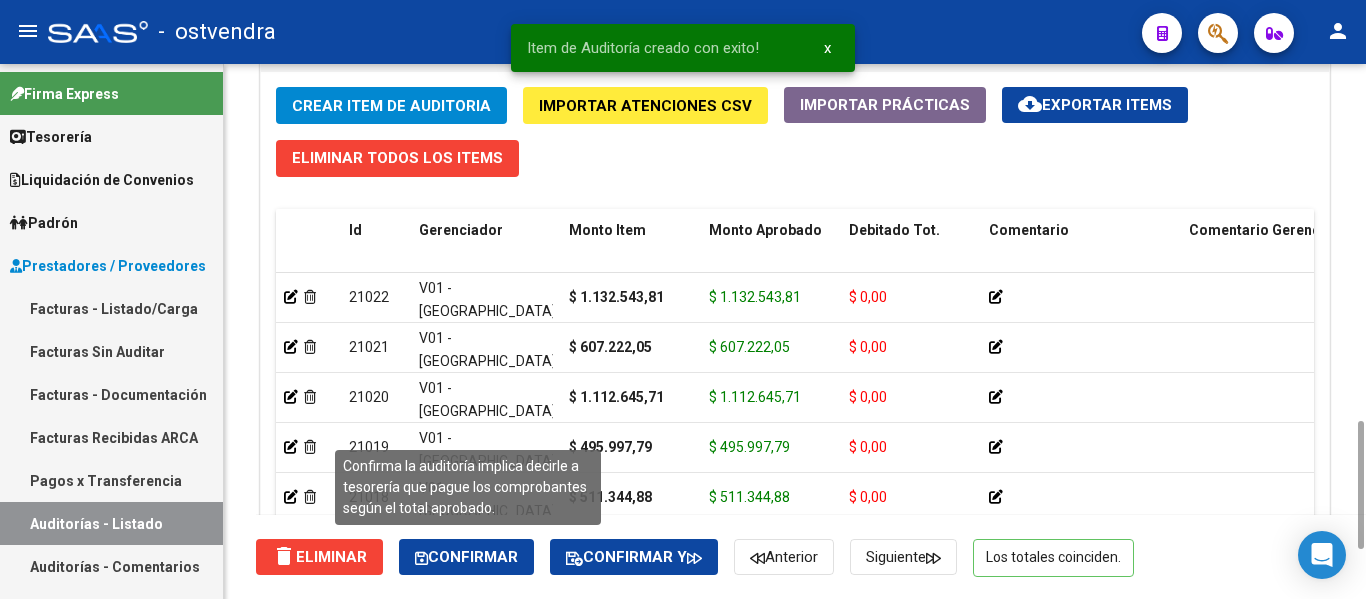click on "Confirmar" 